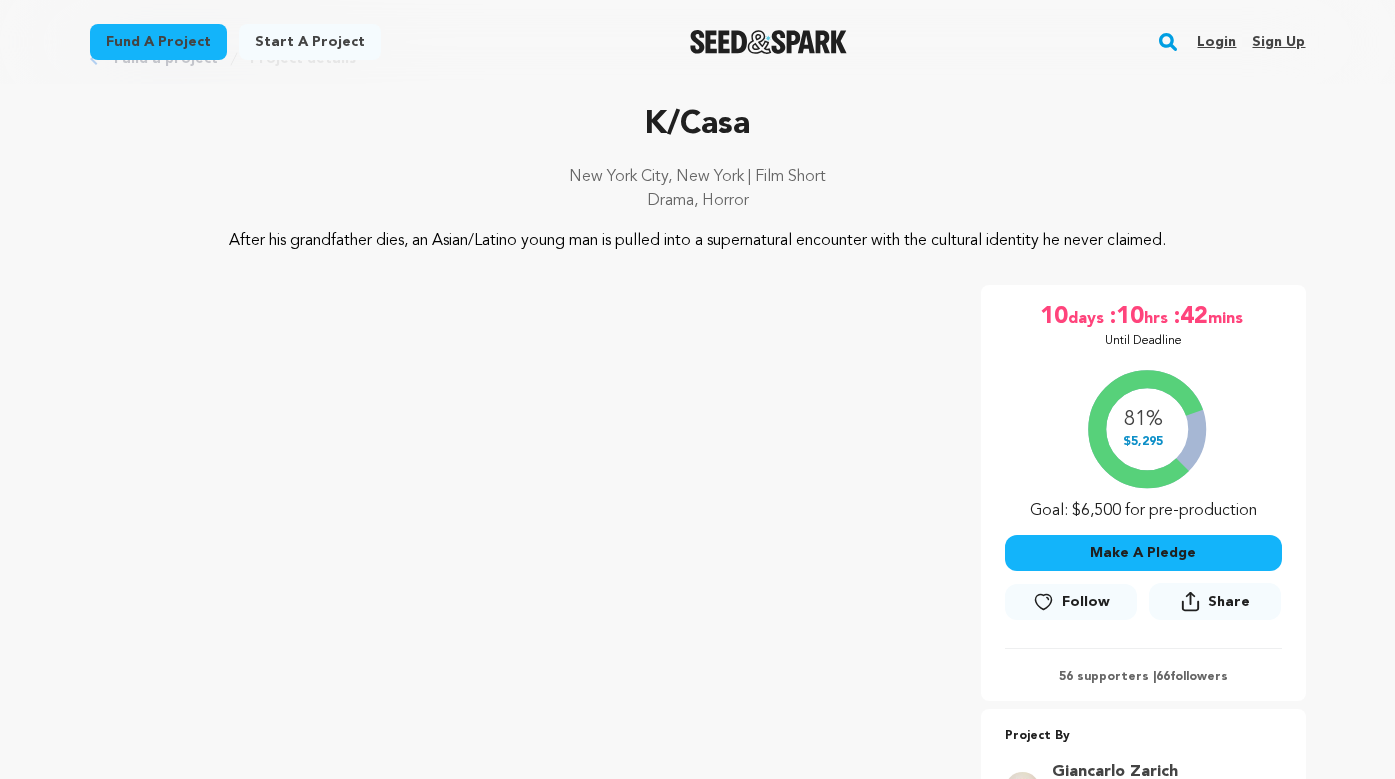 scroll, scrollTop: 83, scrollLeft: 0, axis: vertical 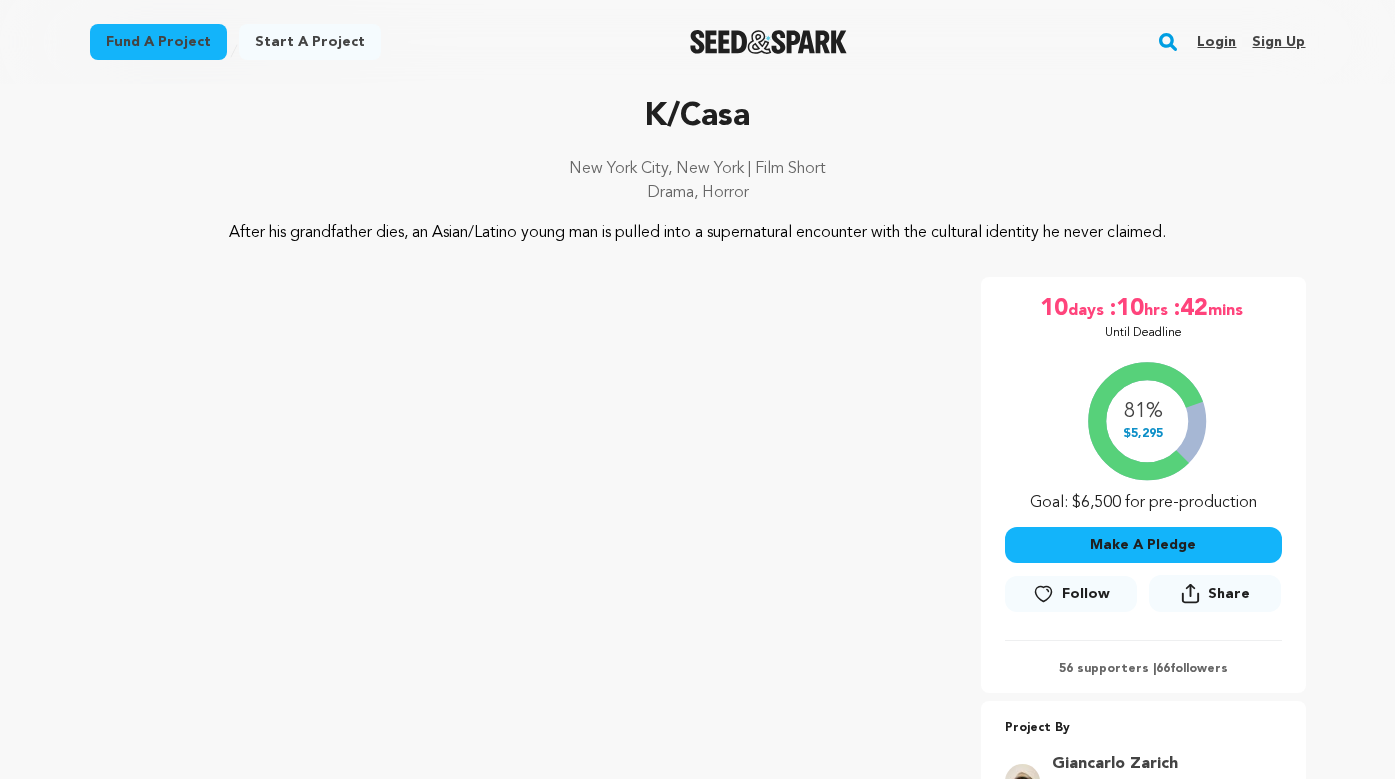 click on "Make A Pledge" at bounding box center (1143, 545) 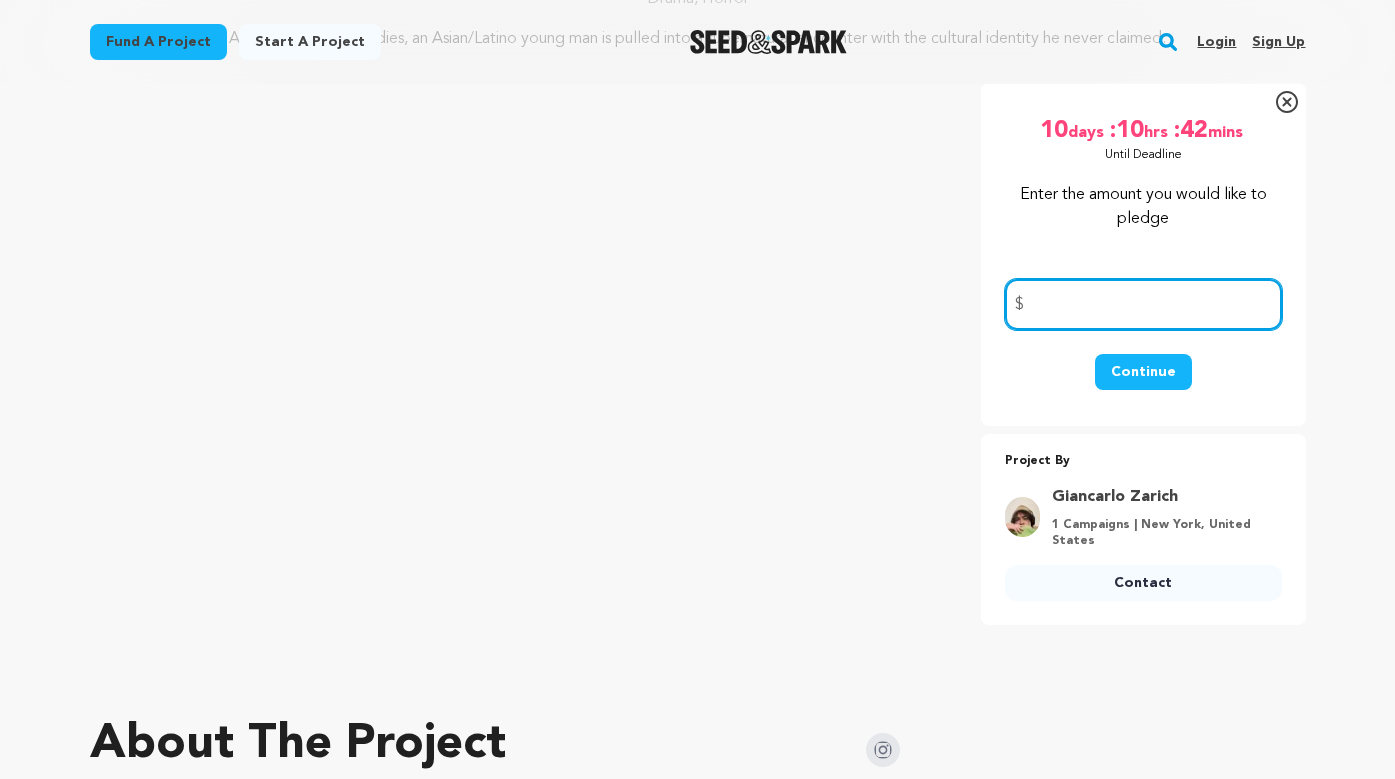 scroll, scrollTop: 269, scrollLeft: 0, axis: vertical 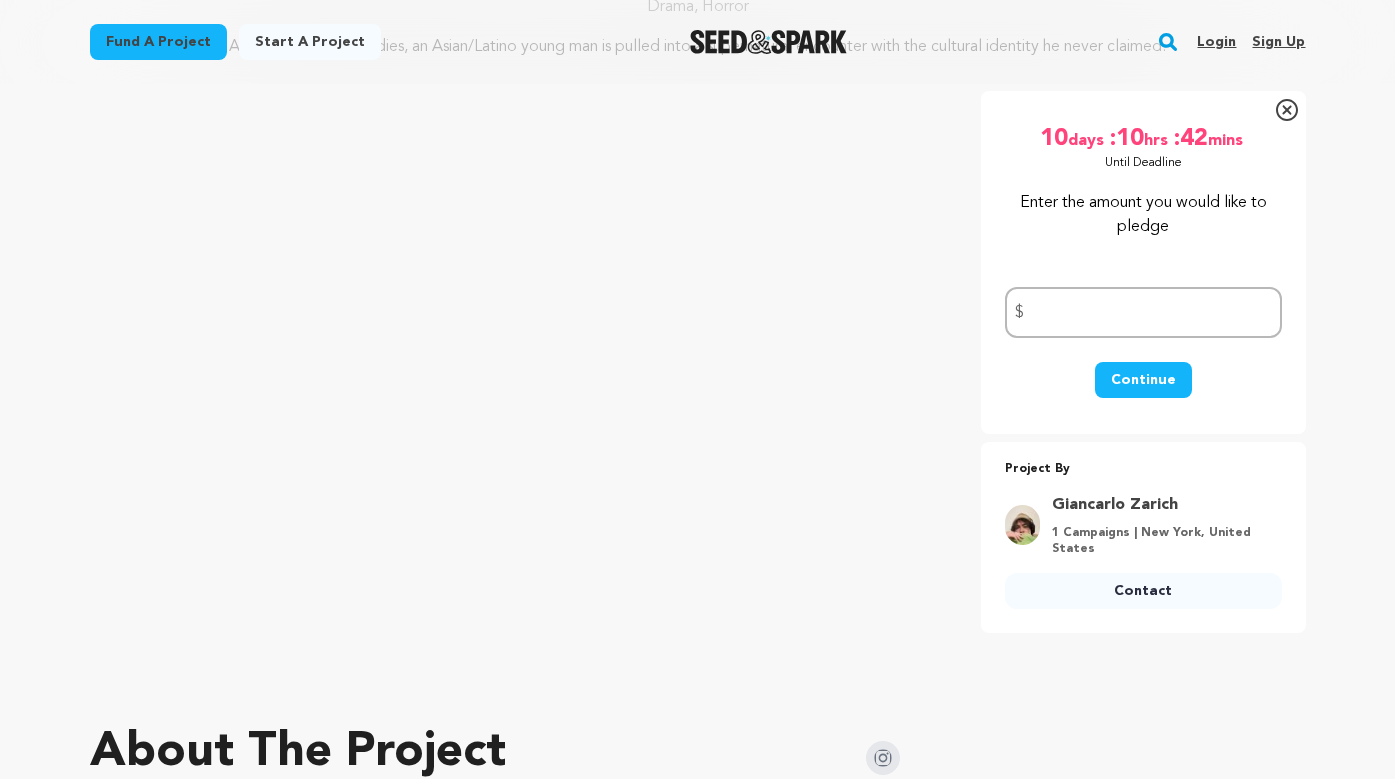 click on "Sign up" at bounding box center (1278, 42) 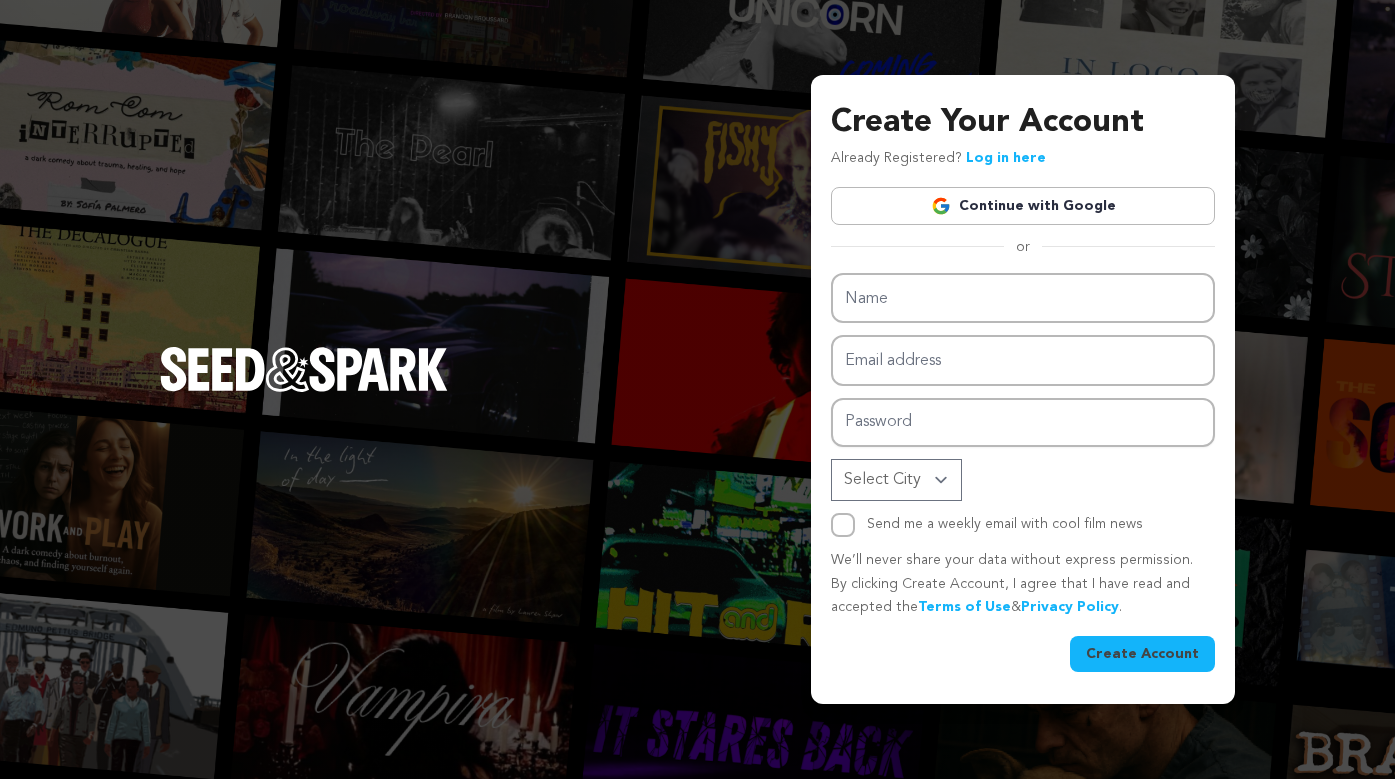 scroll, scrollTop: 0, scrollLeft: 0, axis: both 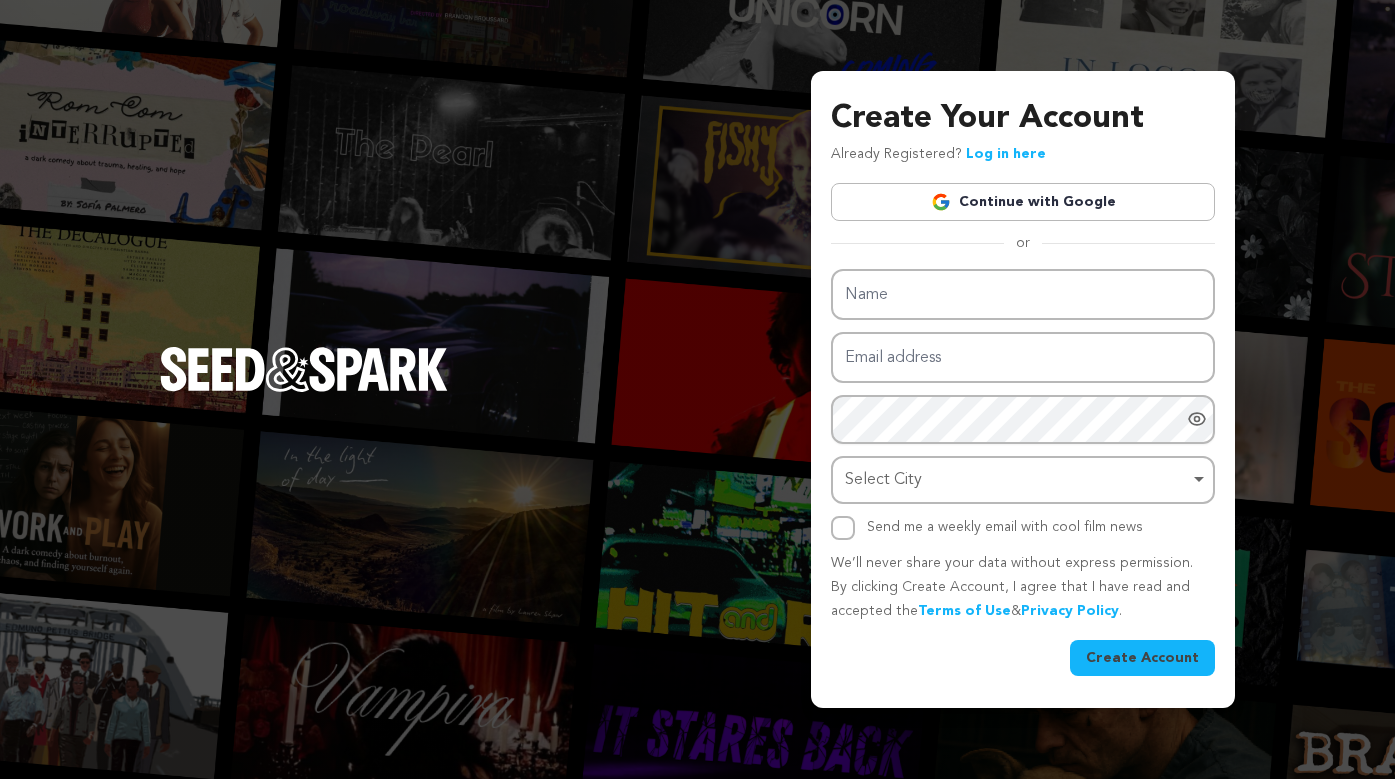 click on "Create Your Account
Already Registered?
Log in here
Continue with Google
or
eyJpdiI6Ikg4T29TRFVFQ3FwdVN5MmhRRVdNeHc9PSIsInZhbHVlIjoiOG1WTzNwREY5VXk5RW1hUGFRQUVmZz09IiwibWFjIjoiNWNjYmRmMjU5Y2YzYTA0YzhlZThiMTRhNmI0NmY4ZGE1YTI5ODI0ODA2NmExNDlkYzgzMzI4YzVjNDgxZTVhYSIsInRhZyI6IiJ9
Name" at bounding box center (1023, 385) 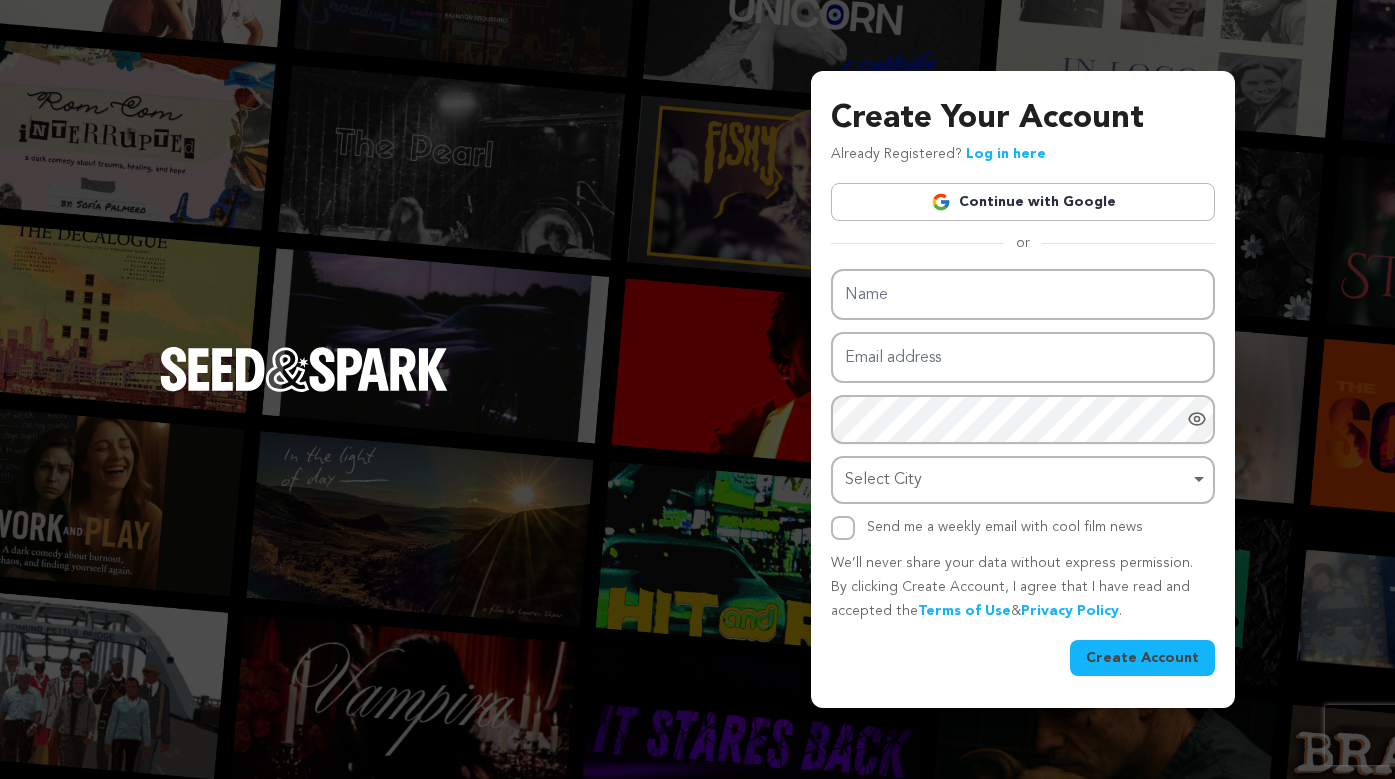 click on "Continue with Google" at bounding box center [1023, 202] 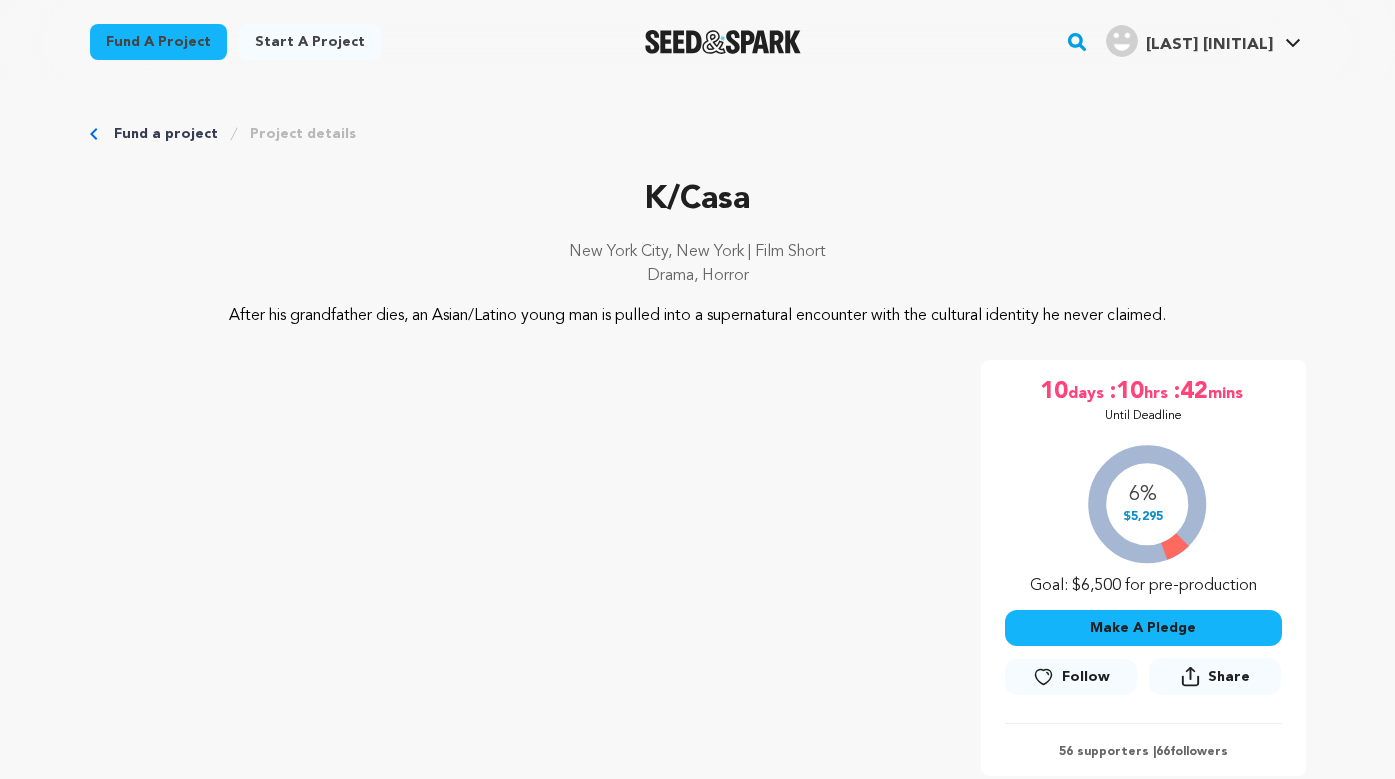 scroll, scrollTop: 0, scrollLeft: 0, axis: both 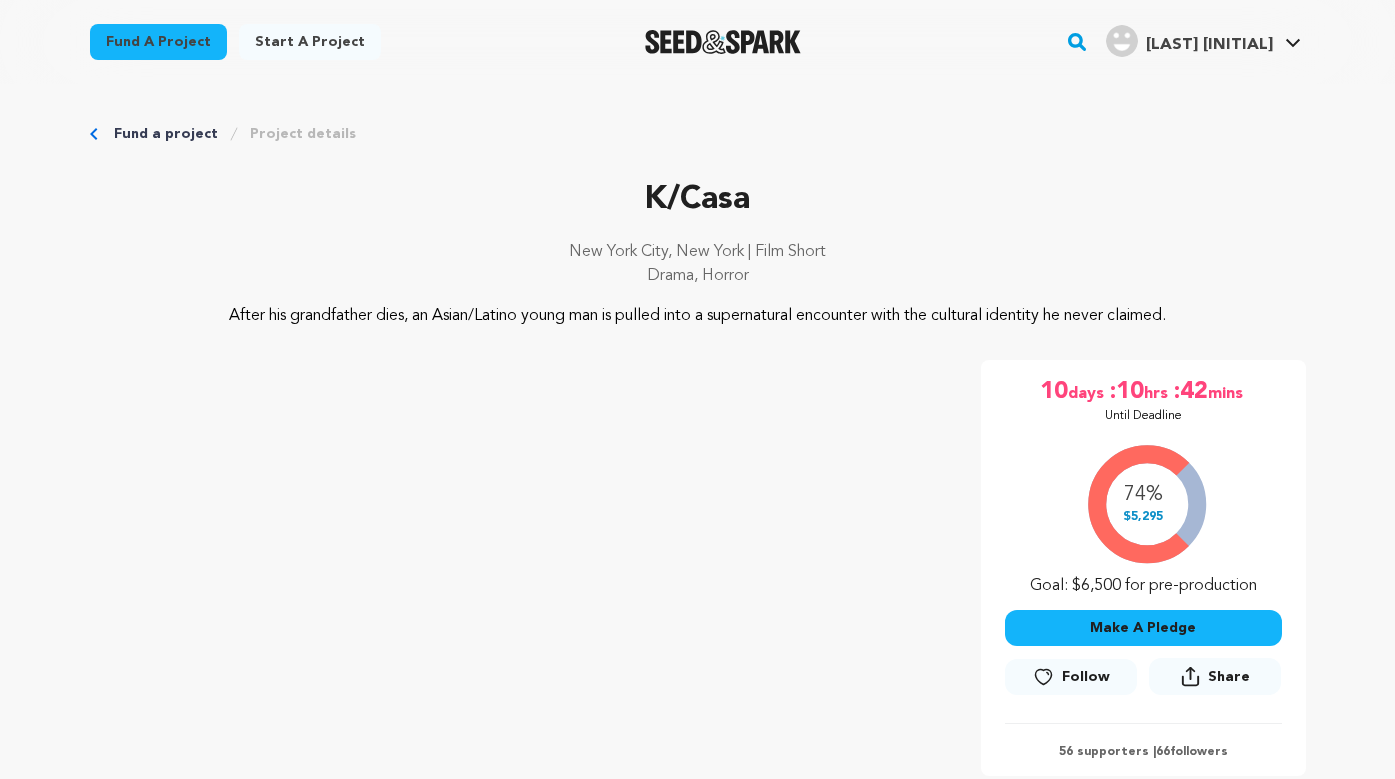 click at bounding box center [0, 0] 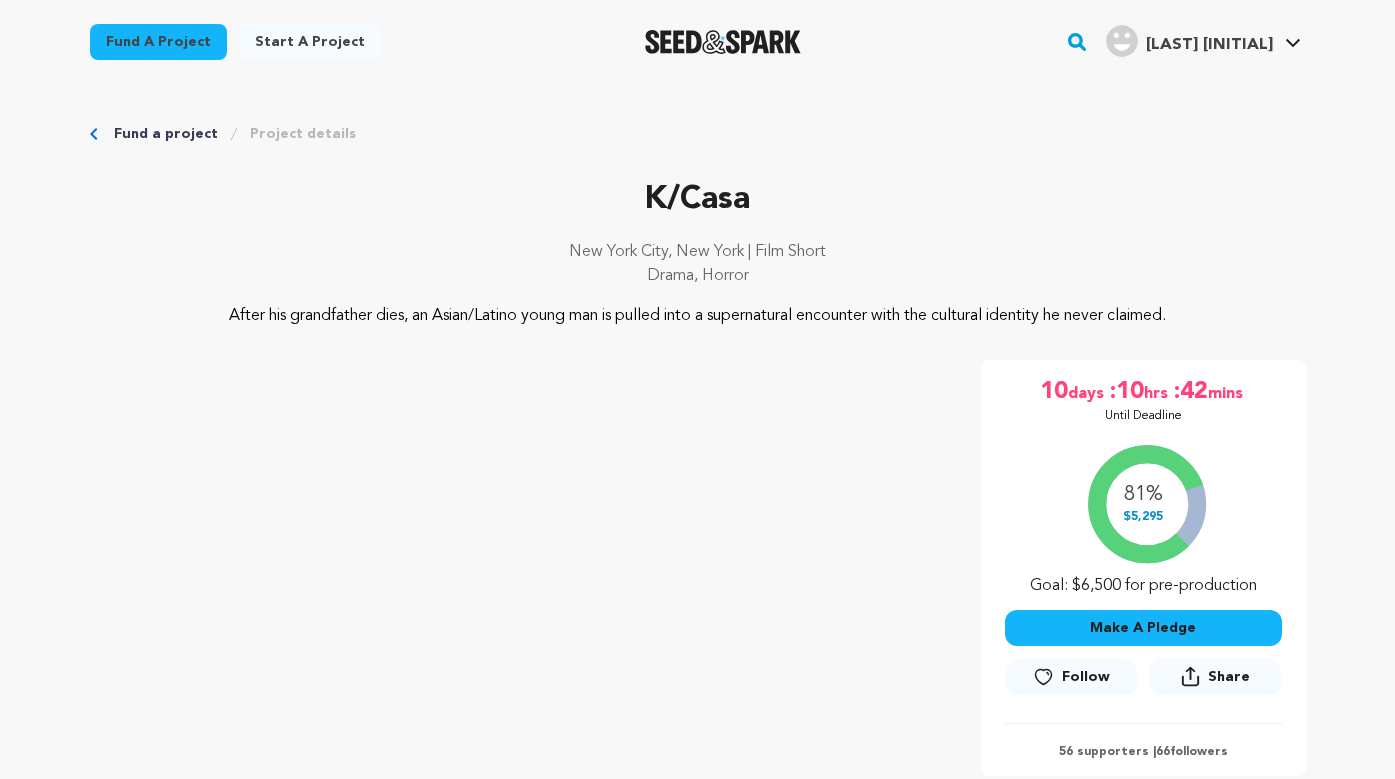 click on "Make A Pledge" at bounding box center [1143, 628] 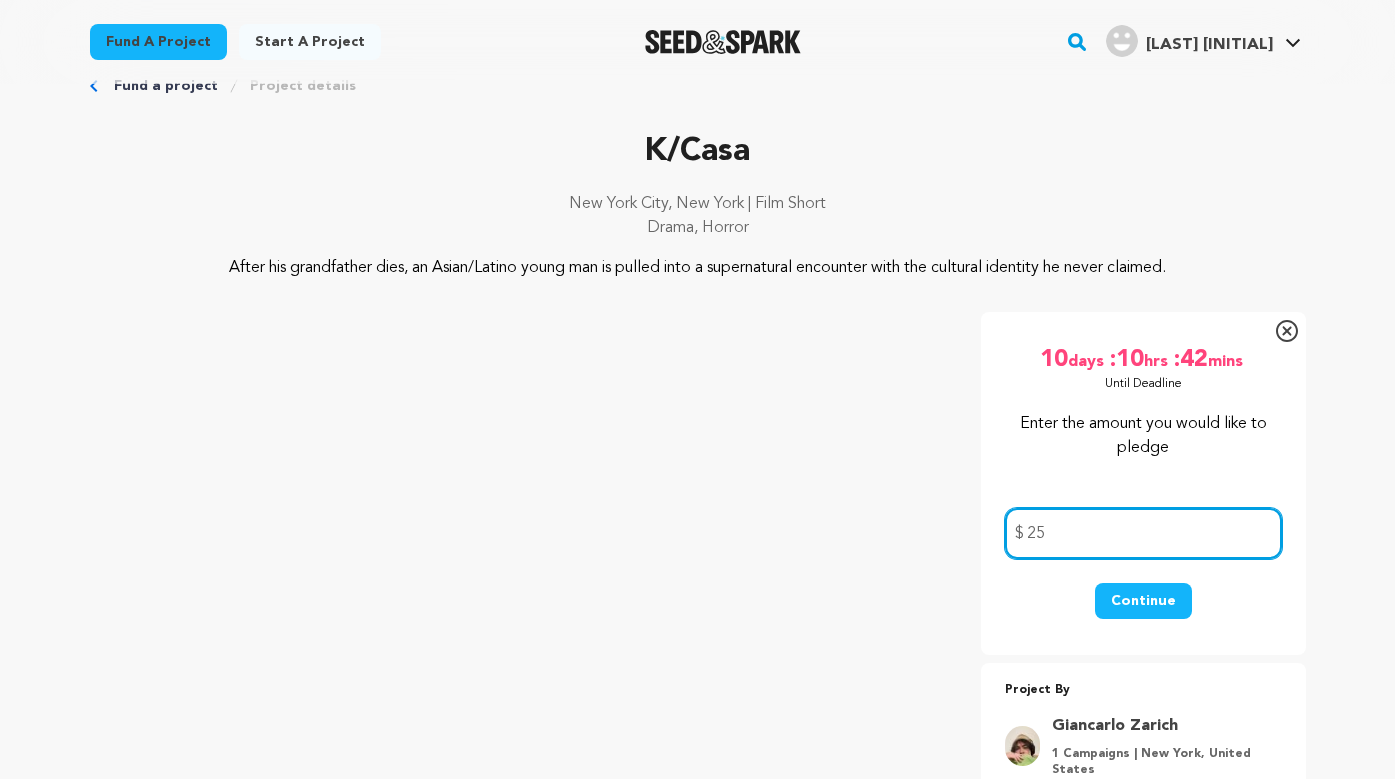 scroll, scrollTop: 81, scrollLeft: 0, axis: vertical 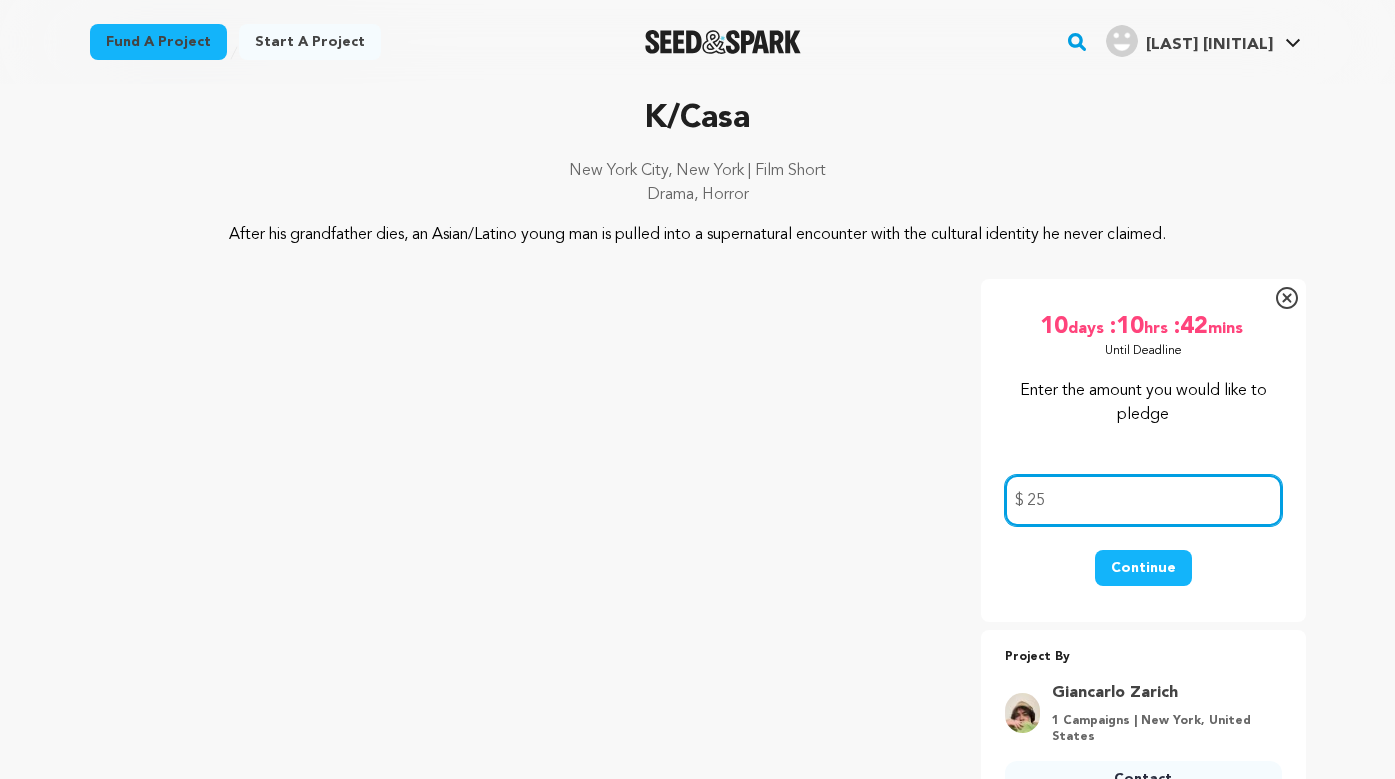 type on "25" 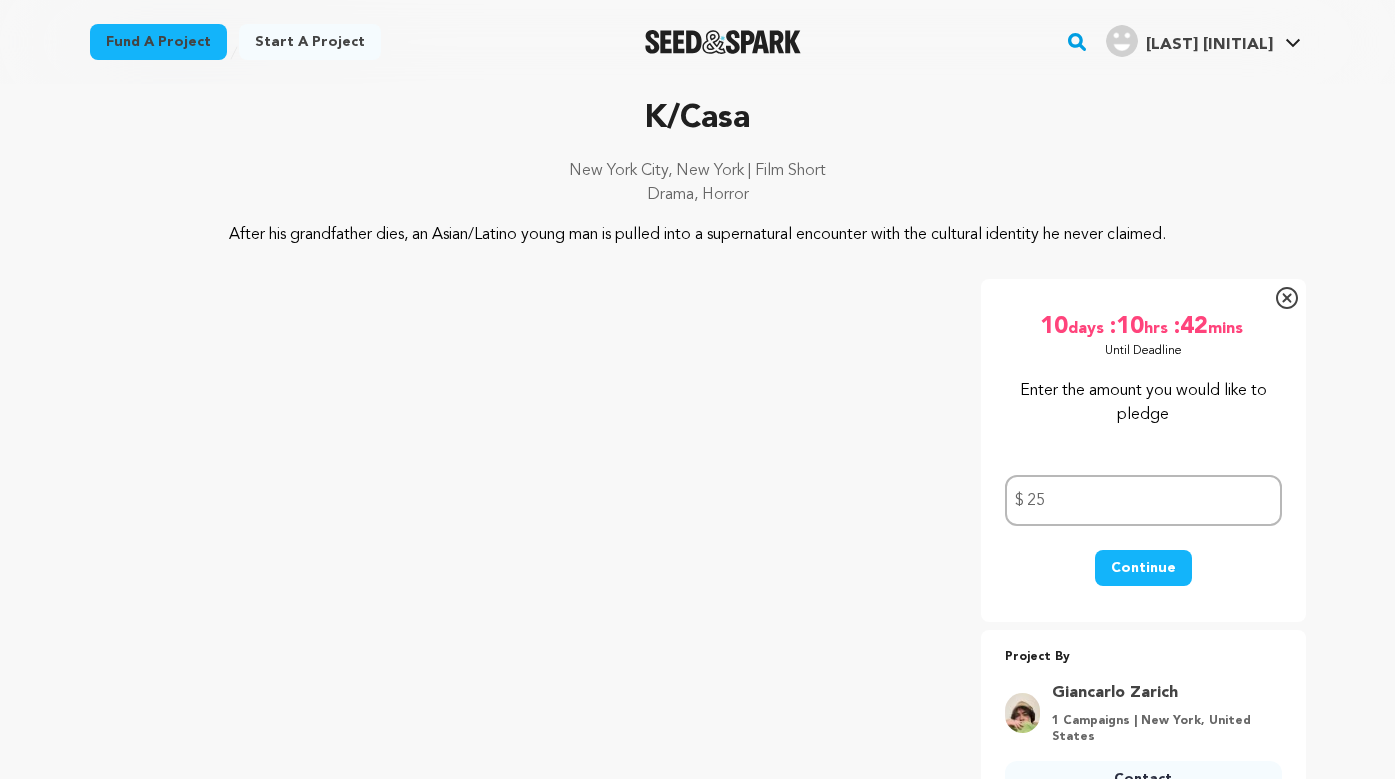 click on "Continue" at bounding box center (1143, 568) 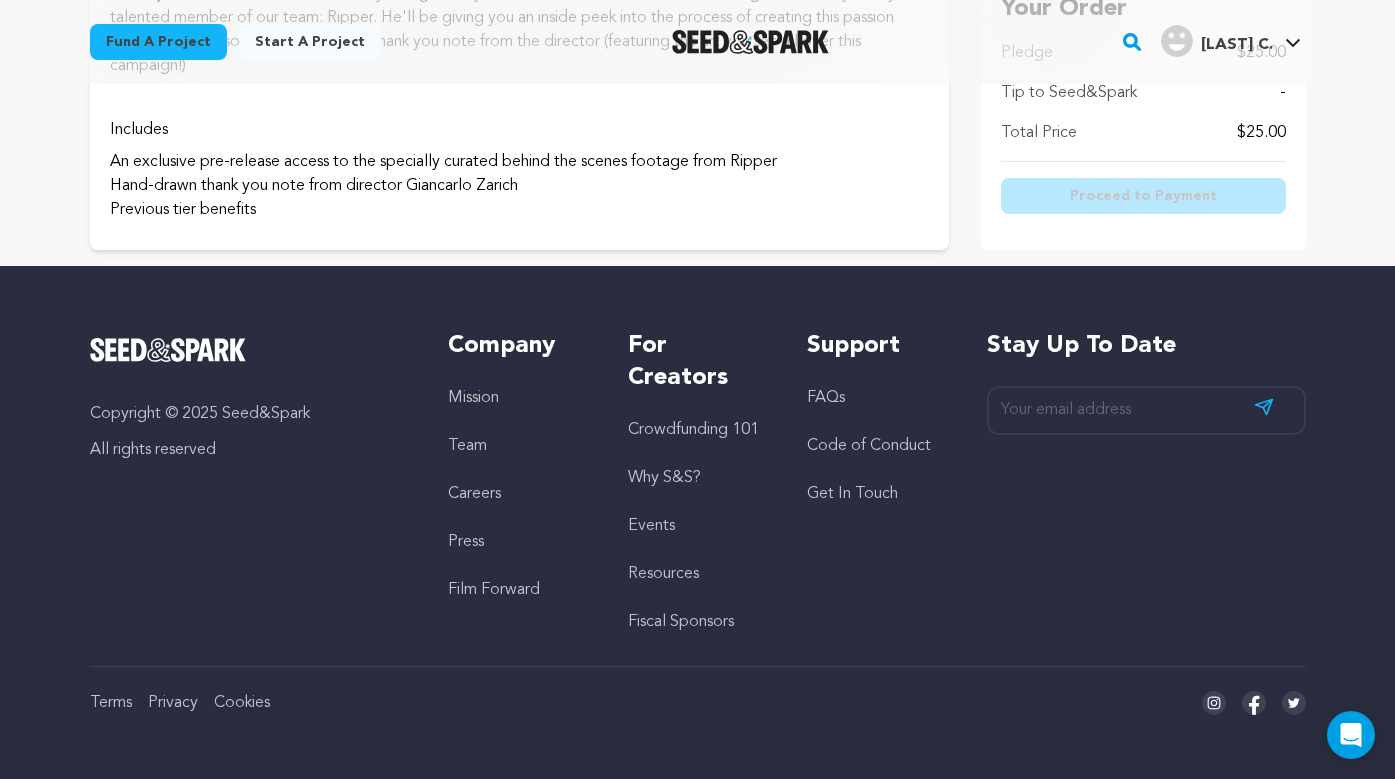 scroll, scrollTop: 0, scrollLeft: 0, axis: both 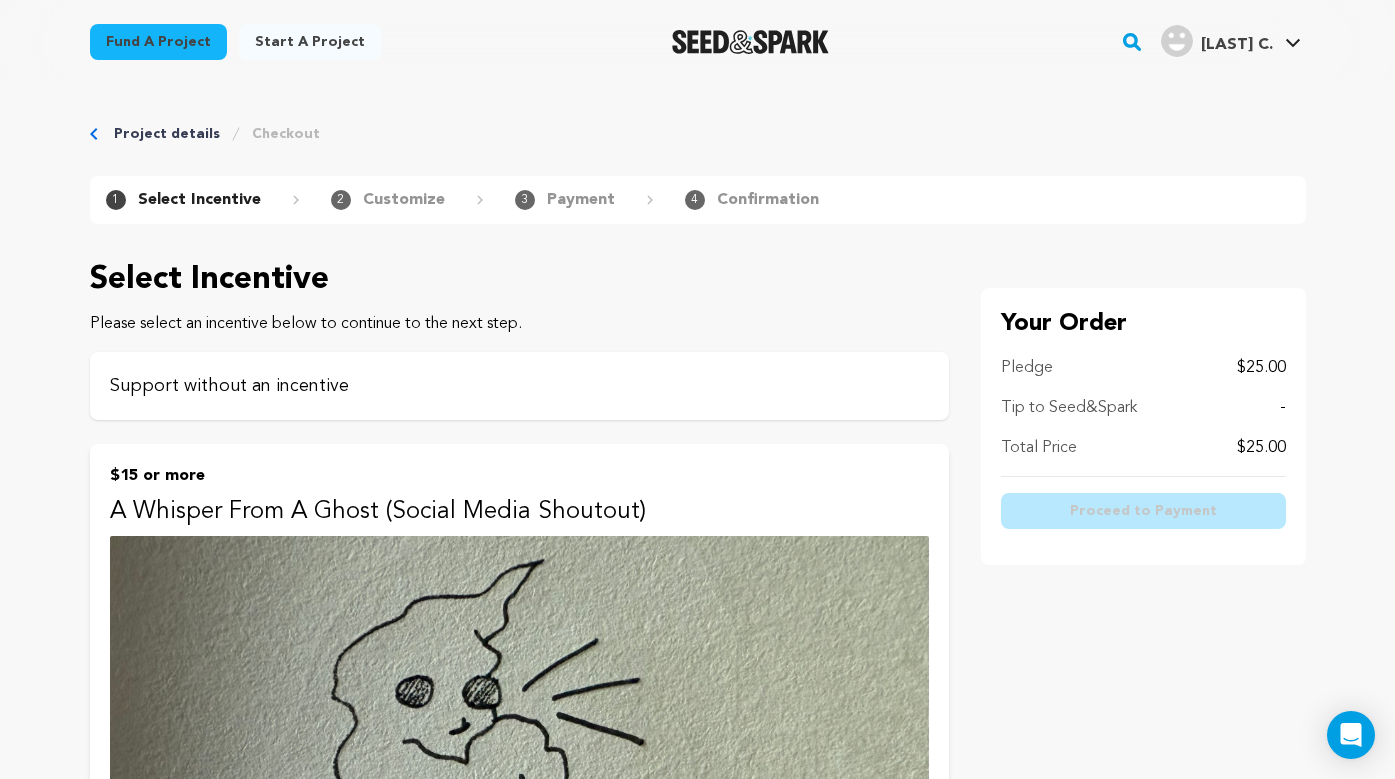 click on "Support without an incentive" at bounding box center [519, 386] 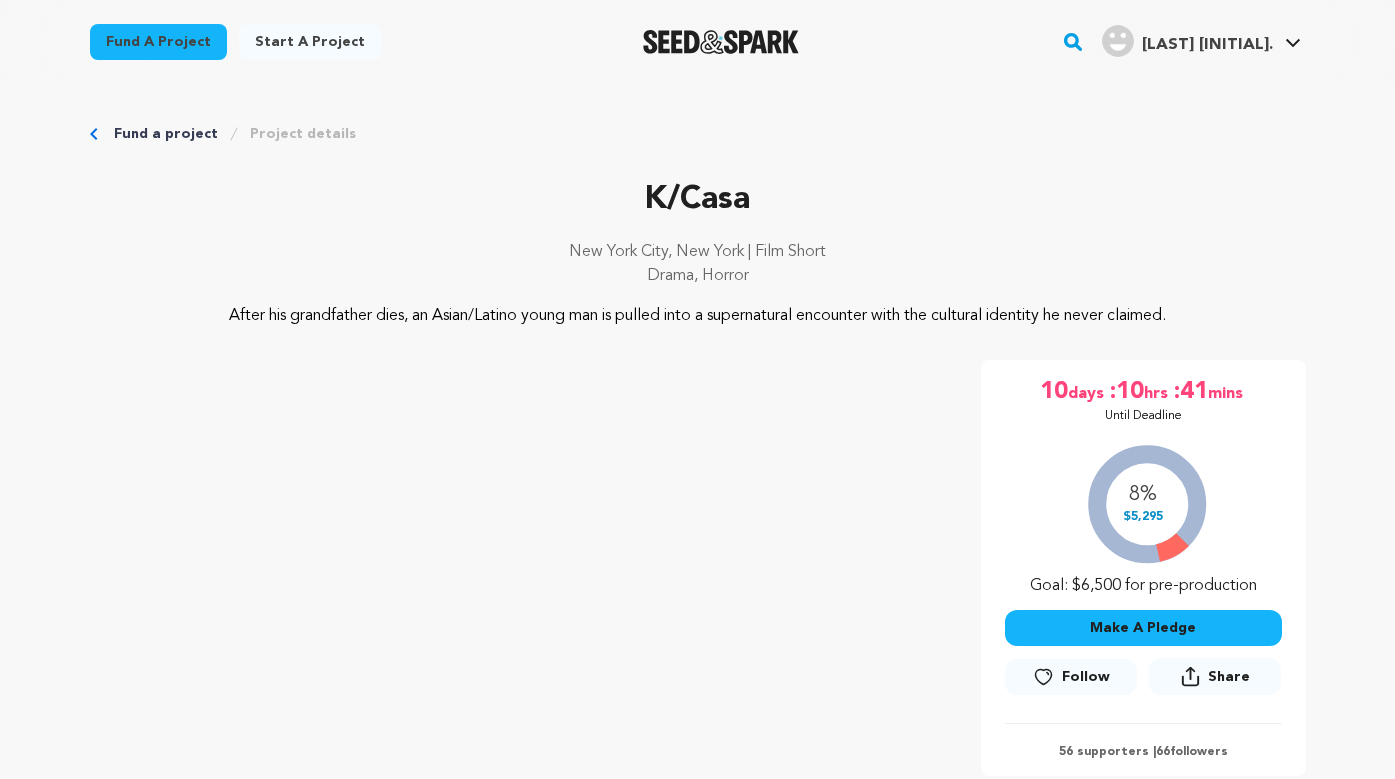 scroll, scrollTop: 81, scrollLeft: 0, axis: vertical 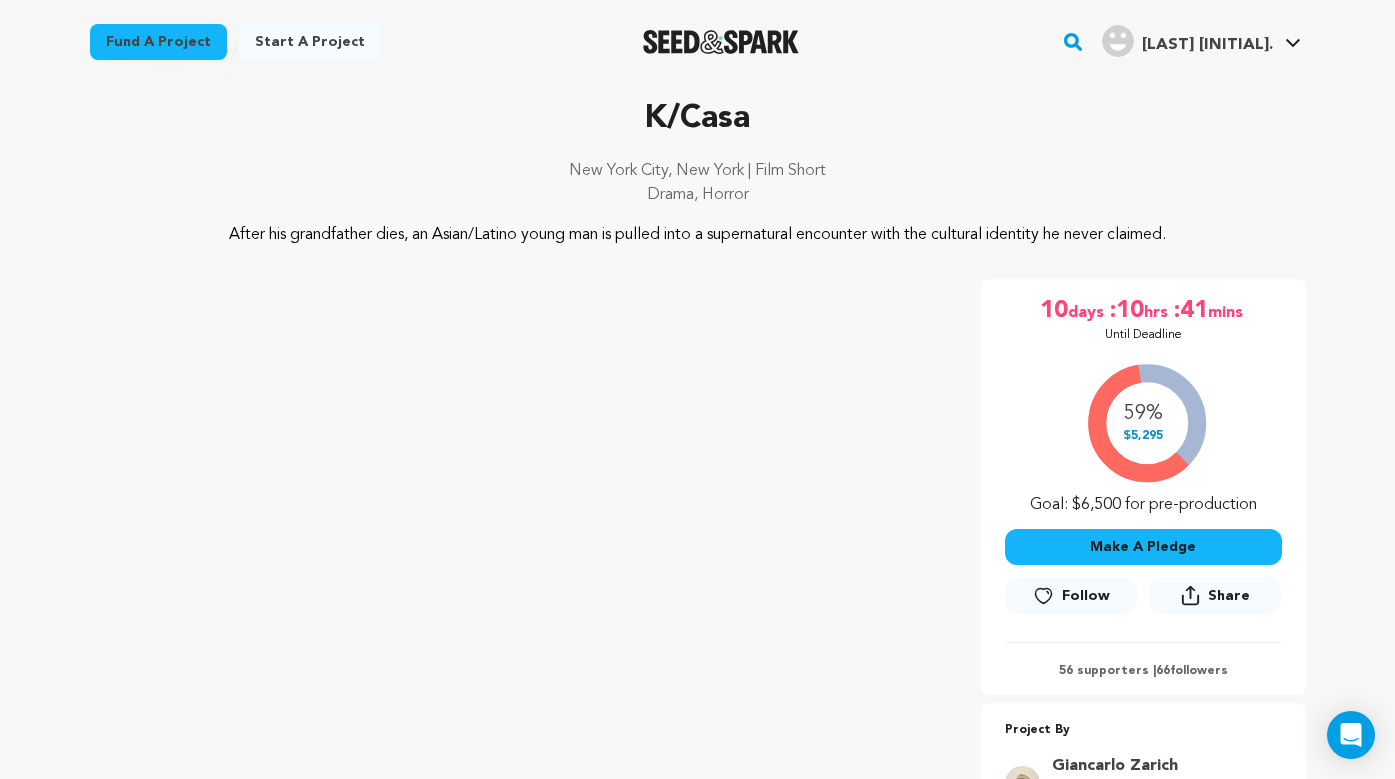 click on "Make A Pledge" at bounding box center [1143, 547] 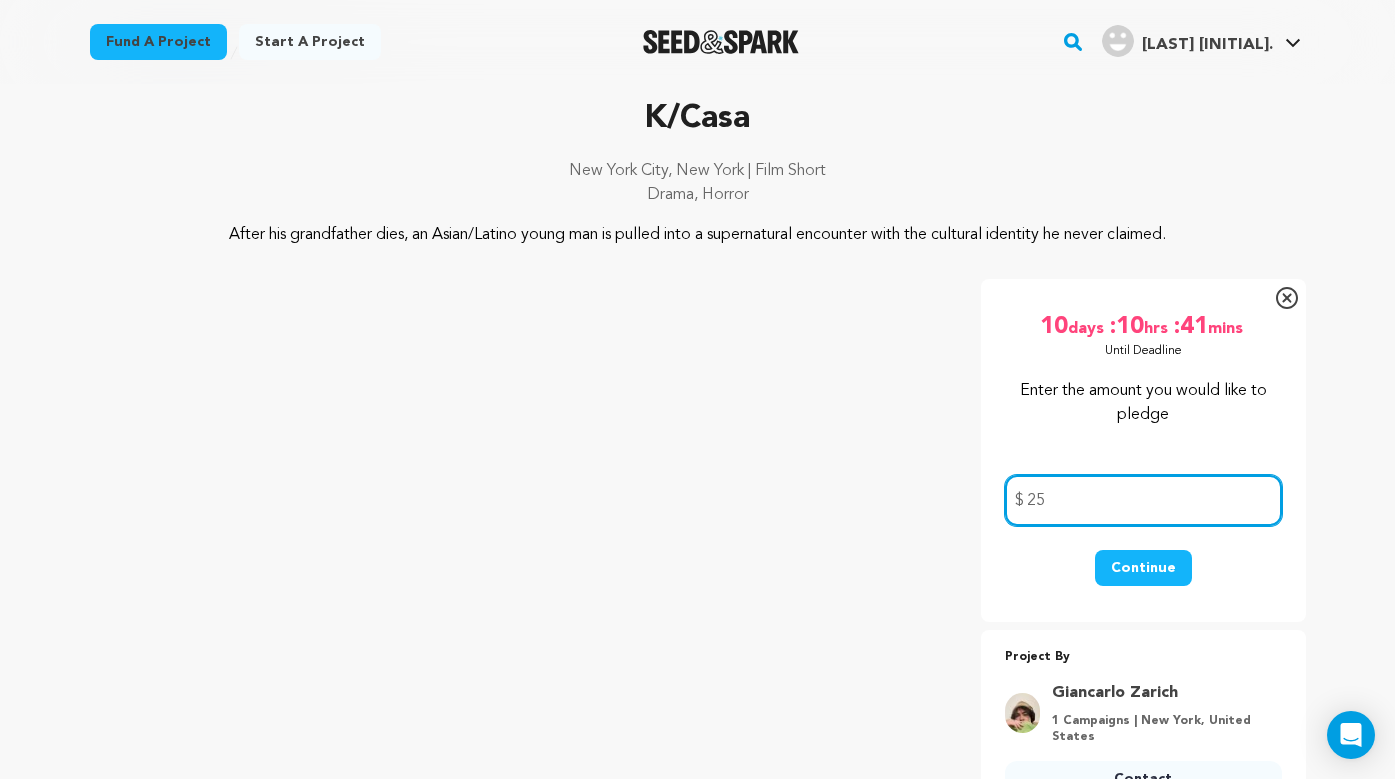 click on "25" at bounding box center (1143, 500) 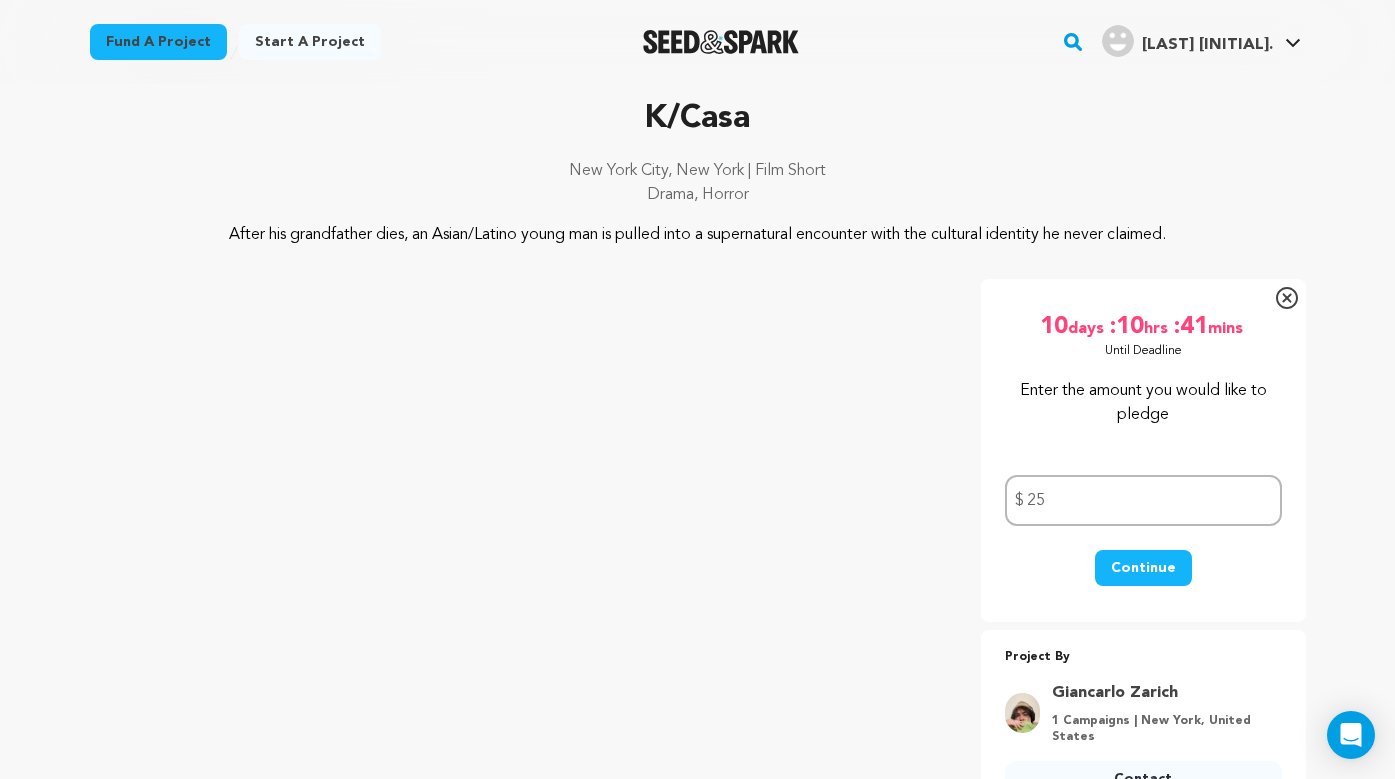 click on "Continue" at bounding box center [1143, 568] 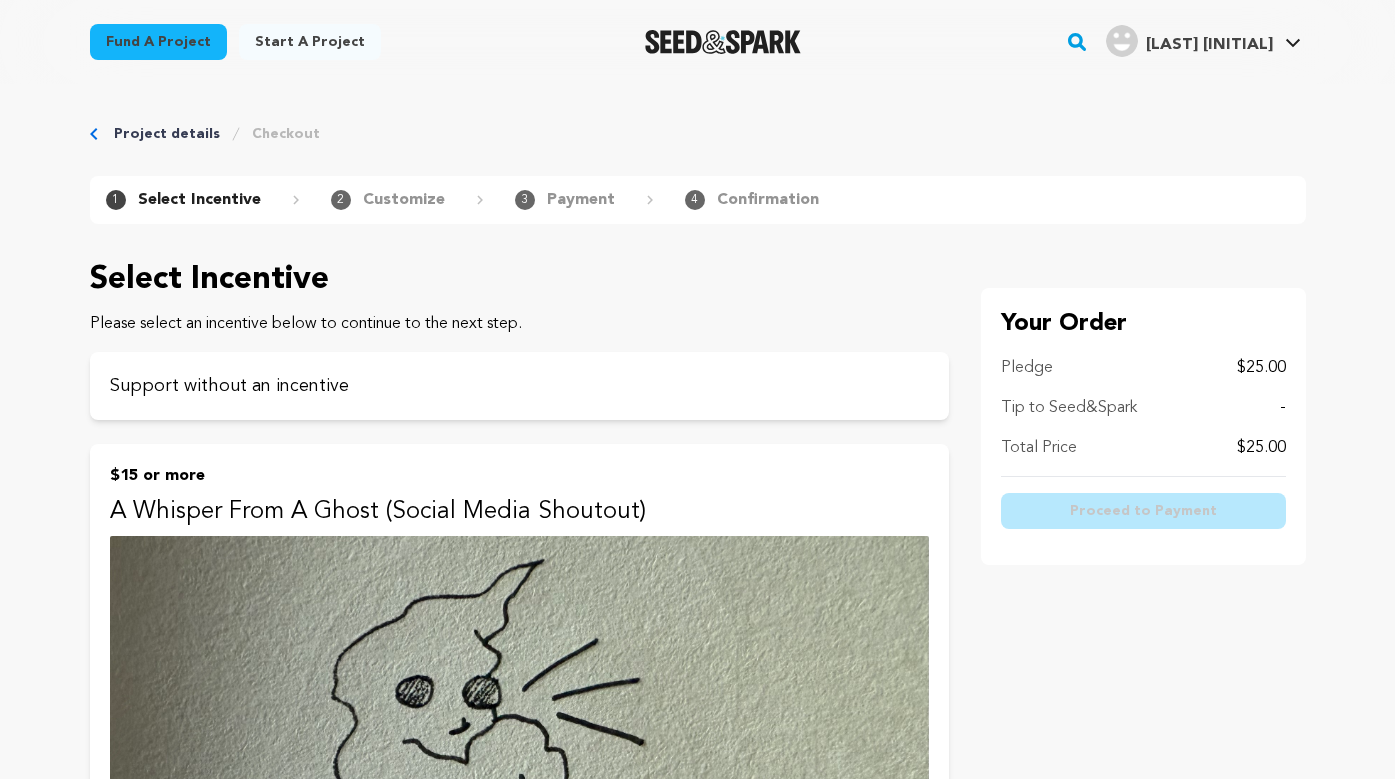 scroll, scrollTop: 0, scrollLeft: 0, axis: both 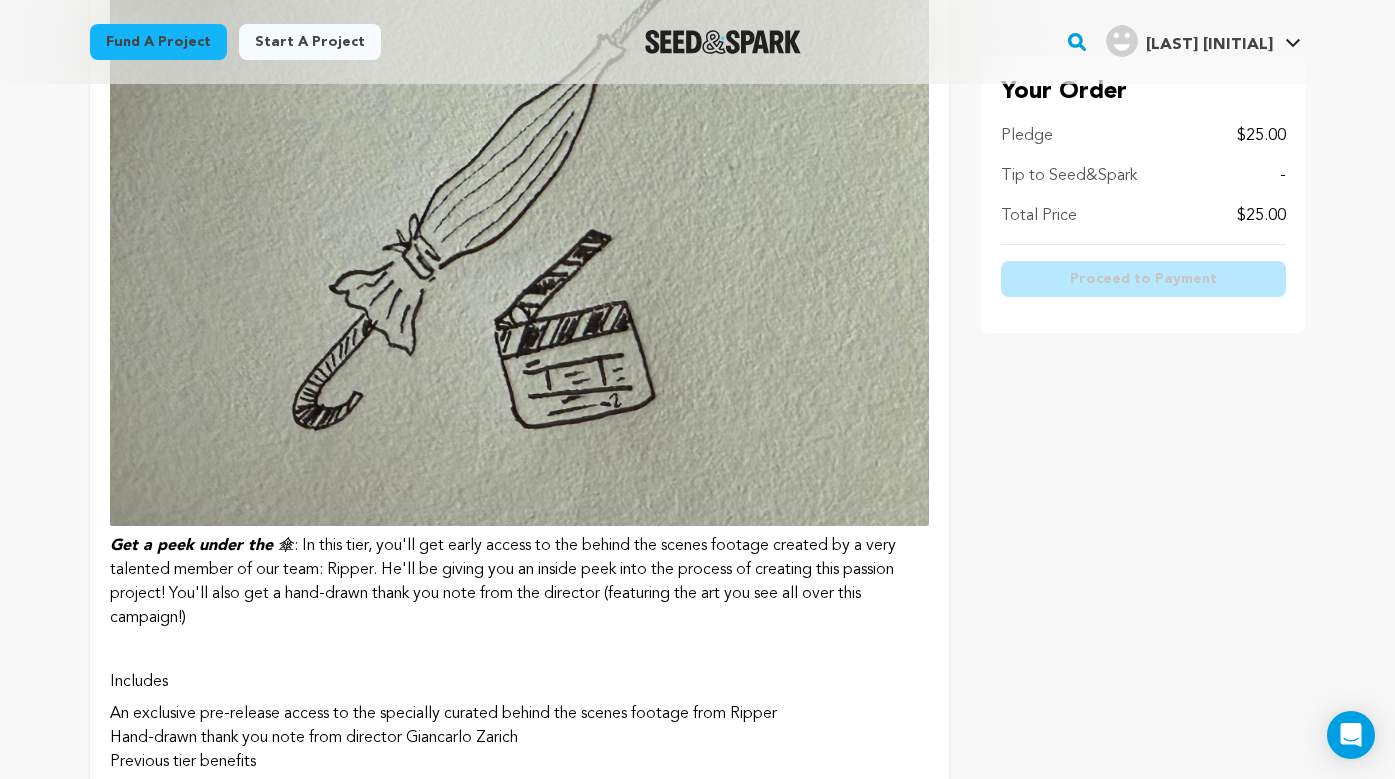 click at bounding box center (519, 219) 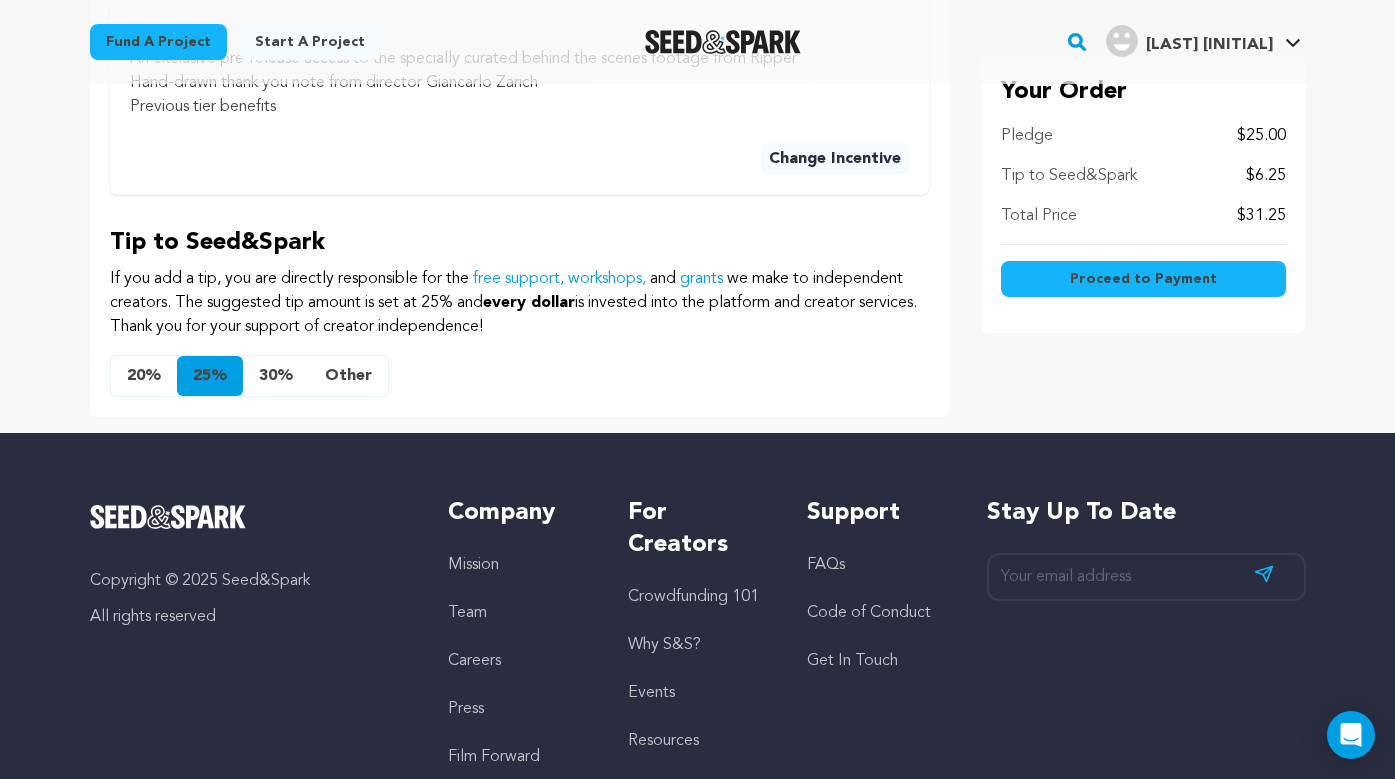 scroll, scrollTop: 1419, scrollLeft: 0, axis: vertical 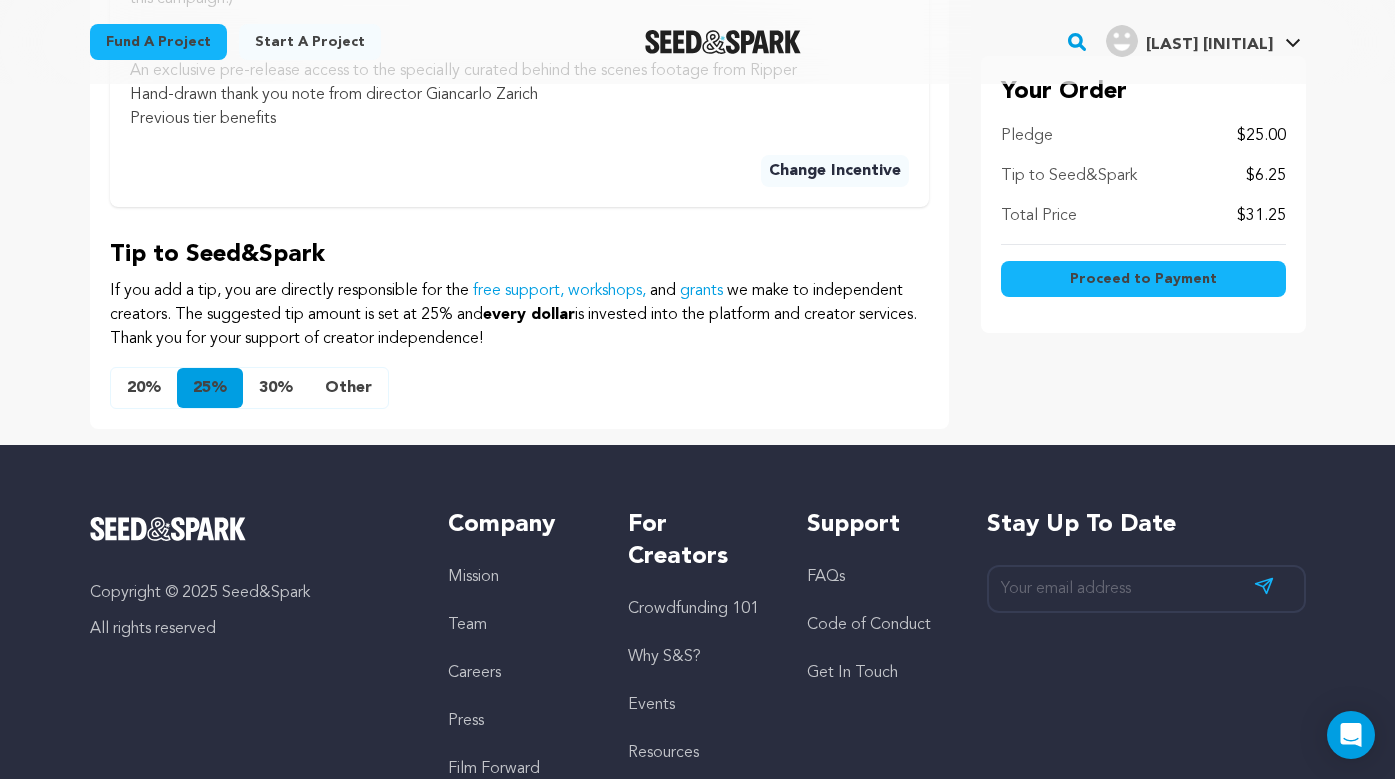 click on "Other" at bounding box center [348, 388] 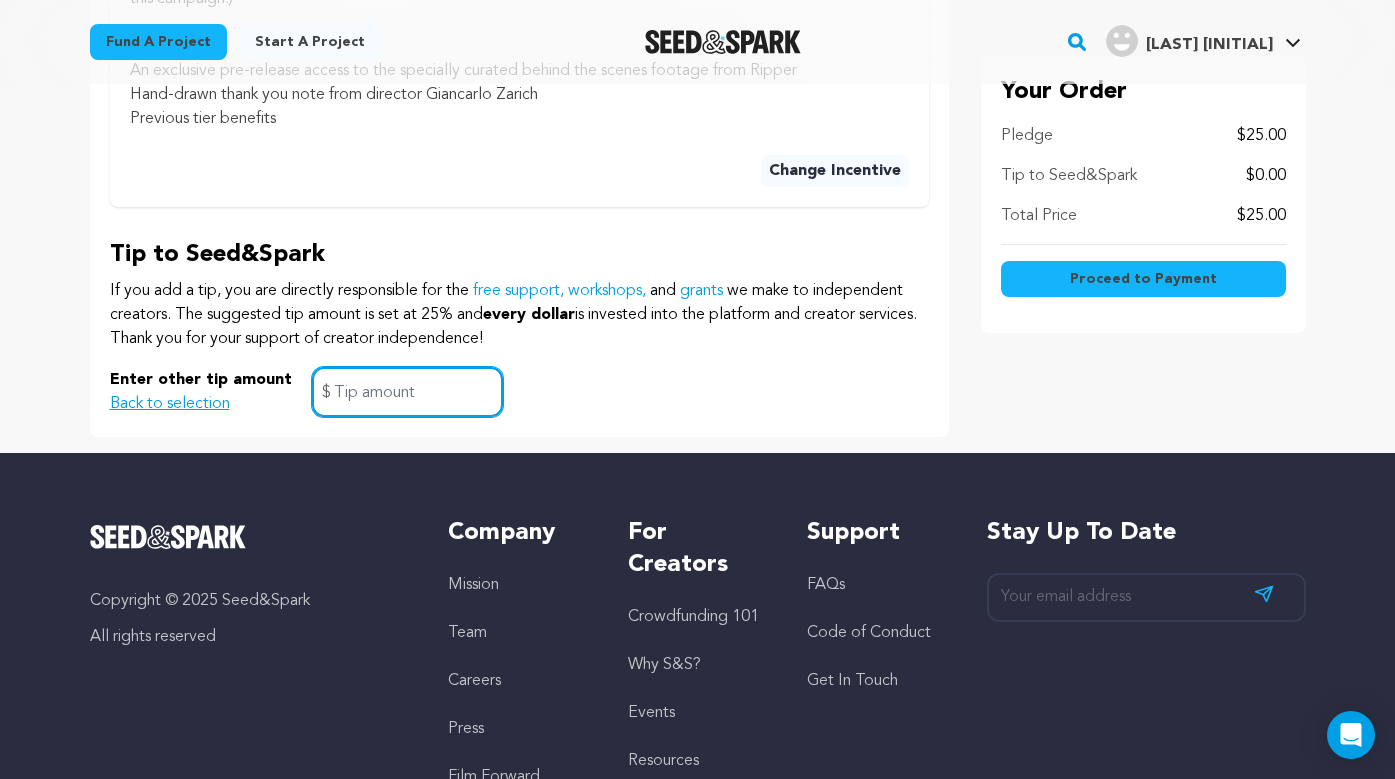 click at bounding box center (407, 392) 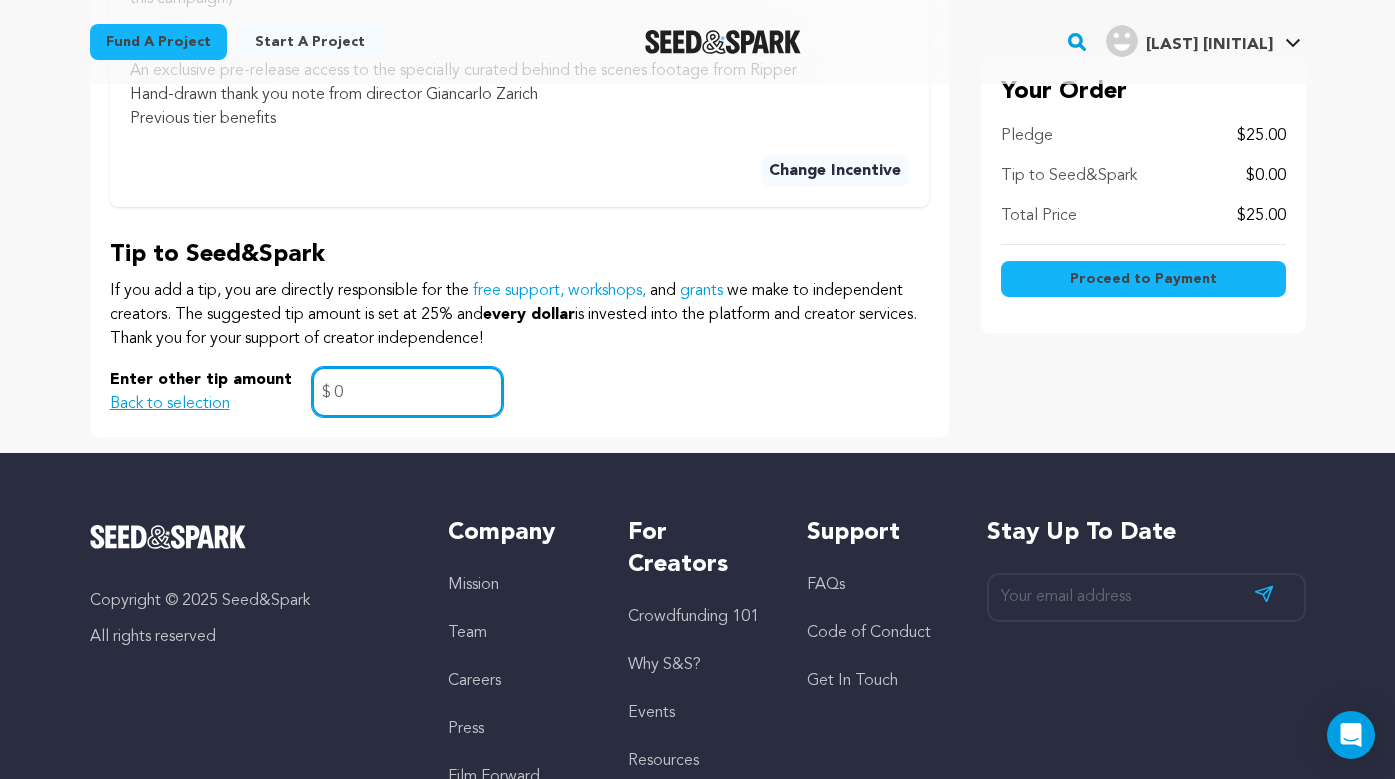 type on "0" 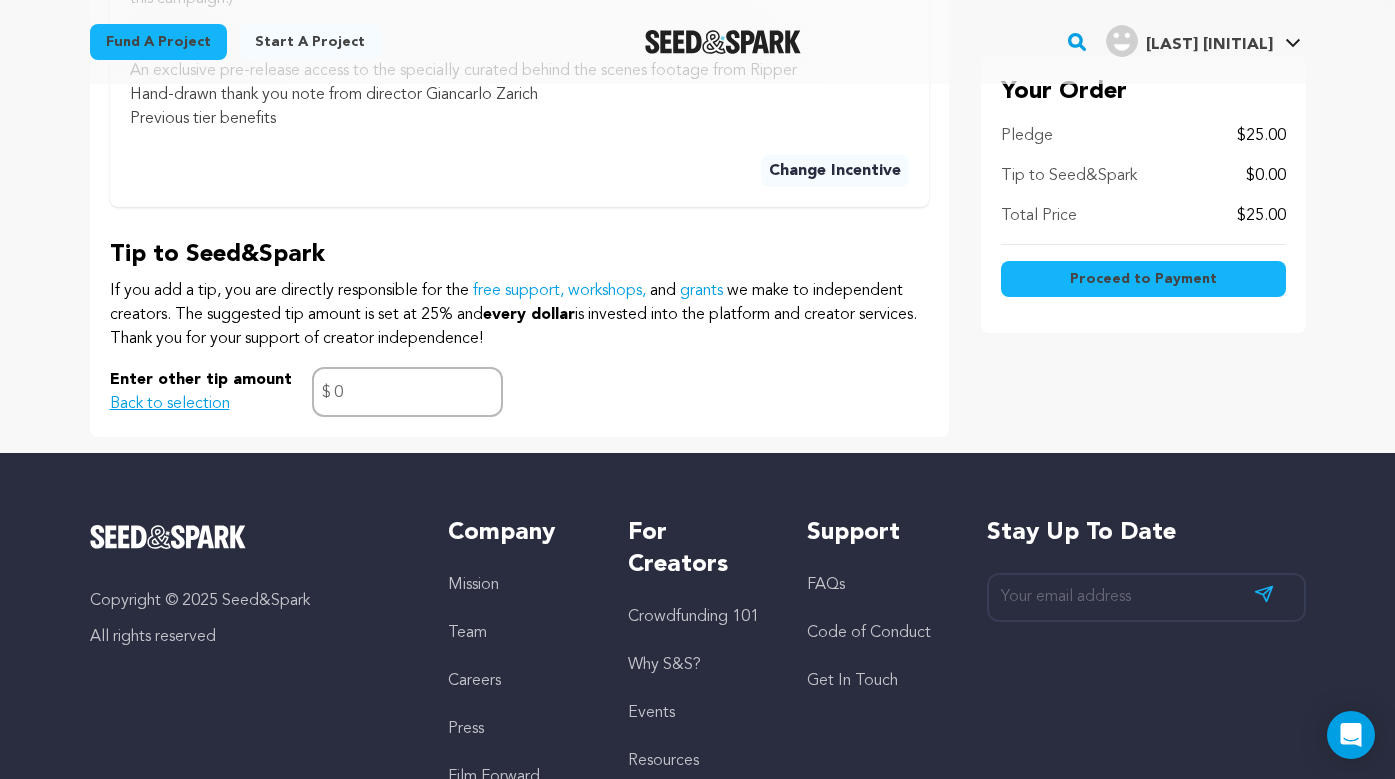 click on "Enter other tip amount
Back to selection
0
$" at bounding box center (519, 392) 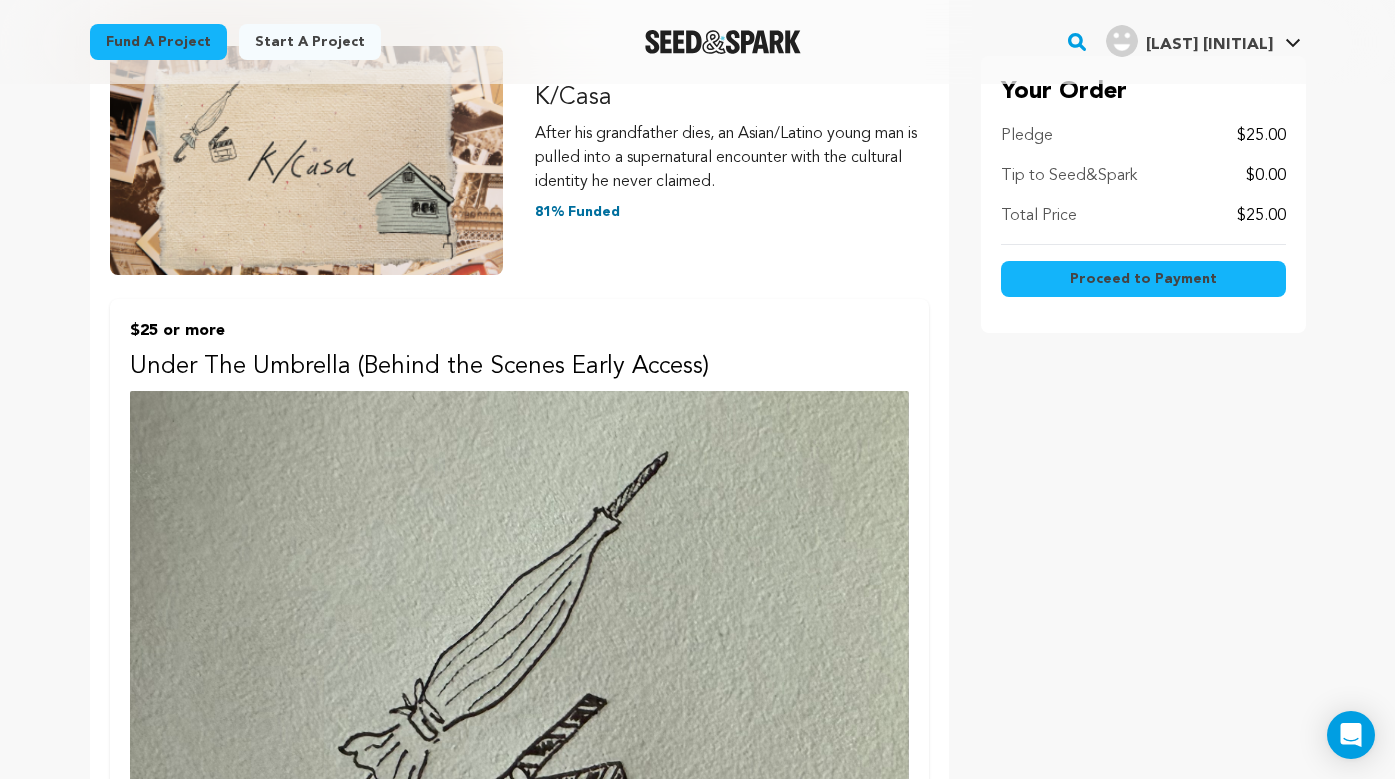 scroll, scrollTop: 0, scrollLeft: 0, axis: both 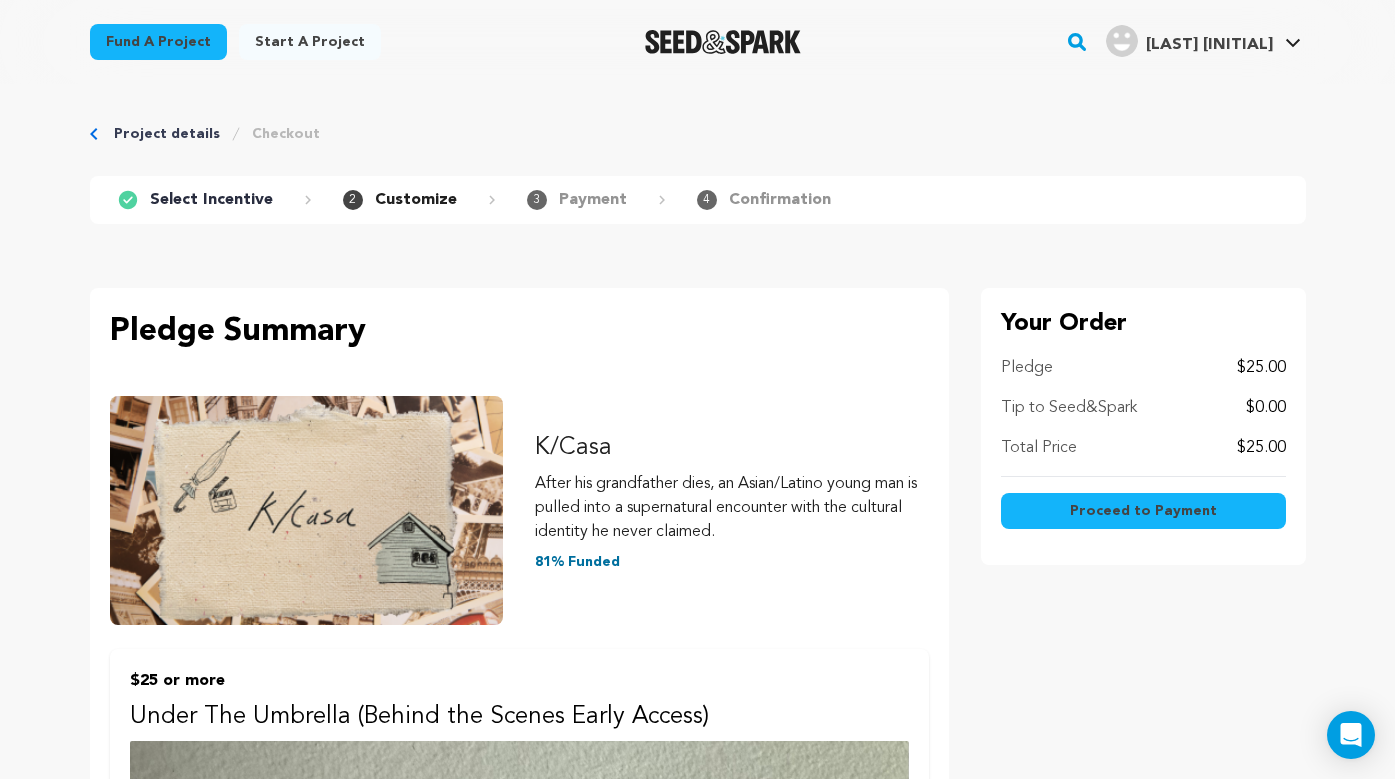 click on "Proceed to Payment" at bounding box center [1143, 511] 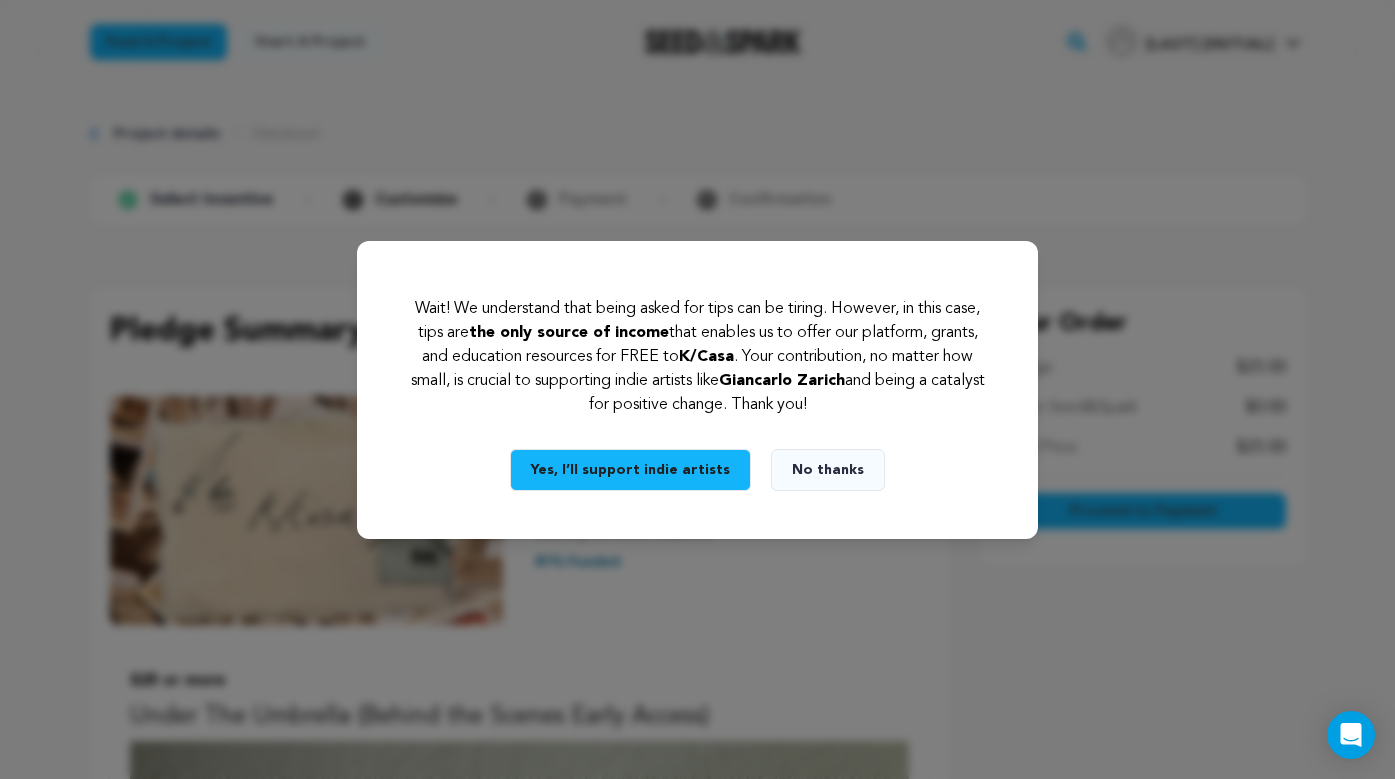 click on "No thanks" at bounding box center (828, 470) 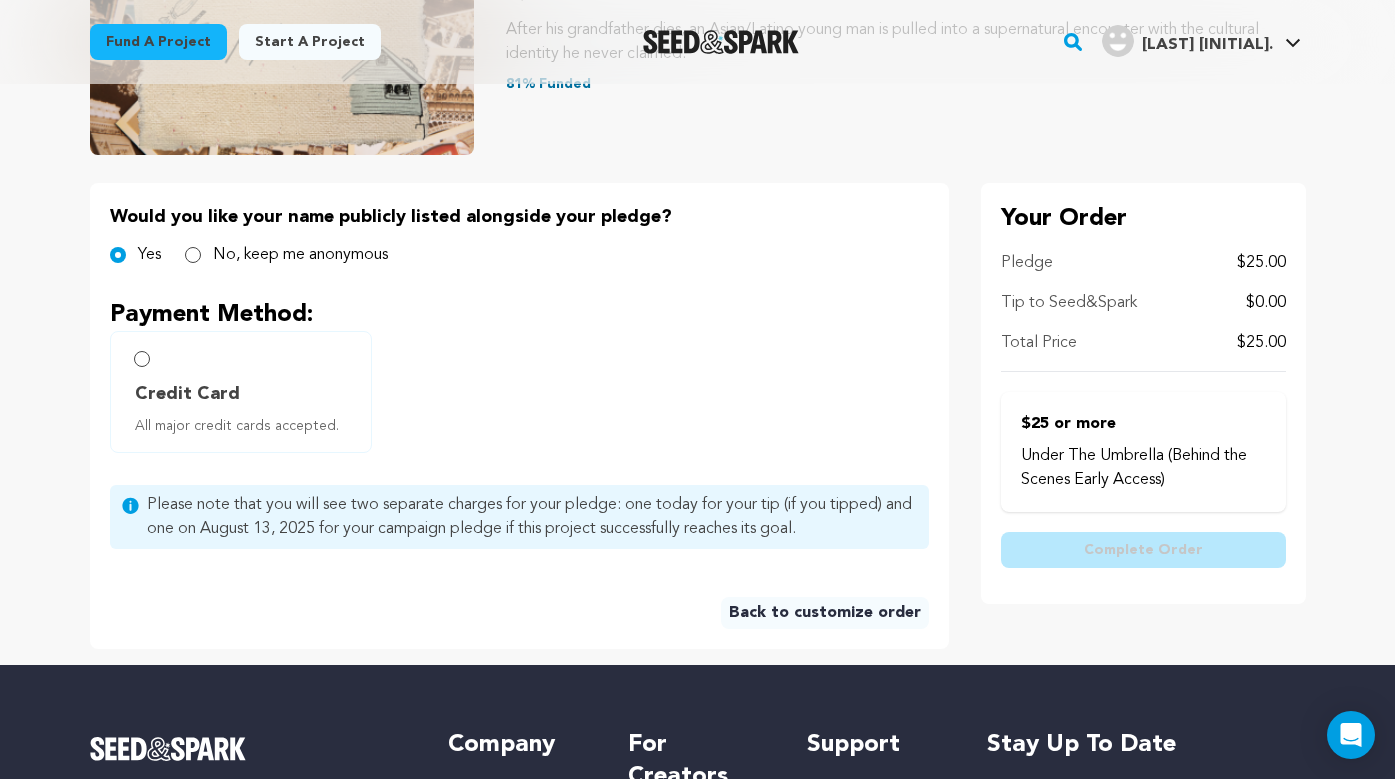 scroll, scrollTop: 325, scrollLeft: 0, axis: vertical 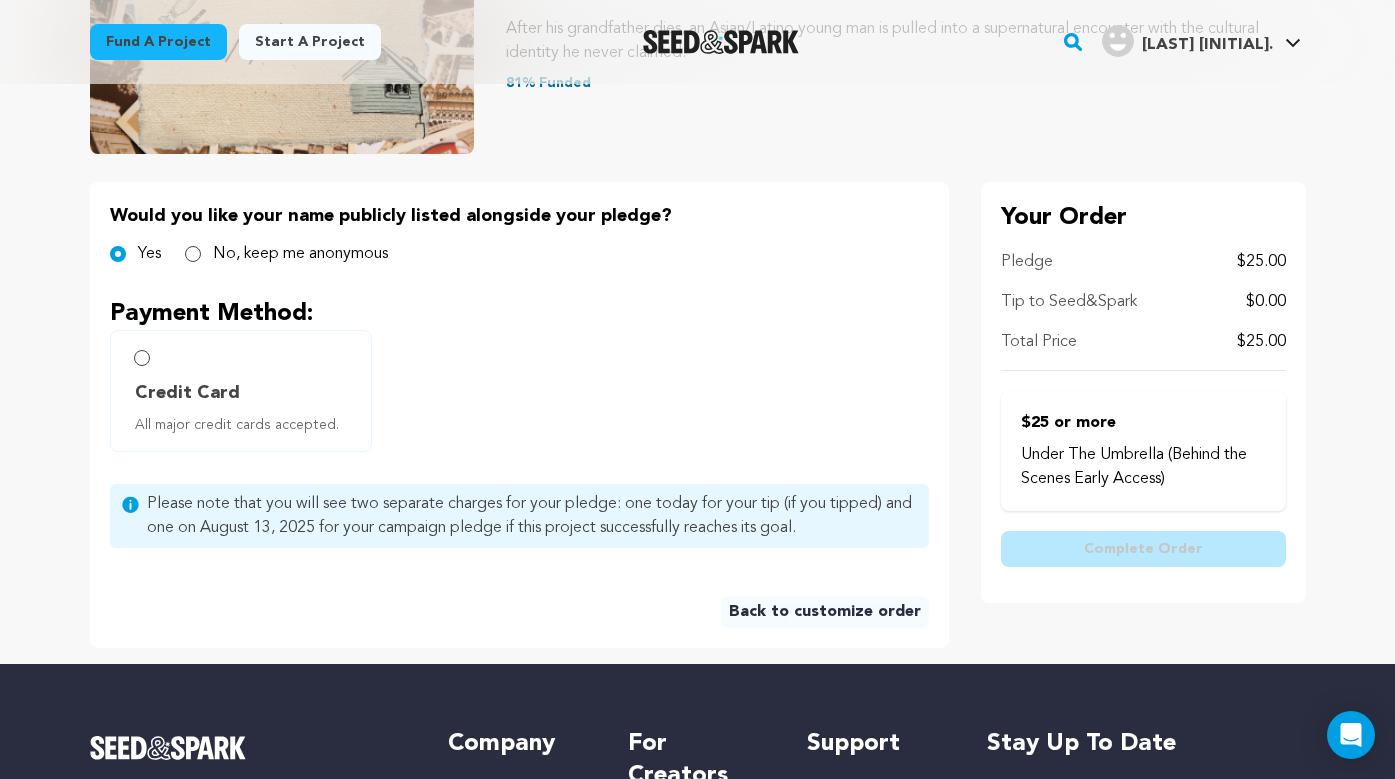 click on "Credit Card
All major credit cards accepted." at bounding box center [241, 391] 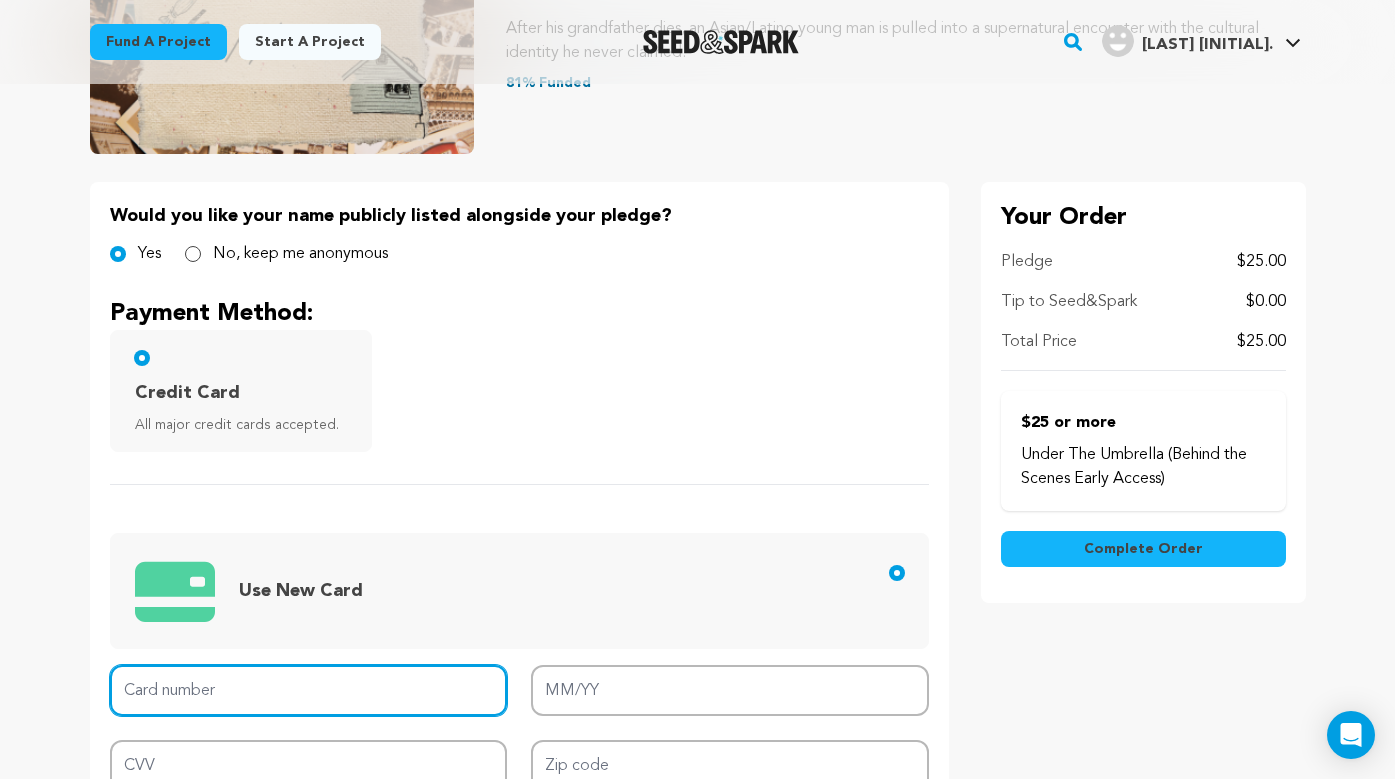 click on "Card number" at bounding box center [309, 690] 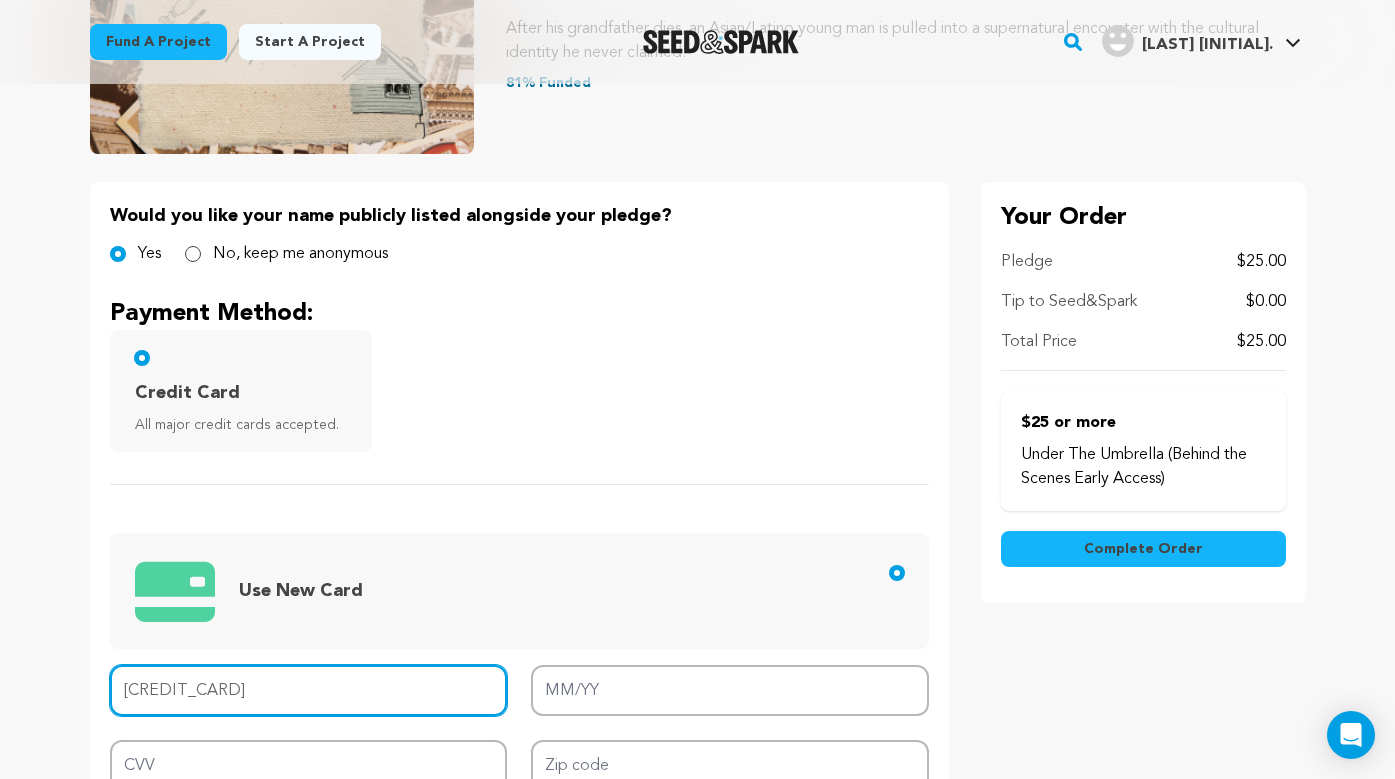 type on "5262 2700 7249 8109" 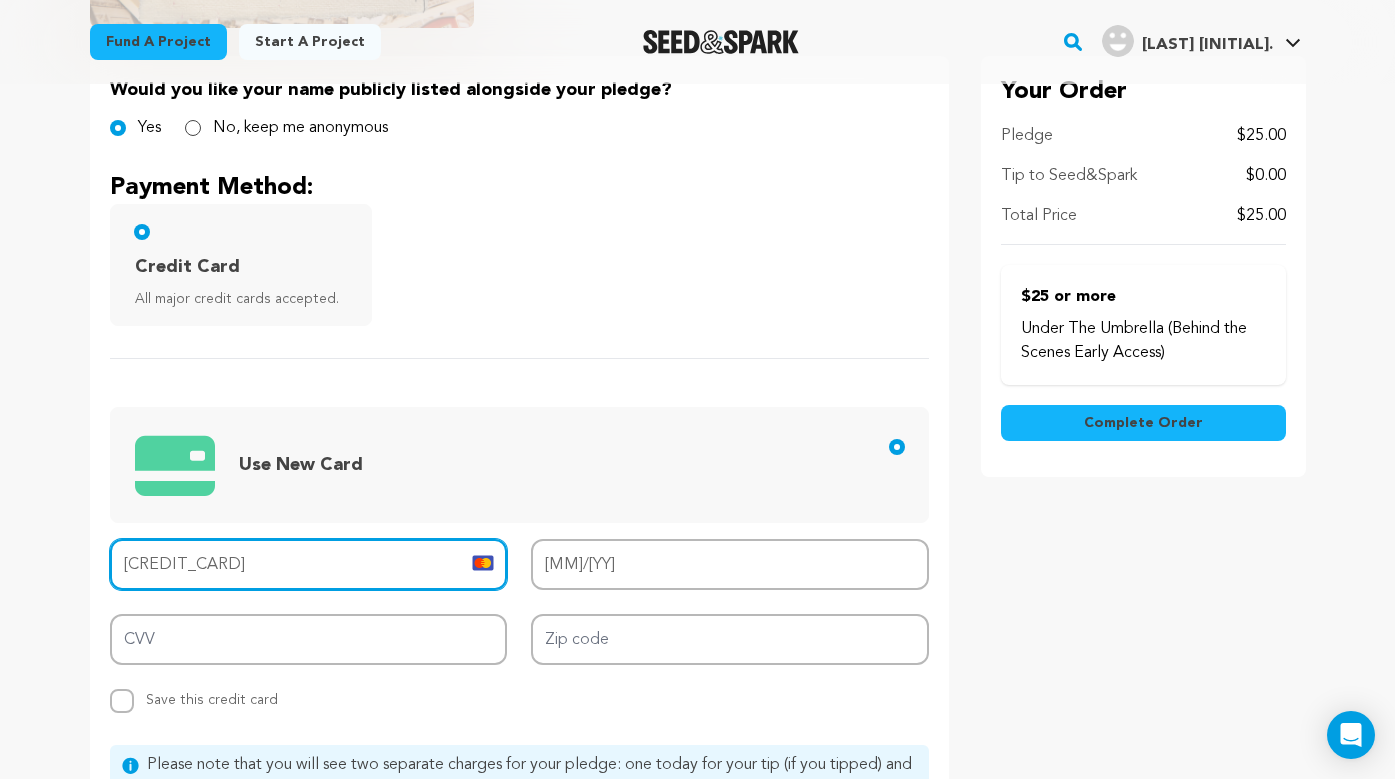 scroll, scrollTop: 655, scrollLeft: 0, axis: vertical 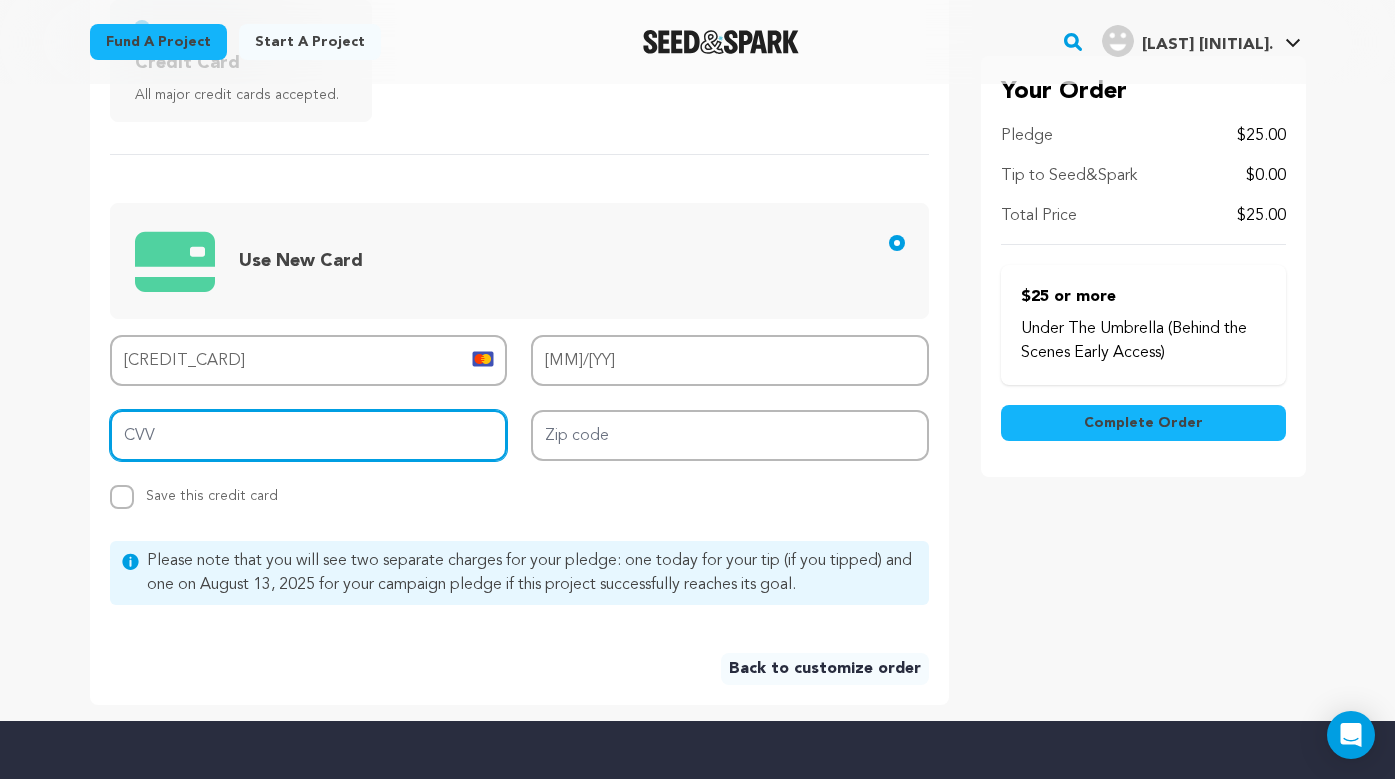 click on "CVV" at bounding box center [309, 435] 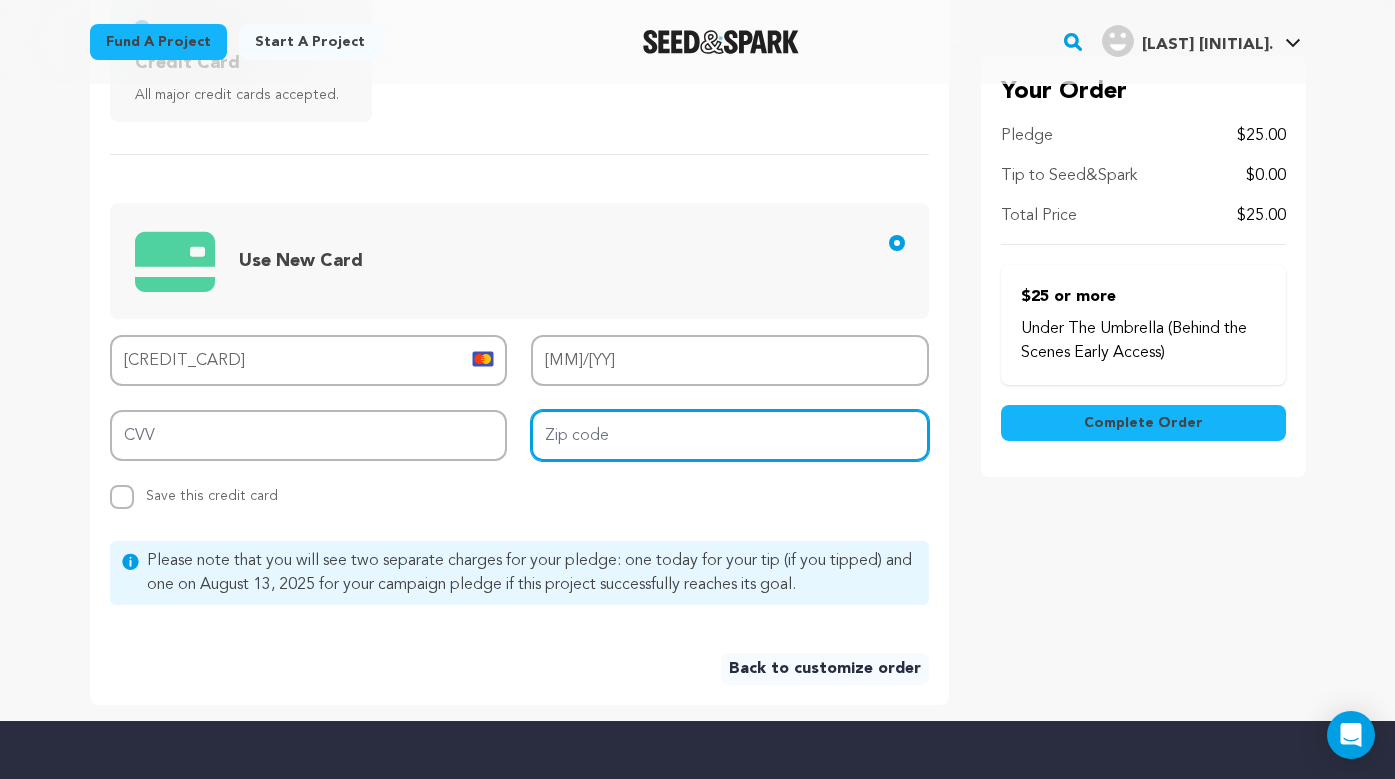 click on "Zip code" at bounding box center [730, 435] 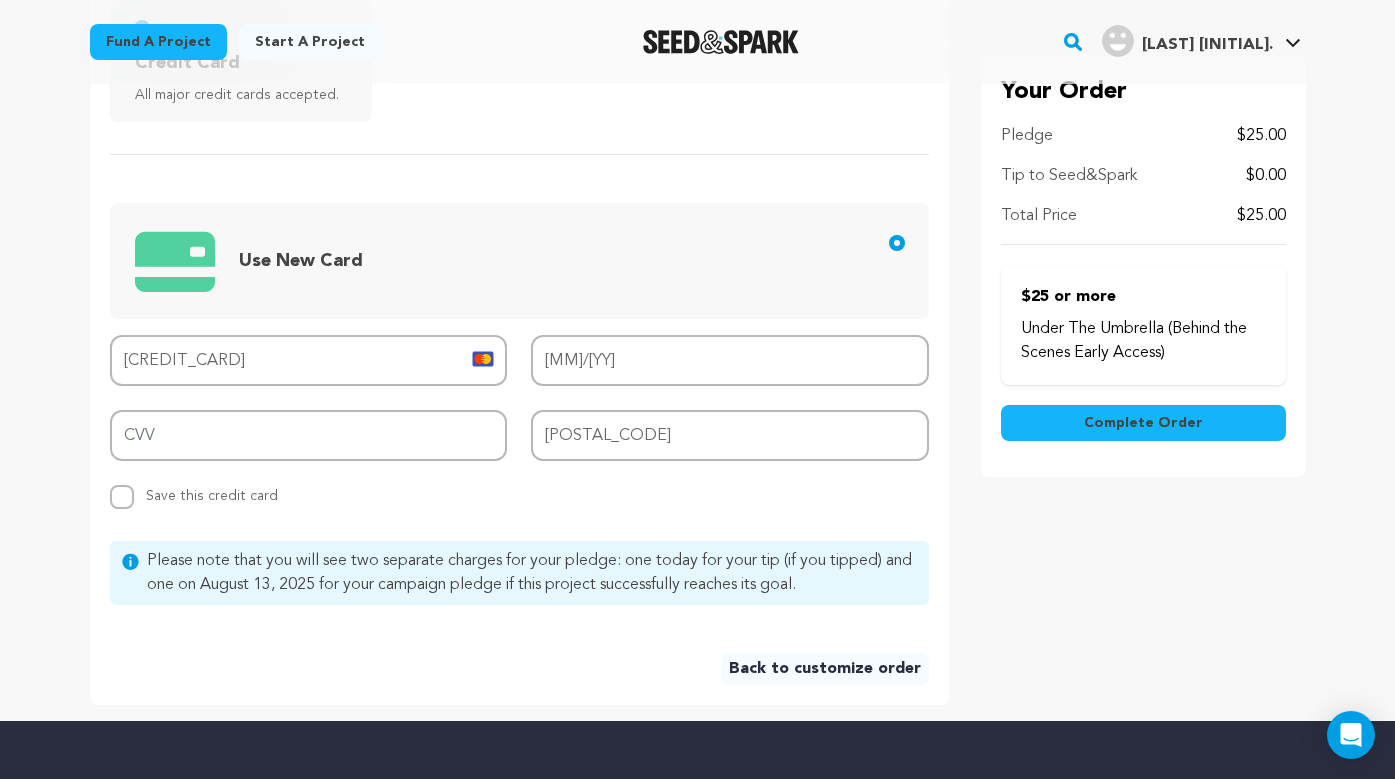 click on "Replace saved credit card
Save this credit card" at bounding box center (309, 497) 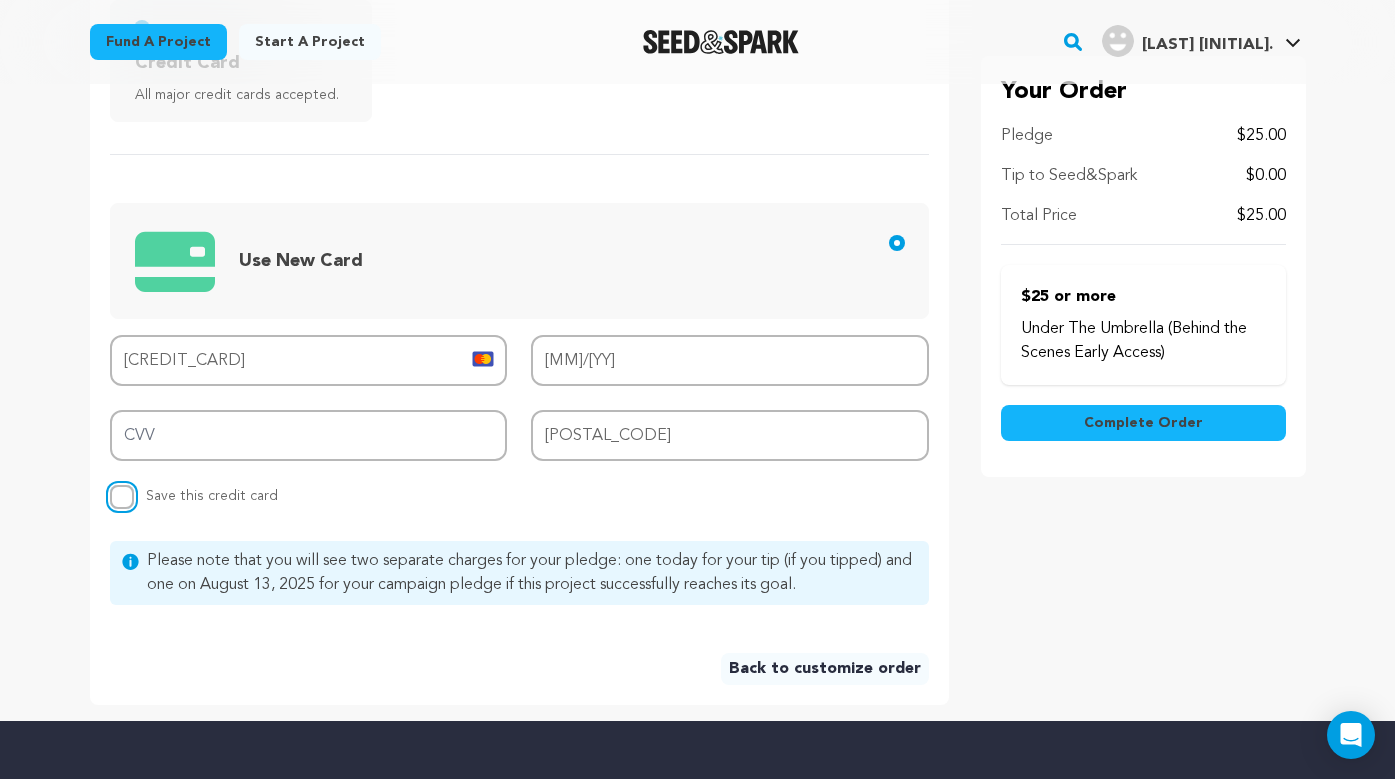 click on "Replace saved credit card
Save this credit card" at bounding box center (122, 497) 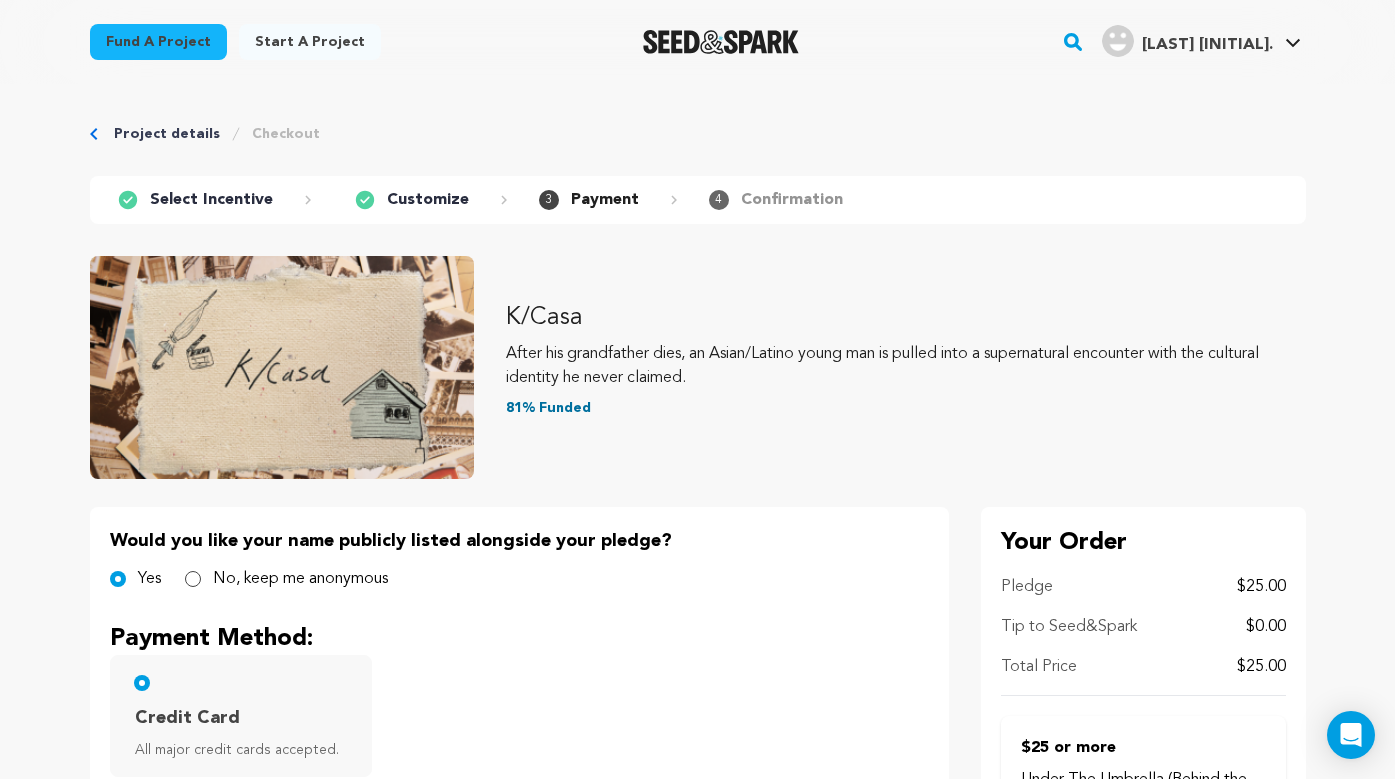 scroll, scrollTop: 404, scrollLeft: 0, axis: vertical 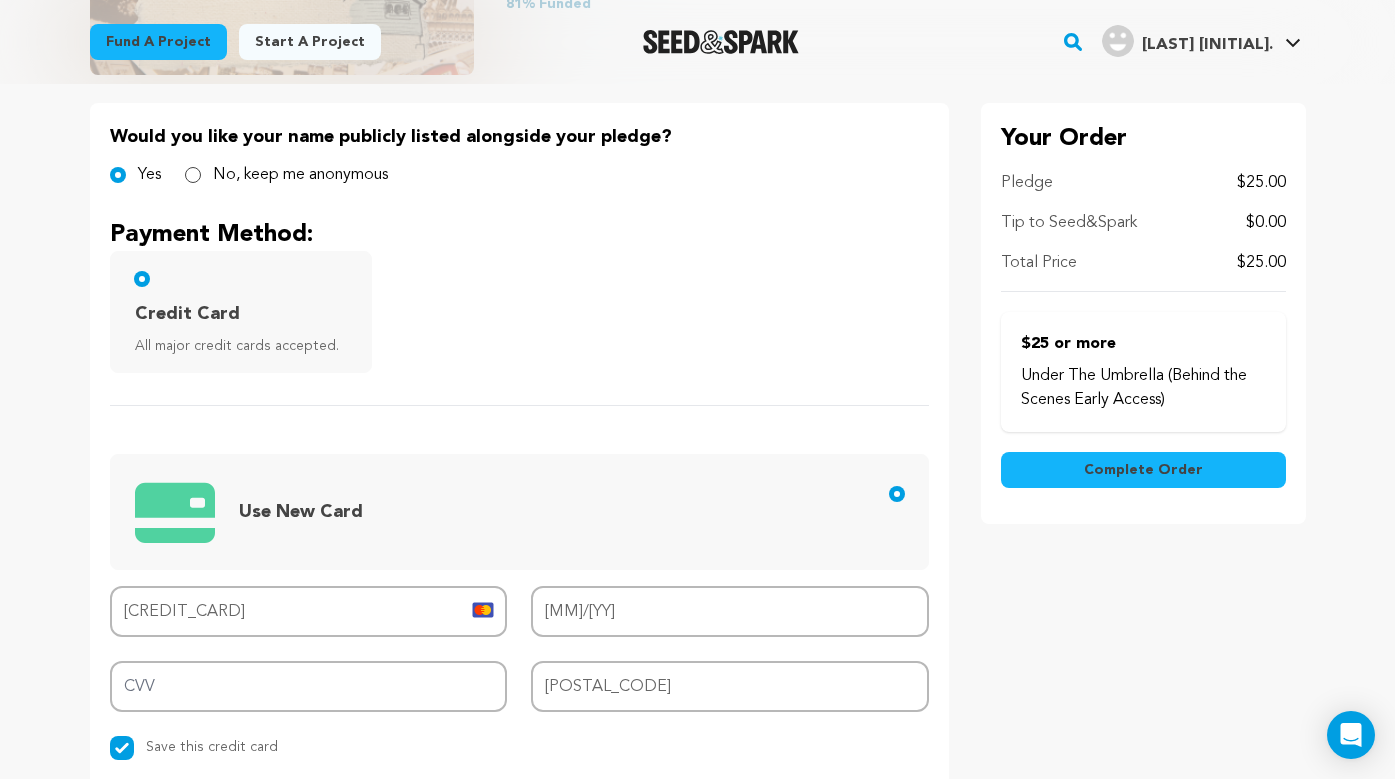 click on "Complete Order" at bounding box center (1143, 470) 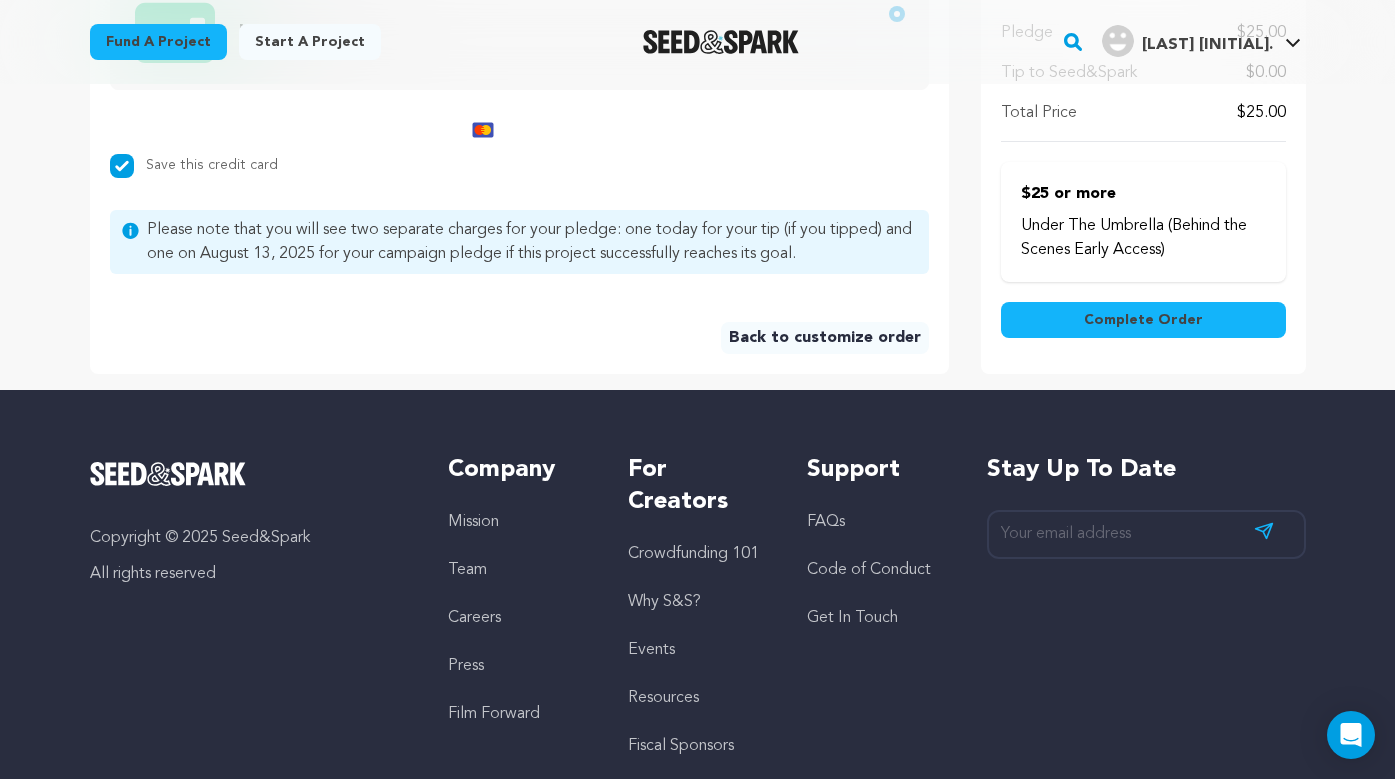 scroll, scrollTop: 1008, scrollLeft: 0, axis: vertical 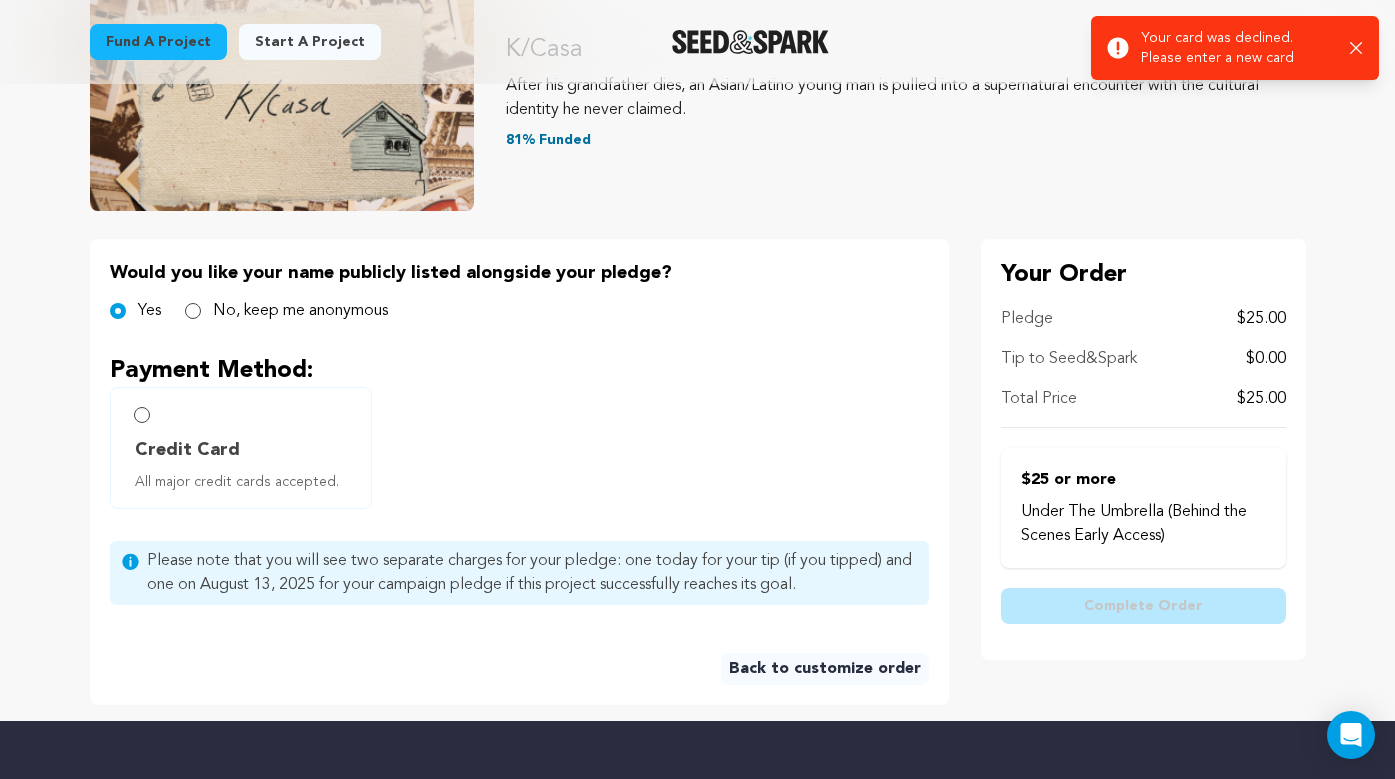 click on "Credit Card
All major credit cards accepted." at bounding box center (241, 448) 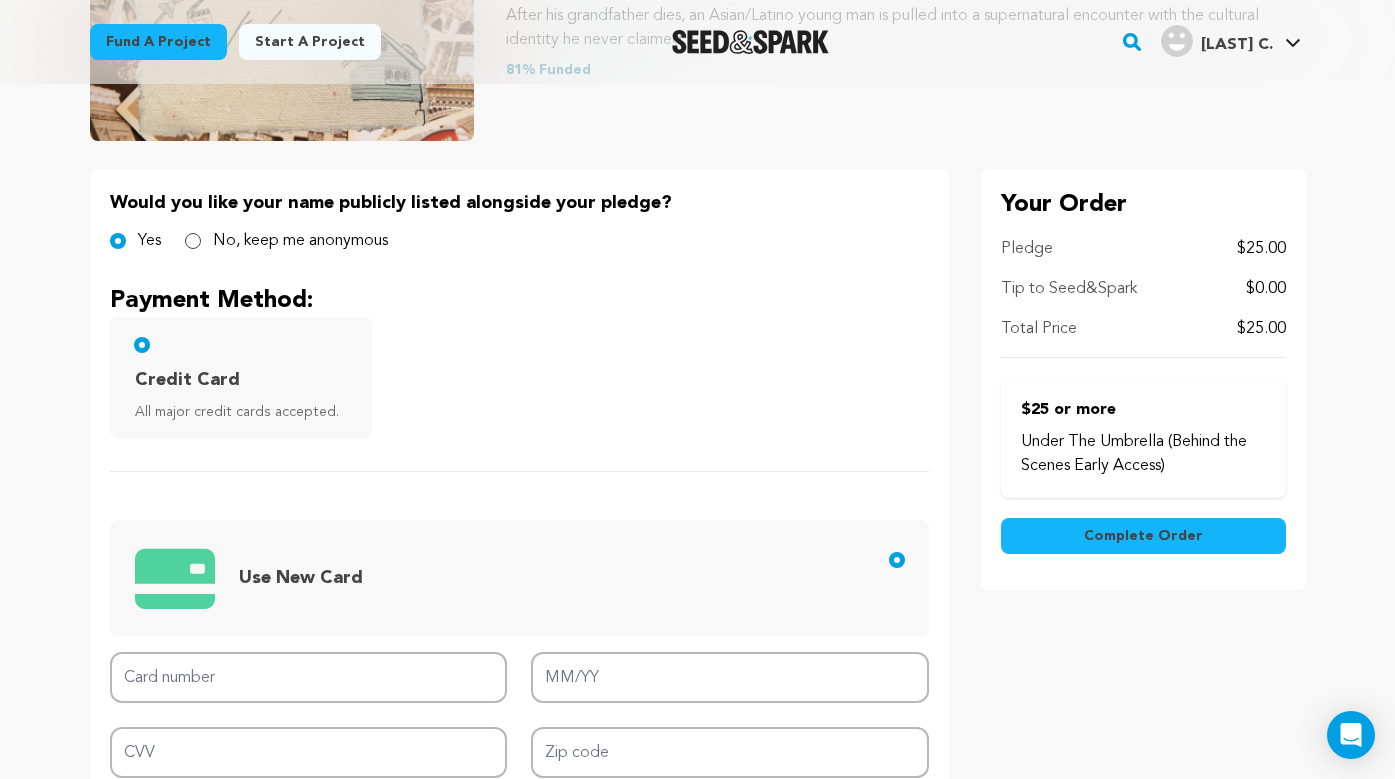 scroll, scrollTop: 406, scrollLeft: 0, axis: vertical 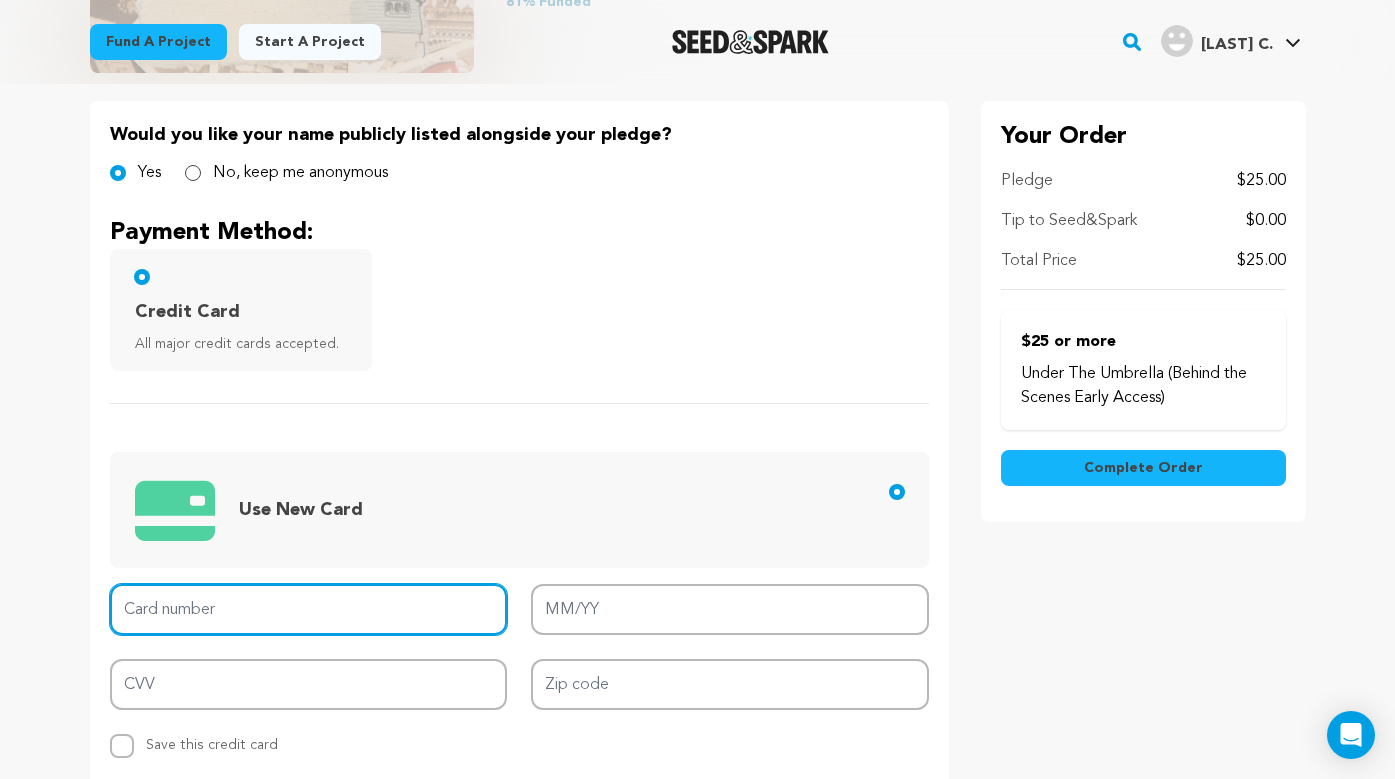 click on "Card number" at bounding box center [309, 609] 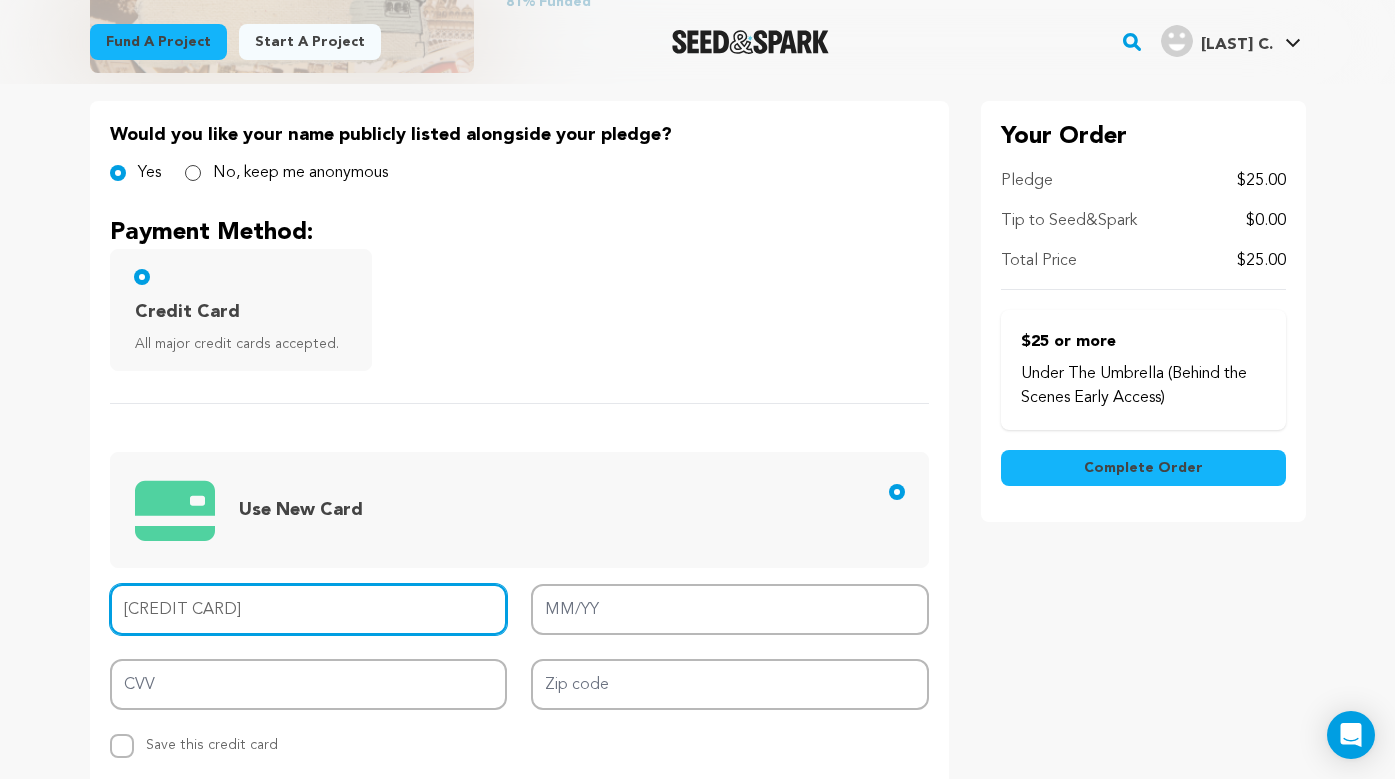 type on "5262 2700 7249 8109" 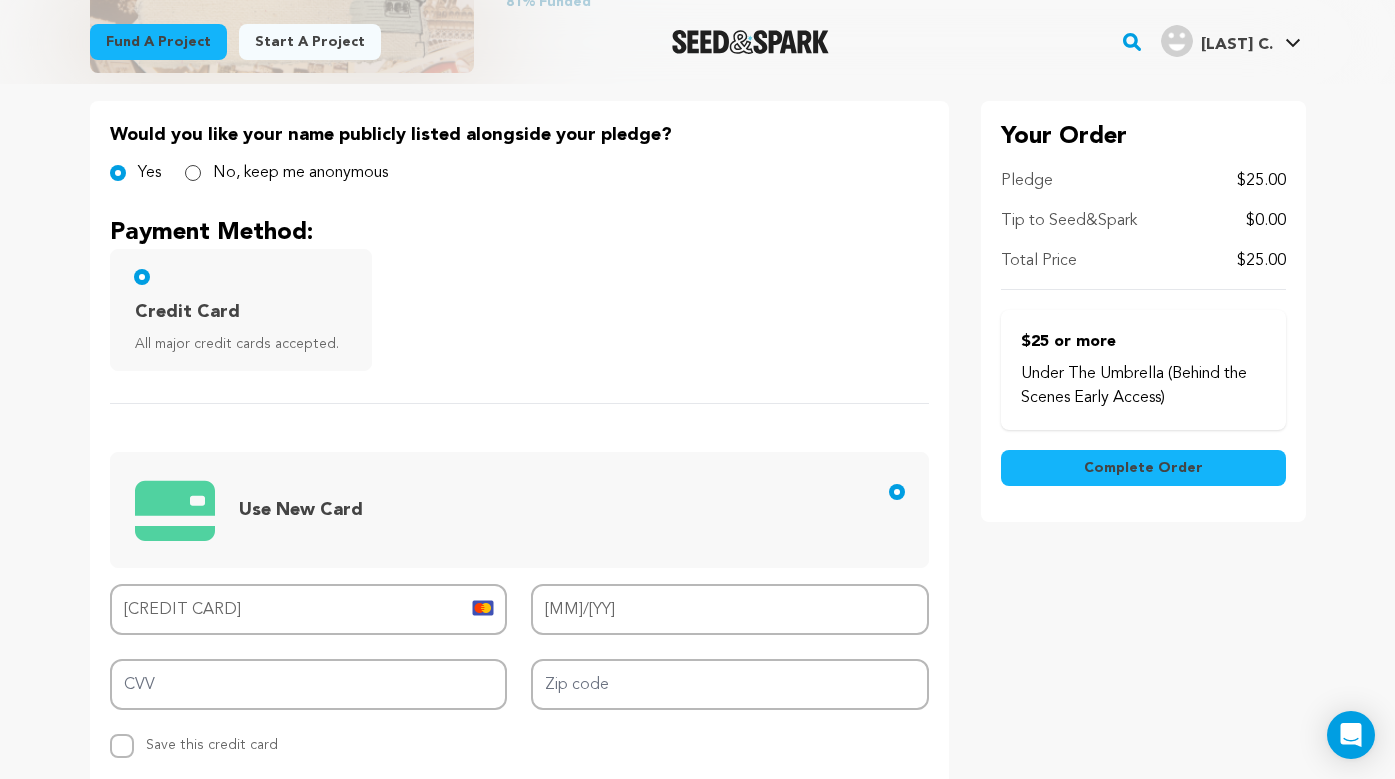 click on "Card number
5262 2700 7249 8109
MM/YY
03/28
CVV
Zip code
Replace saved credit card
Save this credit card" at bounding box center [519, 671] 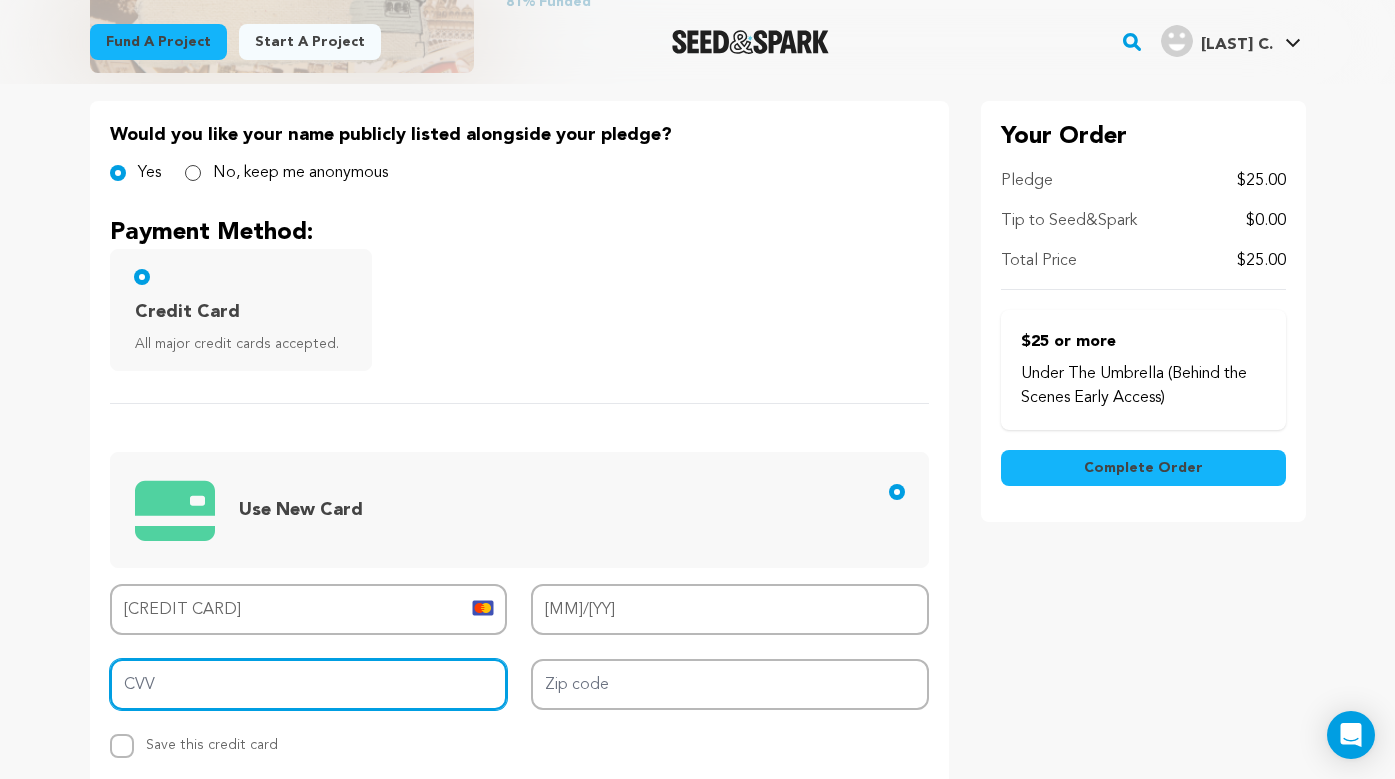 click on "CVV" at bounding box center (309, 684) 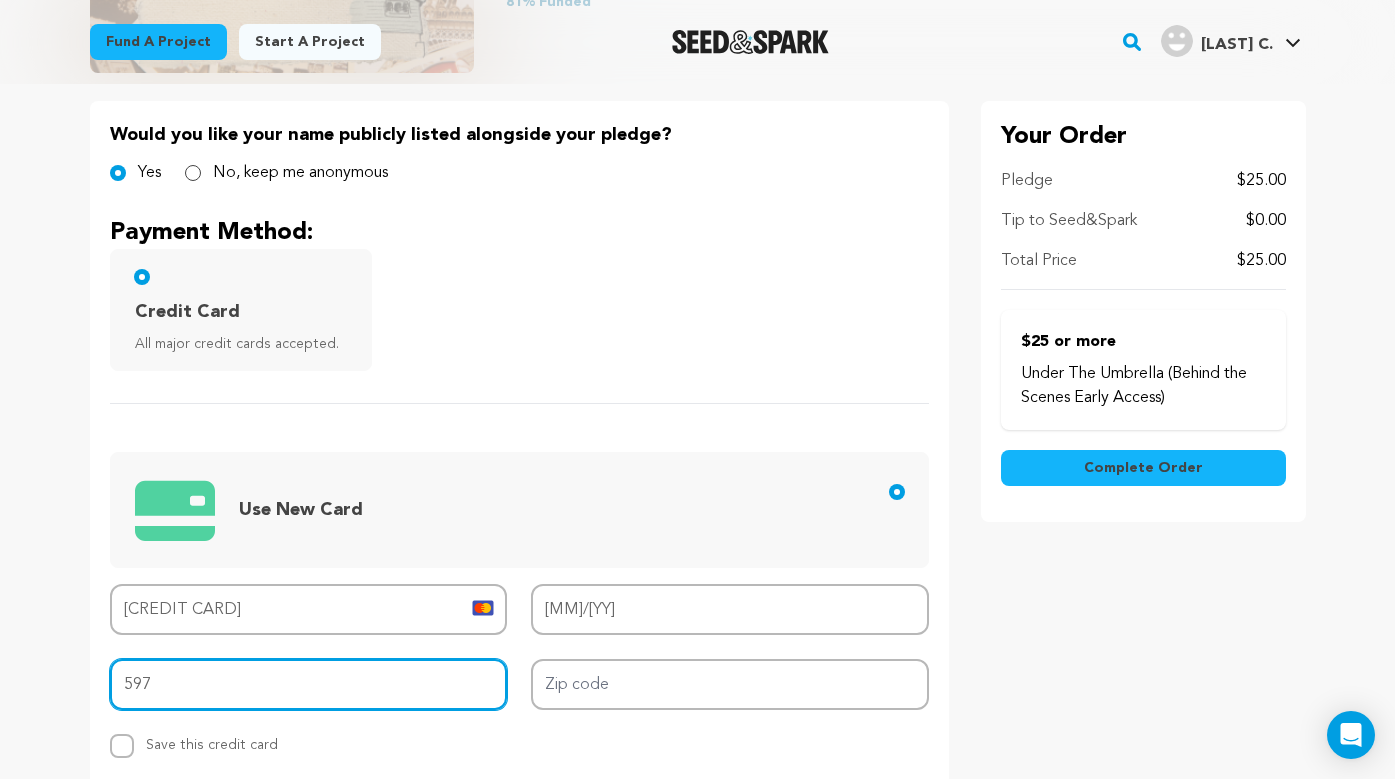 type on "597" 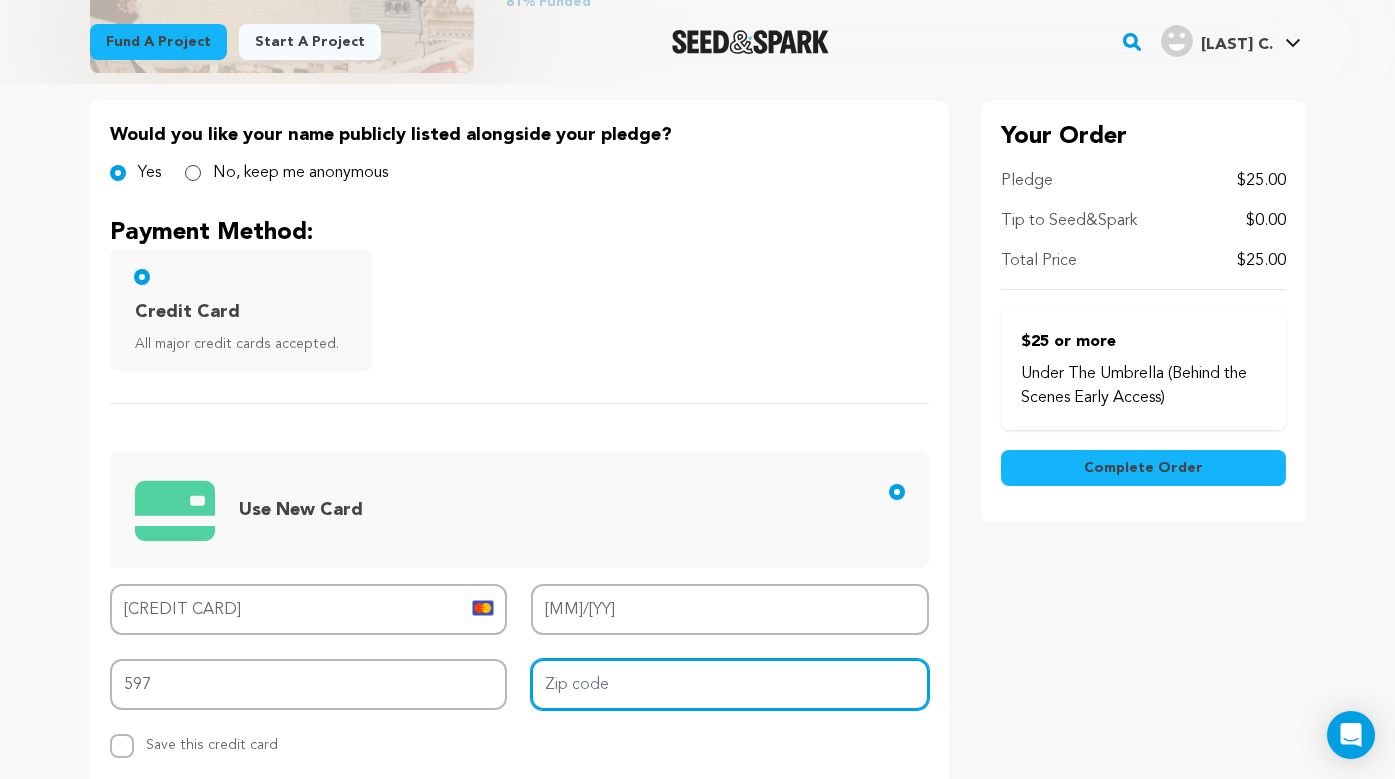 click on "Zip code" at bounding box center [730, 684] 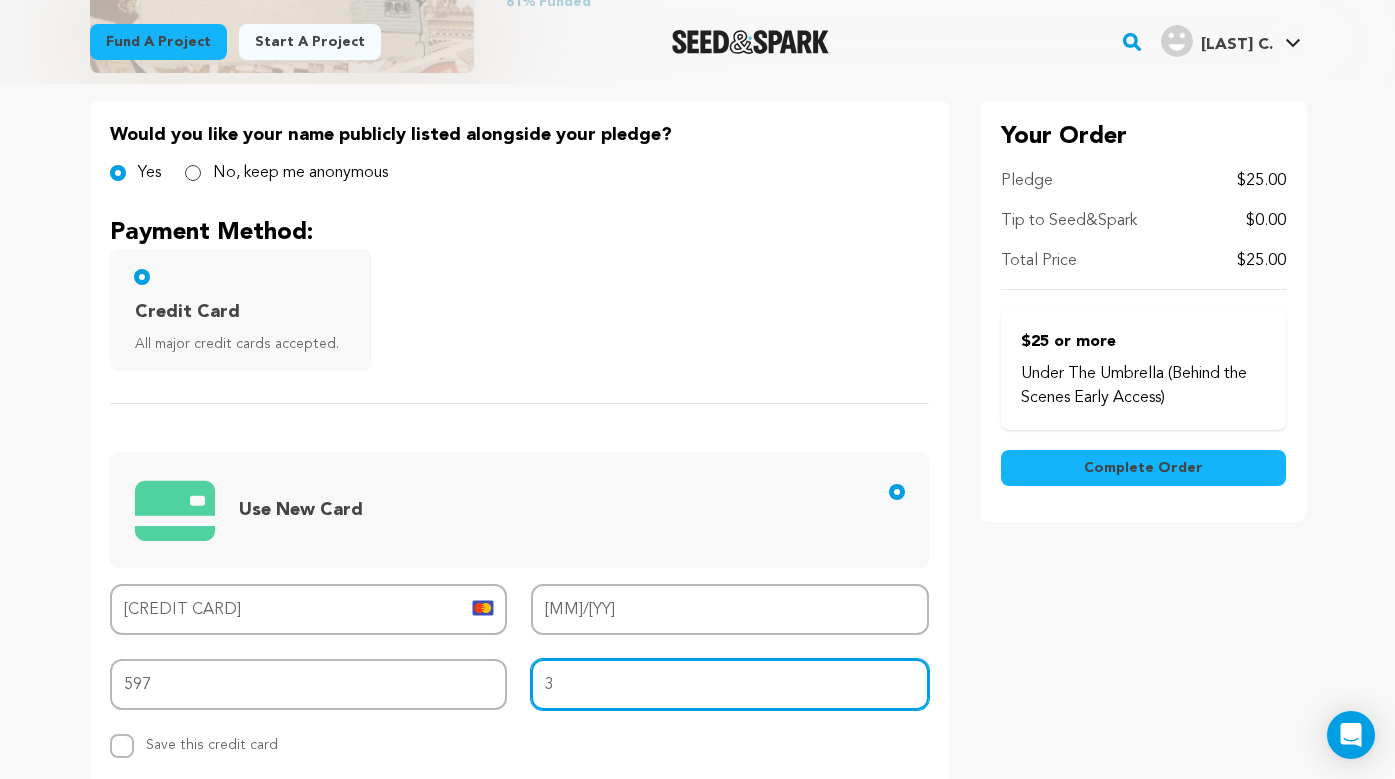 type on "33332" 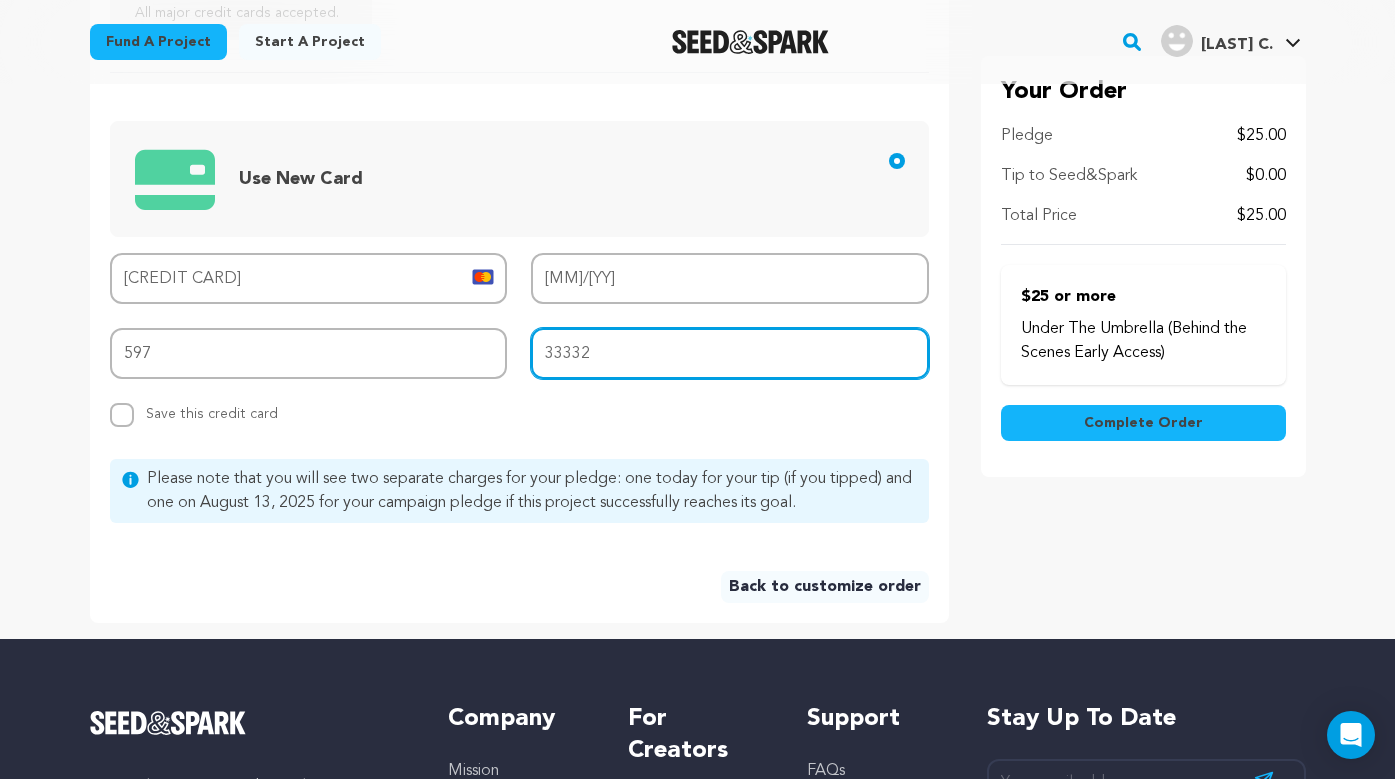 scroll, scrollTop: 721, scrollLeft: 0, axis: vertical 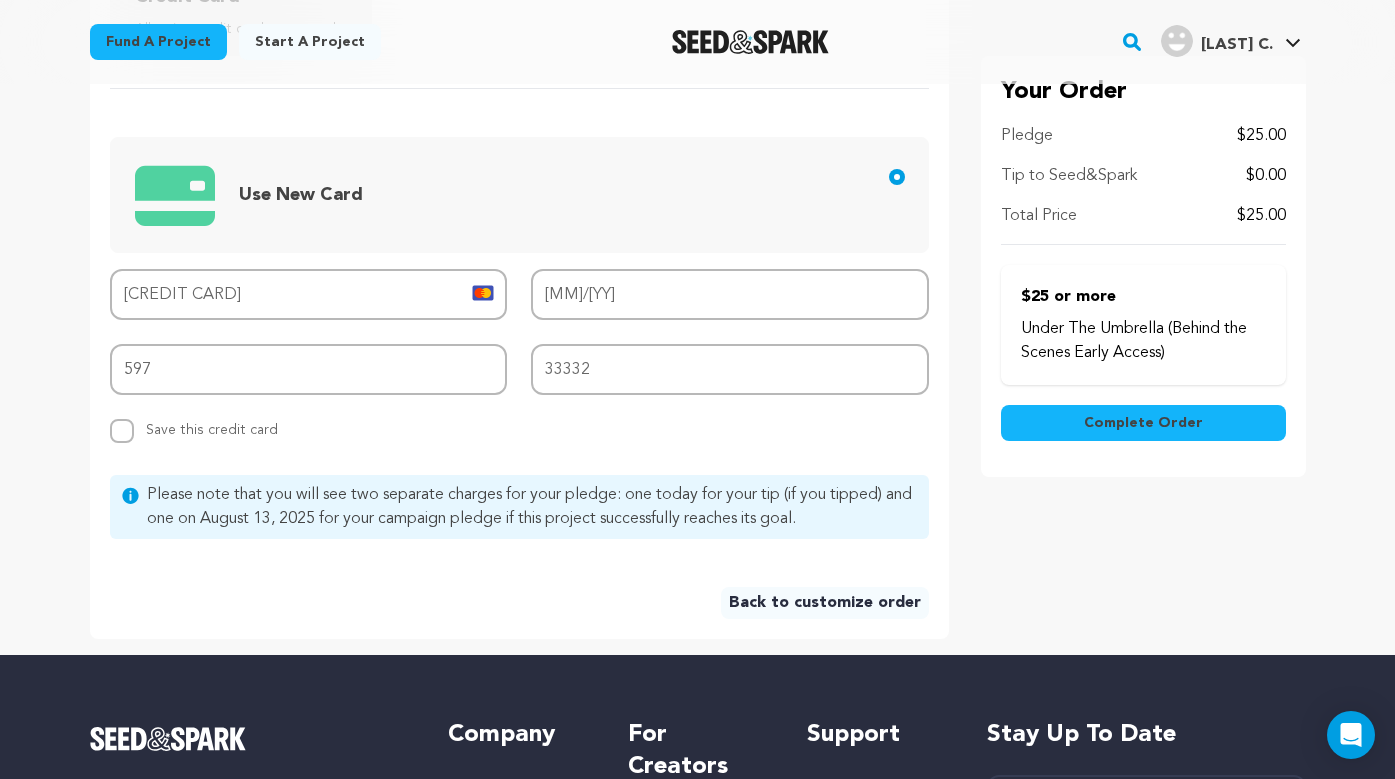 click on "Save this credit card" at bounding box center [212, 426] 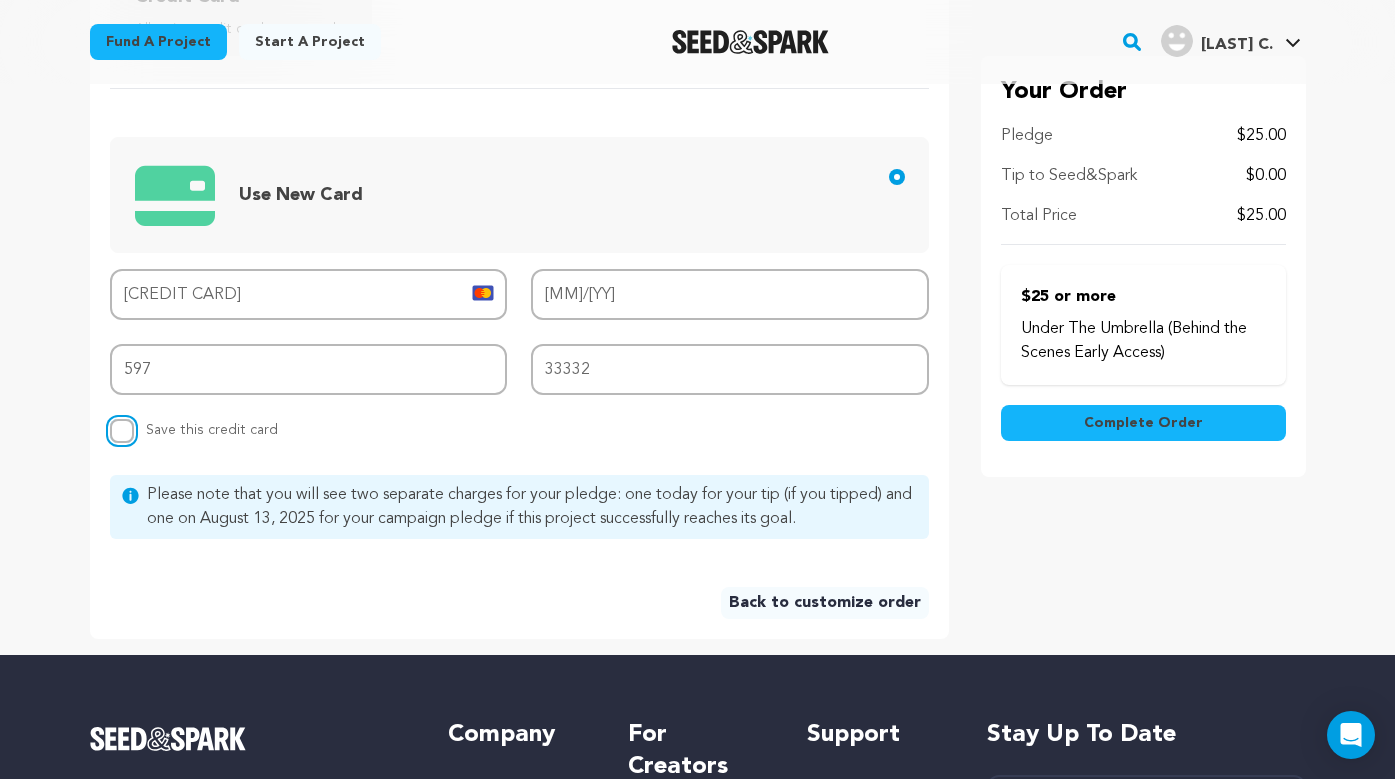 checkbox on "true" 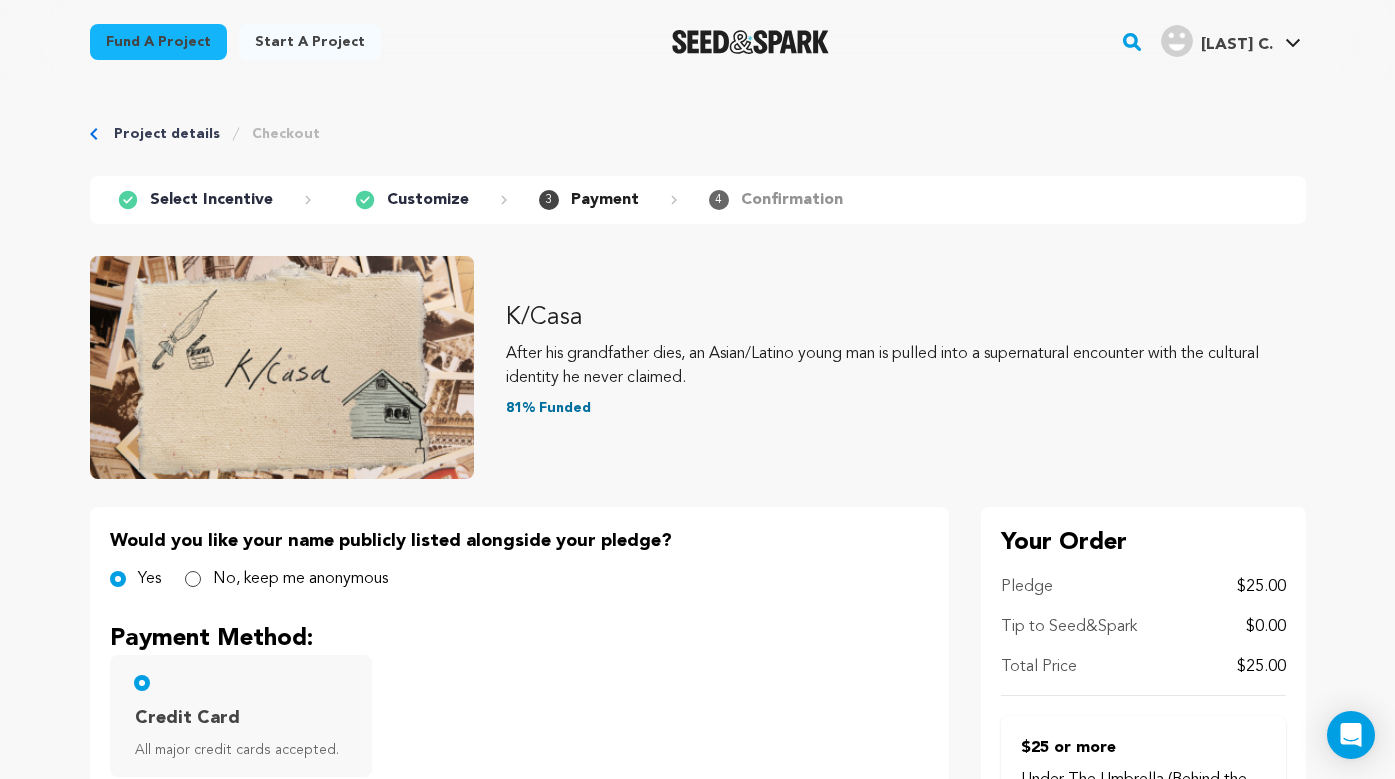 scroll, scrollTop: 362, scrollLeft: 0, axis: vertical 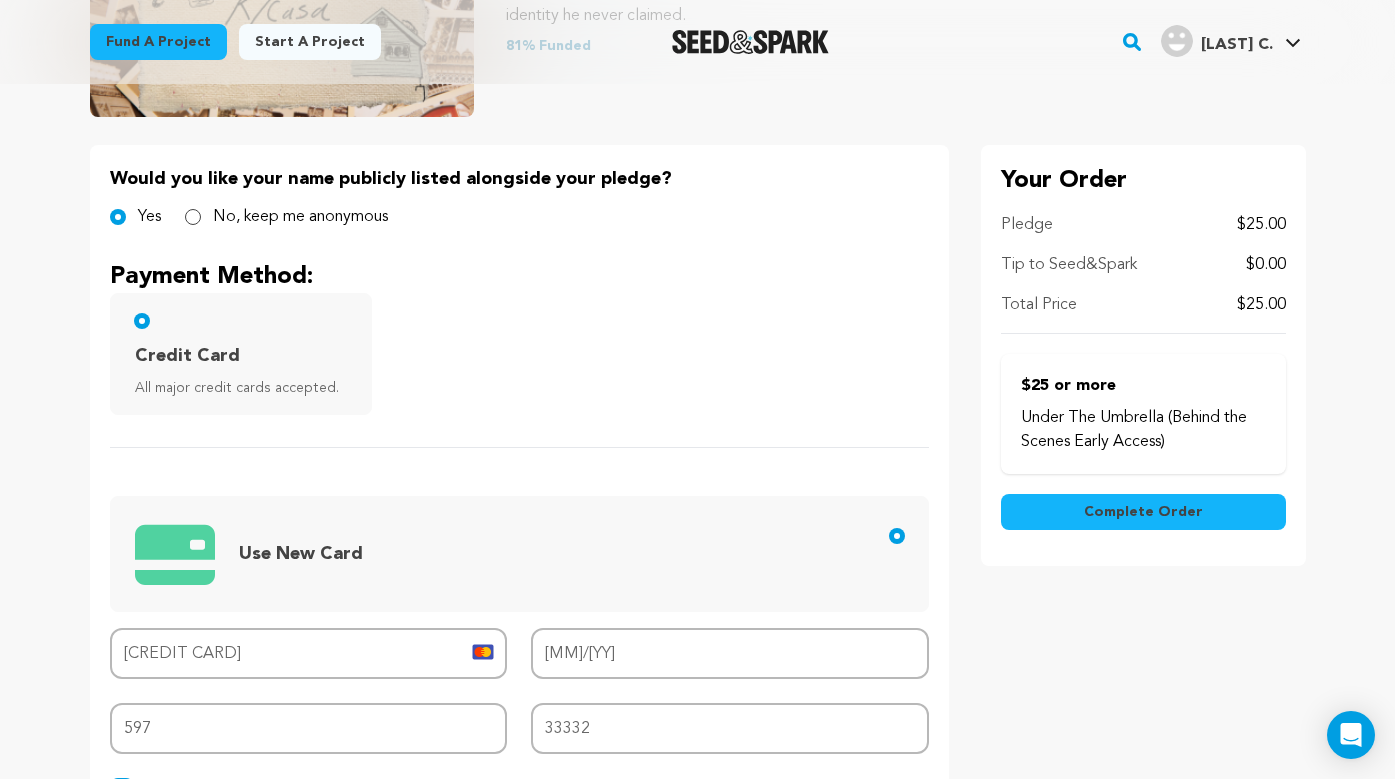 click on "Complete Order" at bounding box center (1143, 512) 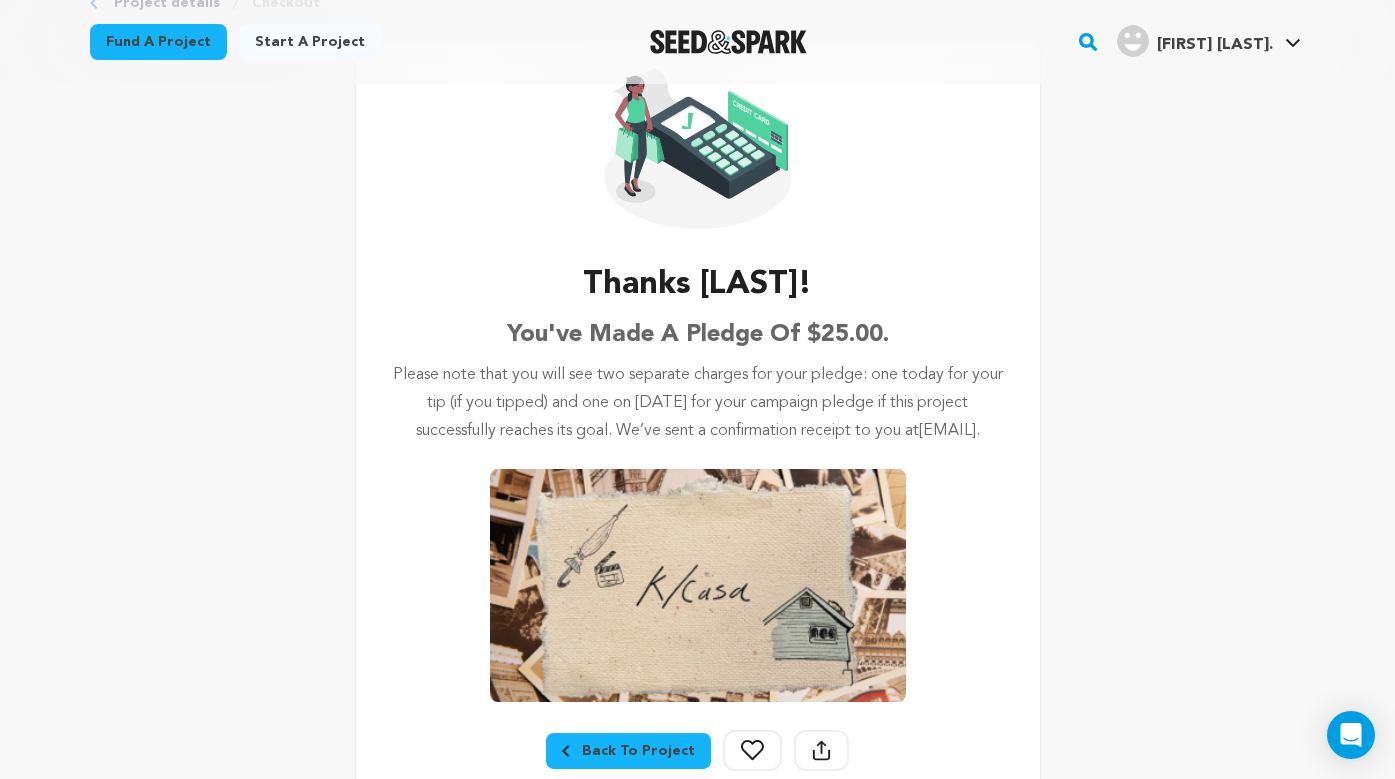 scroll, scrollTop: 786, scrollLeft: 0, axis: vertical 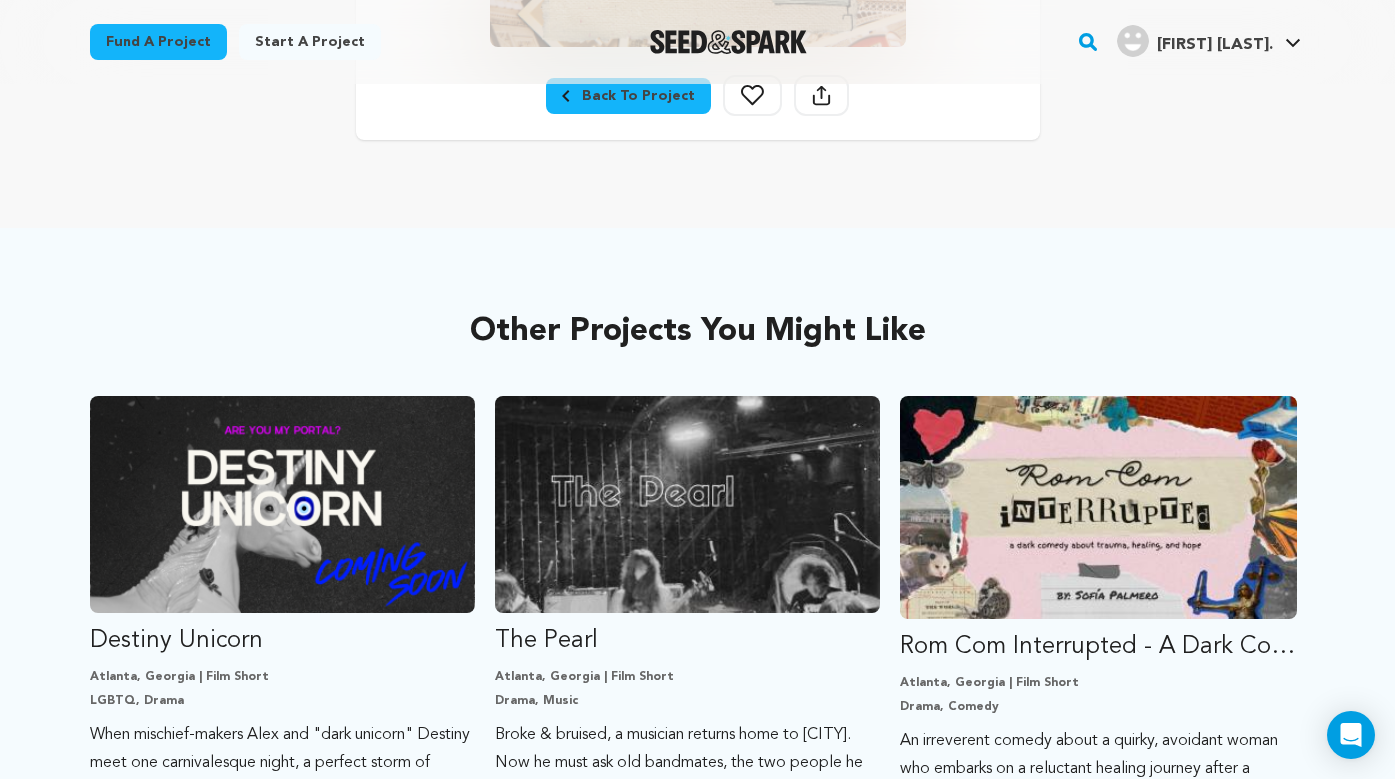 click on "Back To Project" at bounding box center (628, 100) 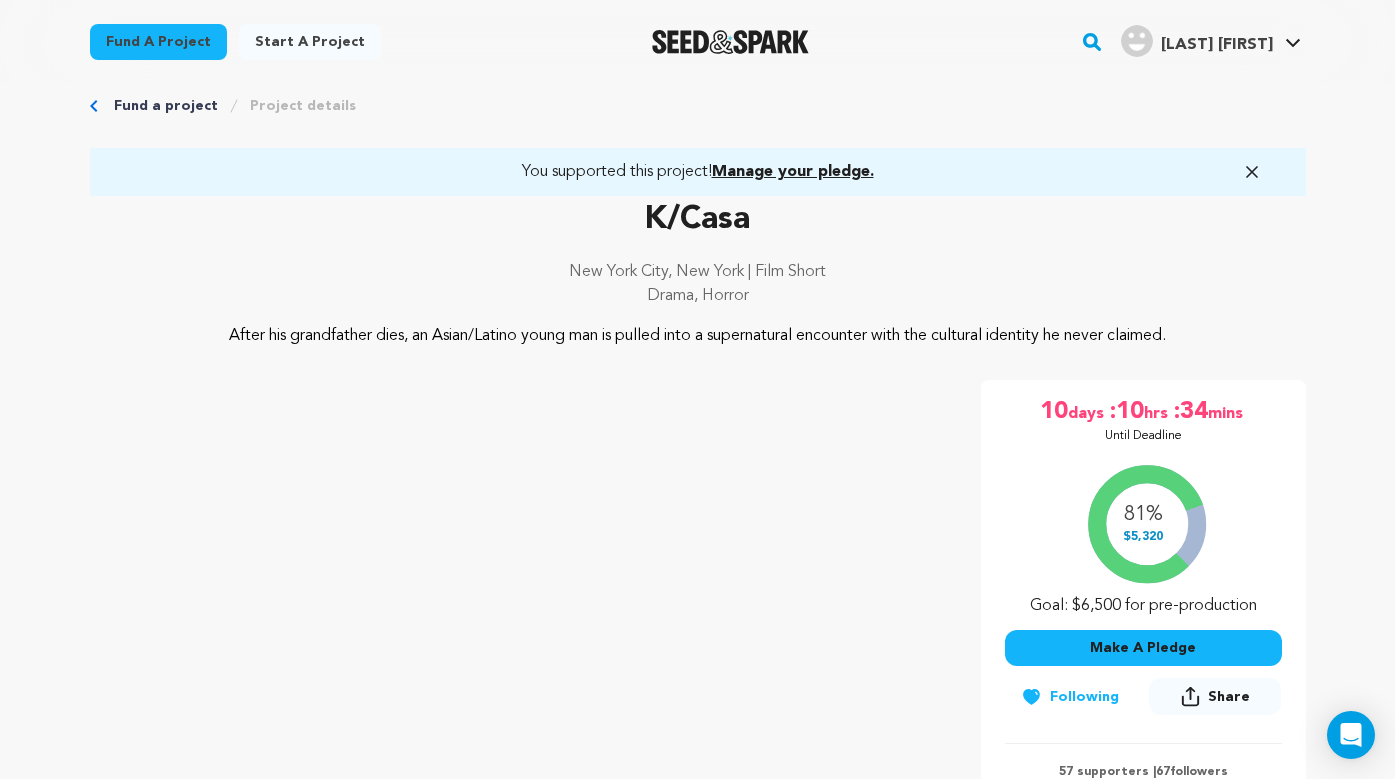scroll, scrollTop: 310, scrollLeft: 0, axis: vertical 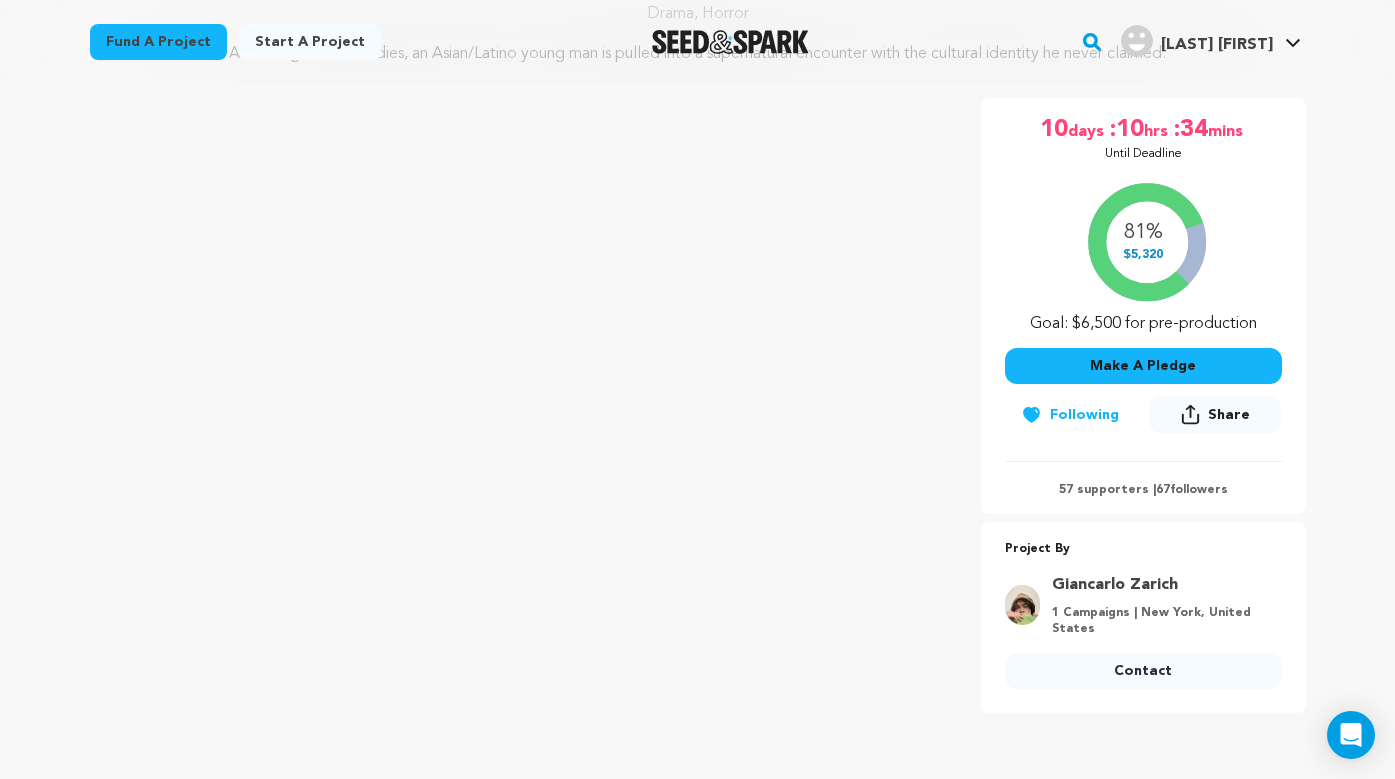 click on "57
supporters |  67
followers" at bounding box center [1143, 490] 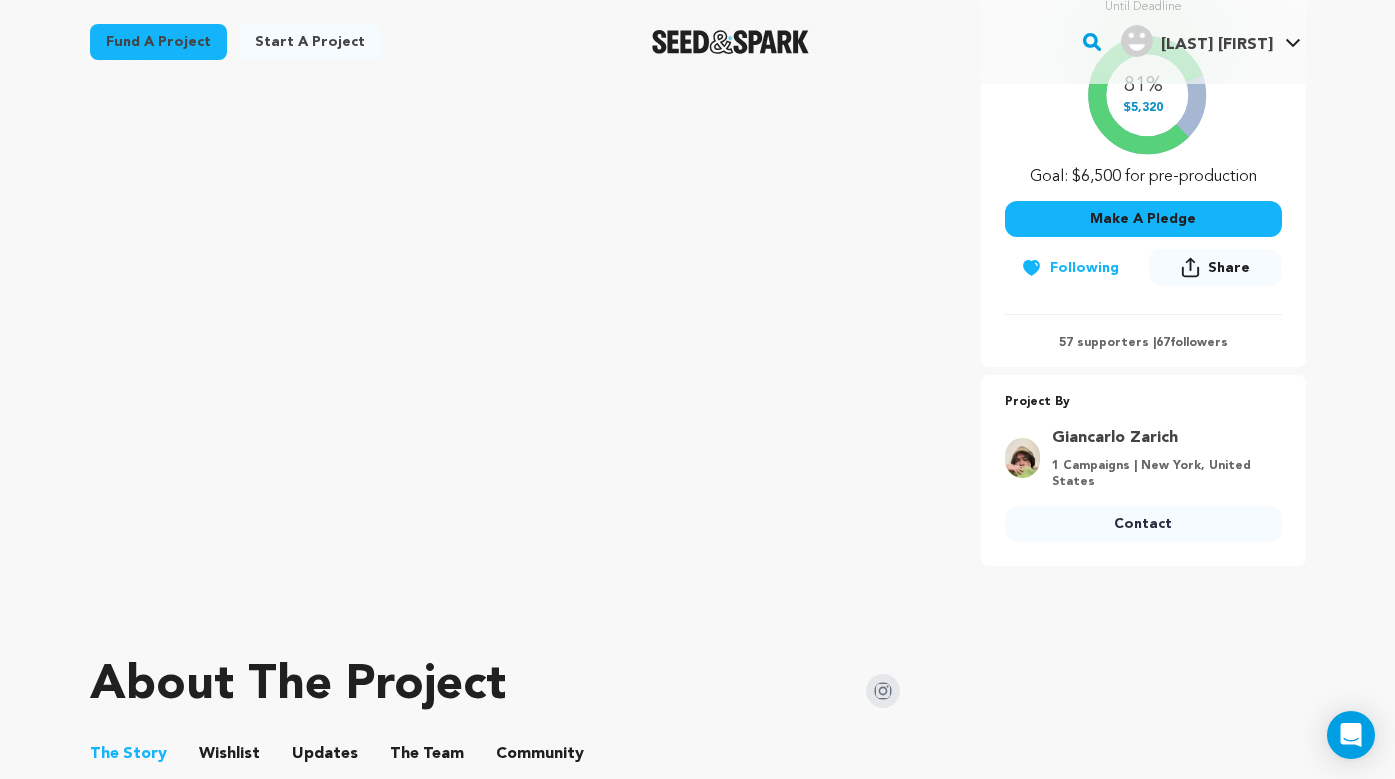 scroll, scrollTop: 398, scrollLeft: 0, axis: vertical 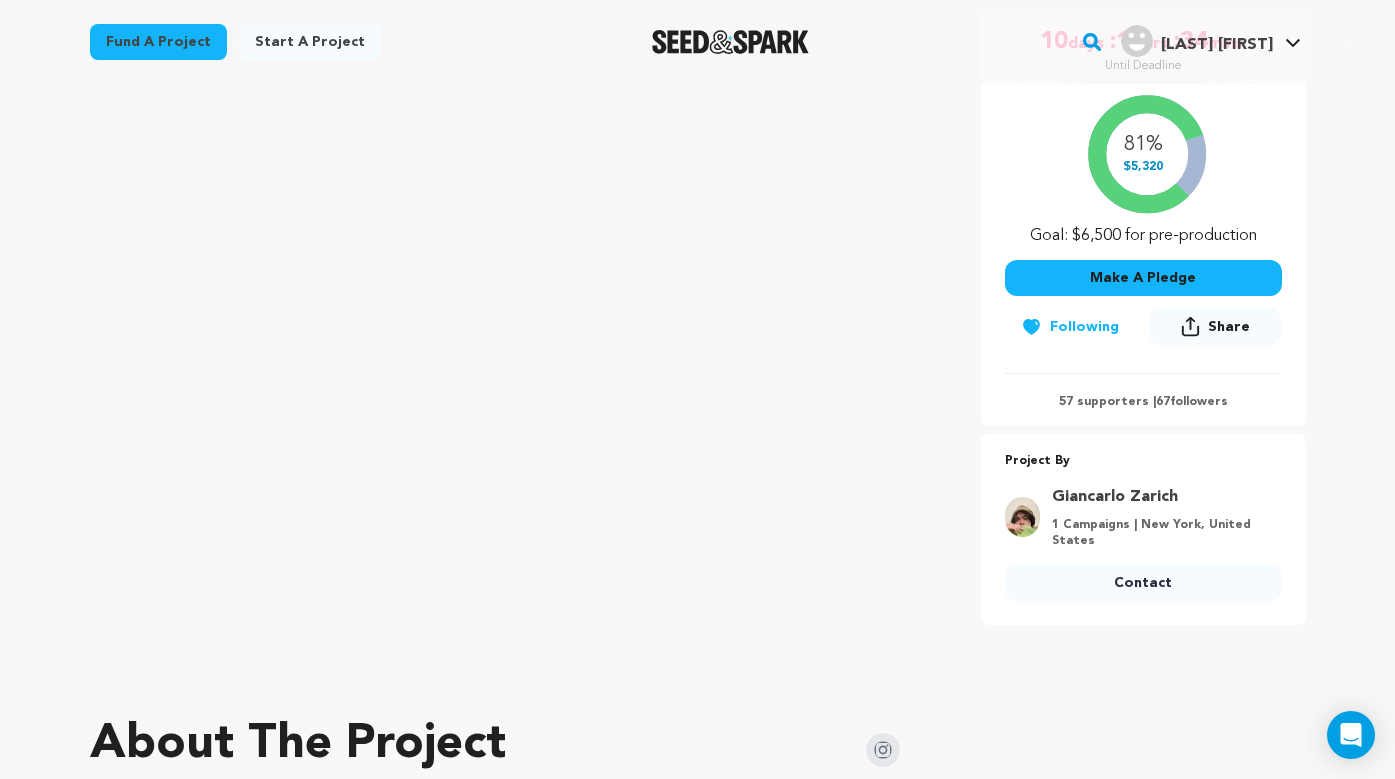 drag, startPoint x: 1163, startPoint y: 403, endPoint x: 1201, endPoint y: 403, distance: 38 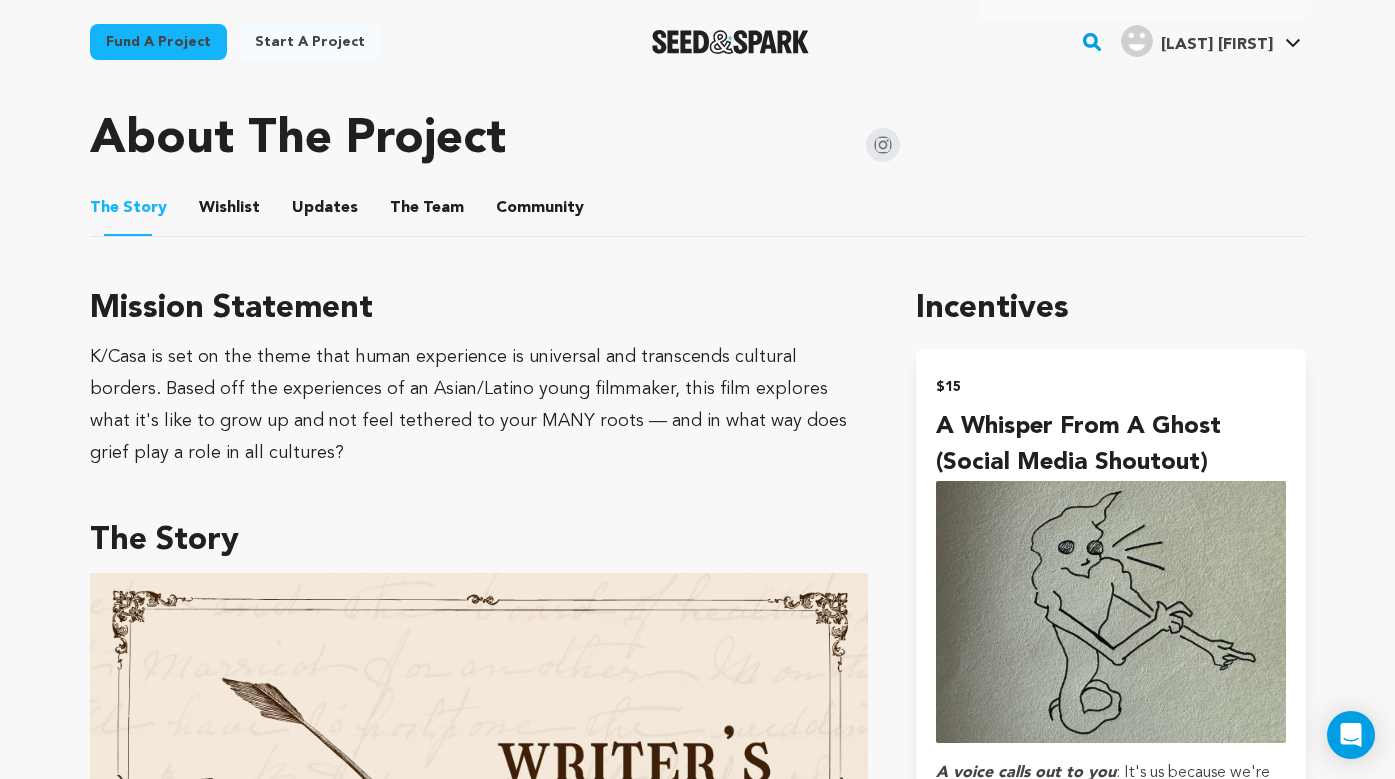 scroll, scrollTop: 988, scrollLeft: 0, axis: vertical 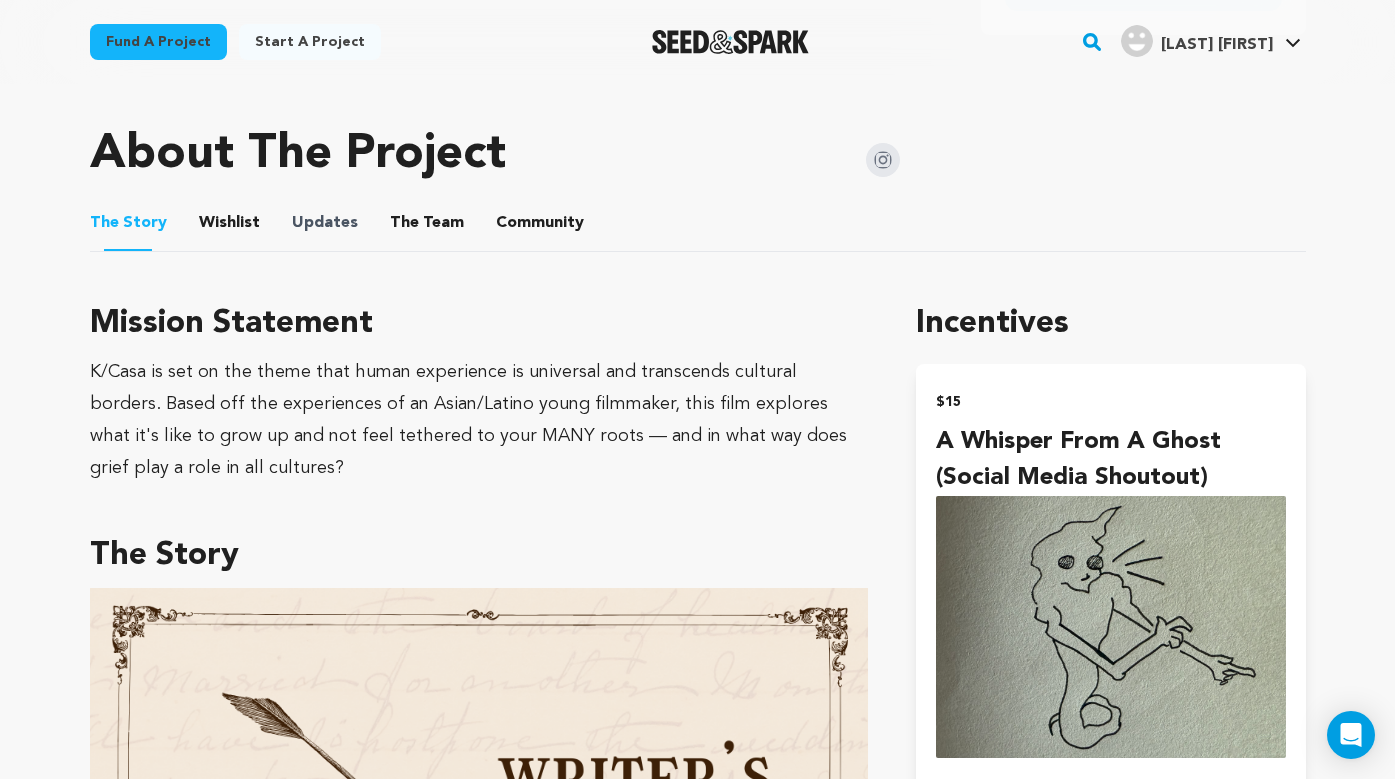 click on "Updates" at bounding box center [325, 223] 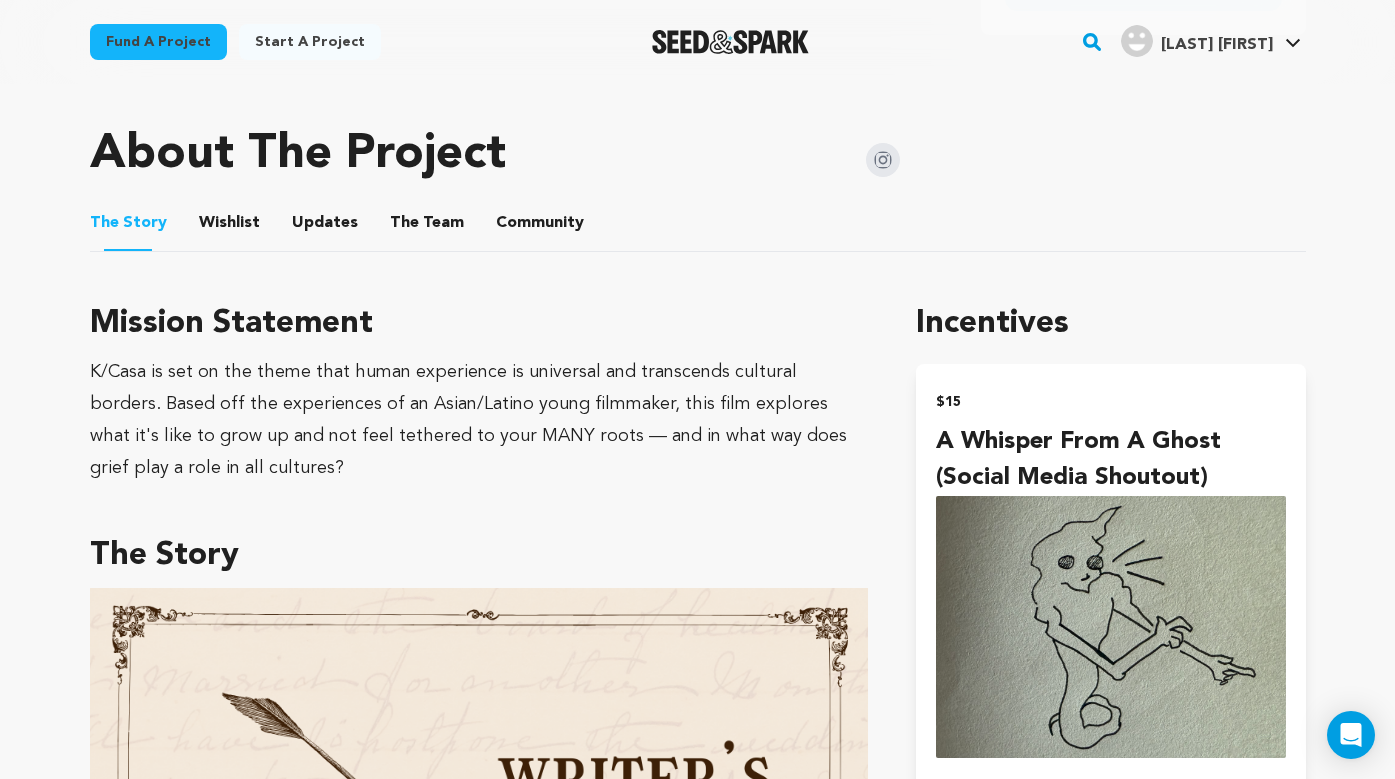 click on "Updates" at bounding box center [325, 227] 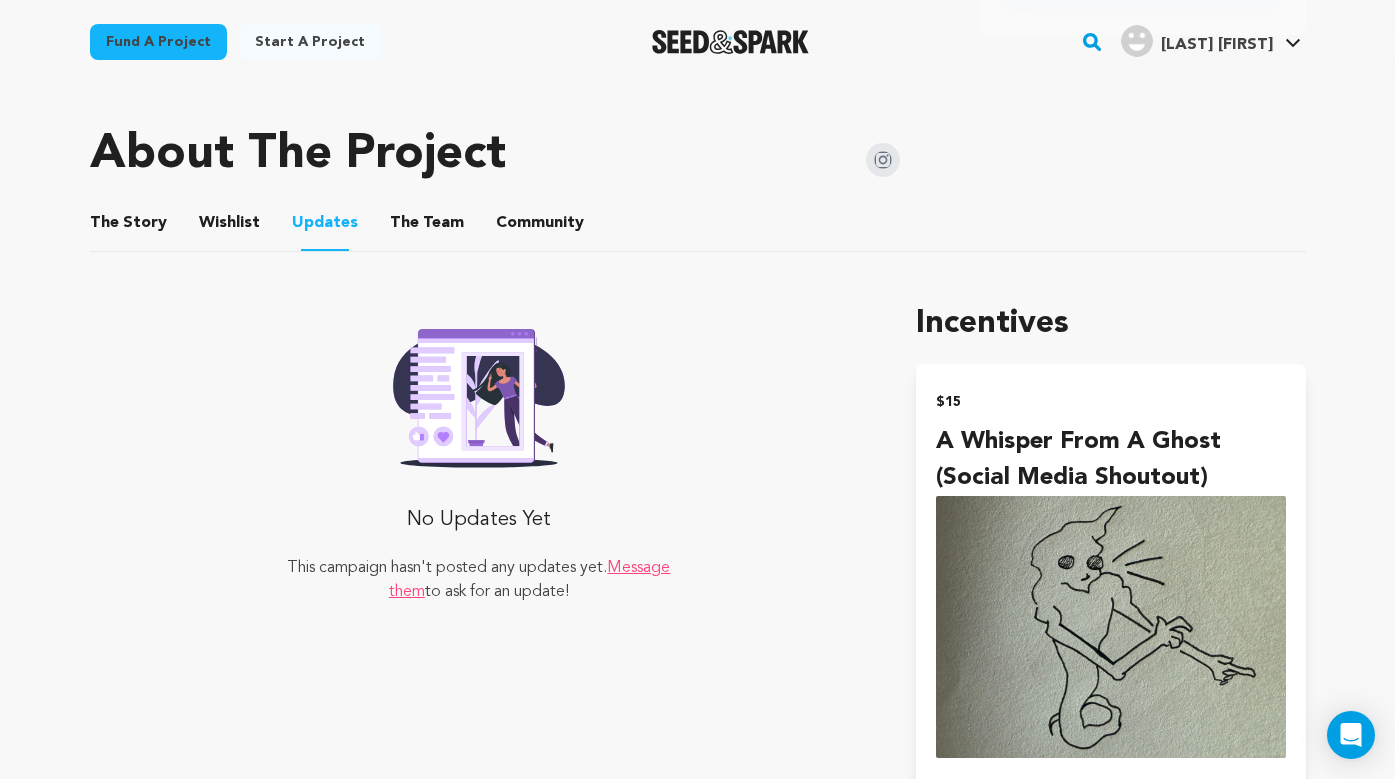 click on "Wishlist" at bounding box center (229, 227) 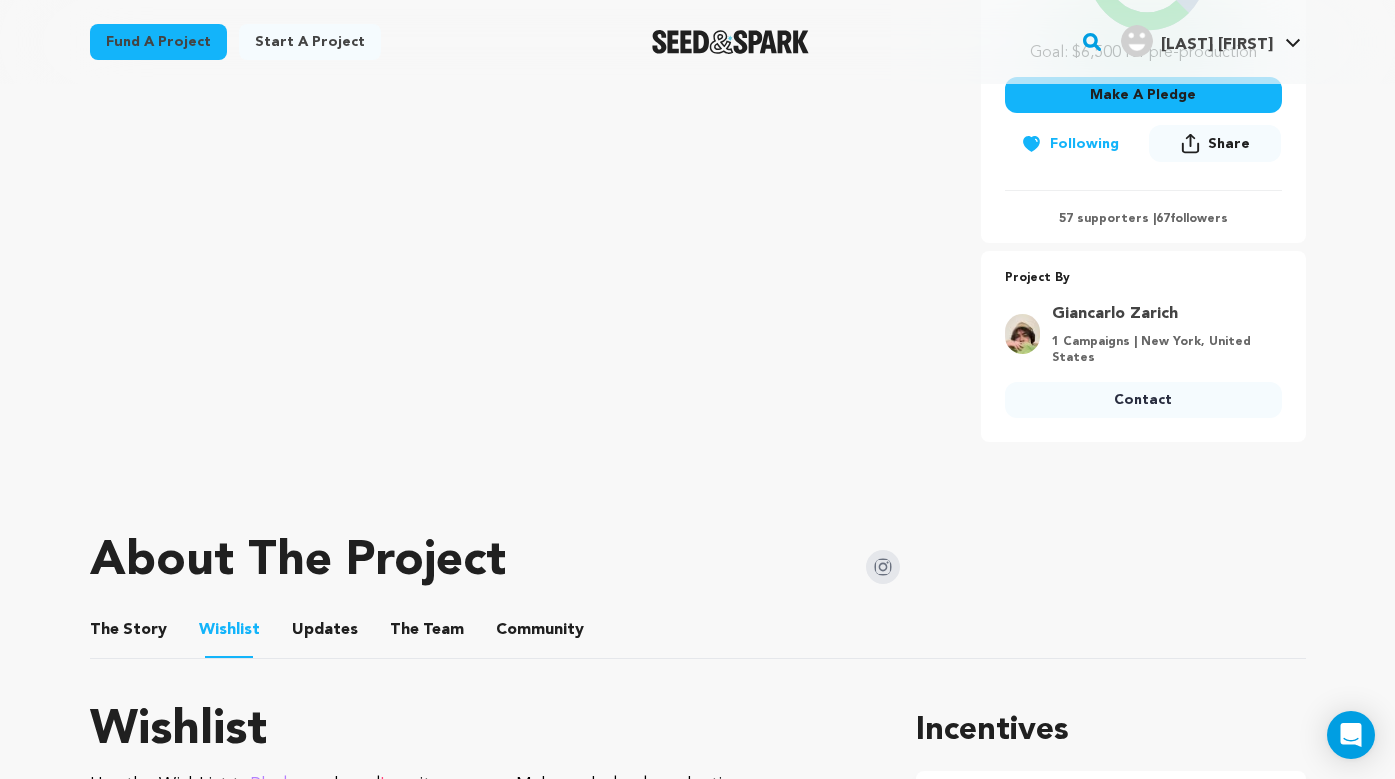 scroll, scrollTop: 835, scrollLeft: 0, axis: vertical 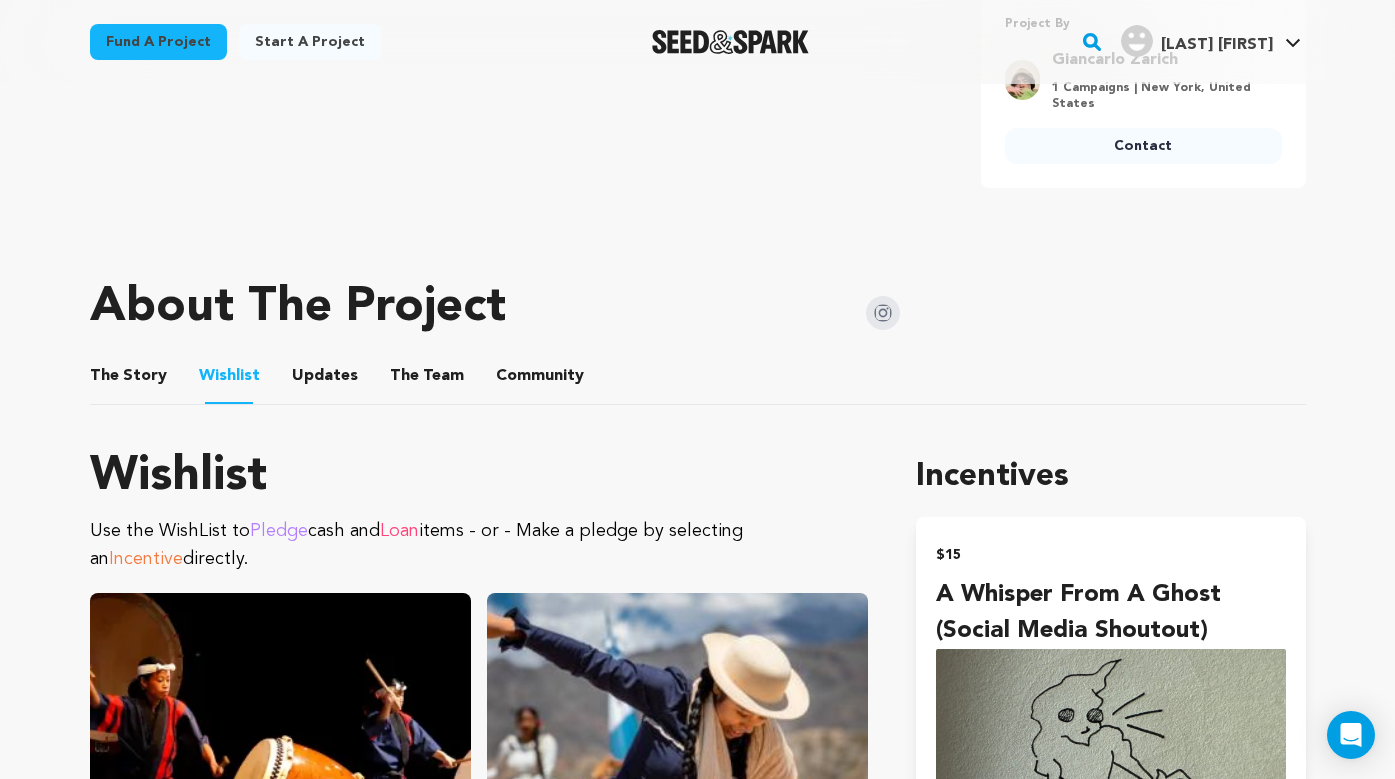 click on "Updates" at bounding box center (325, 380) 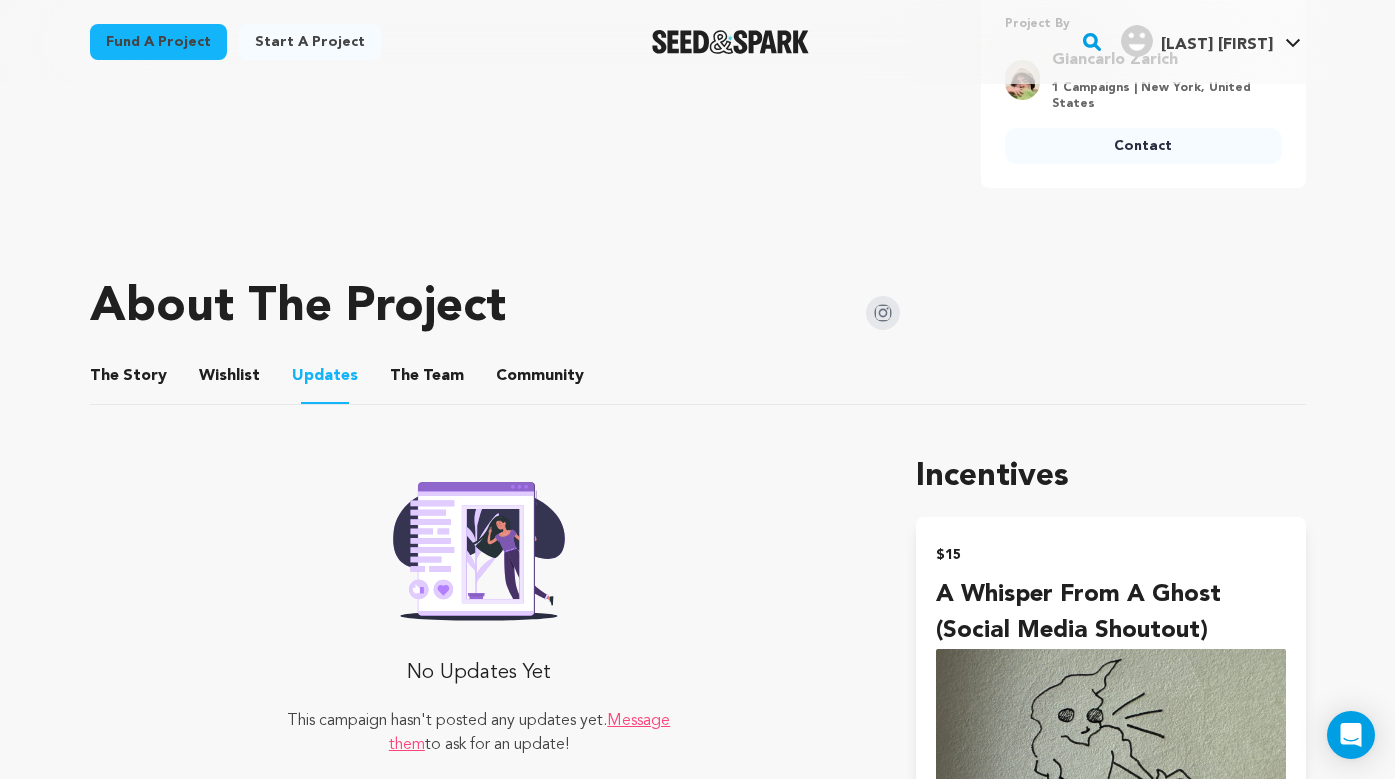 click on "The Team" at bounding box center (427, 380) 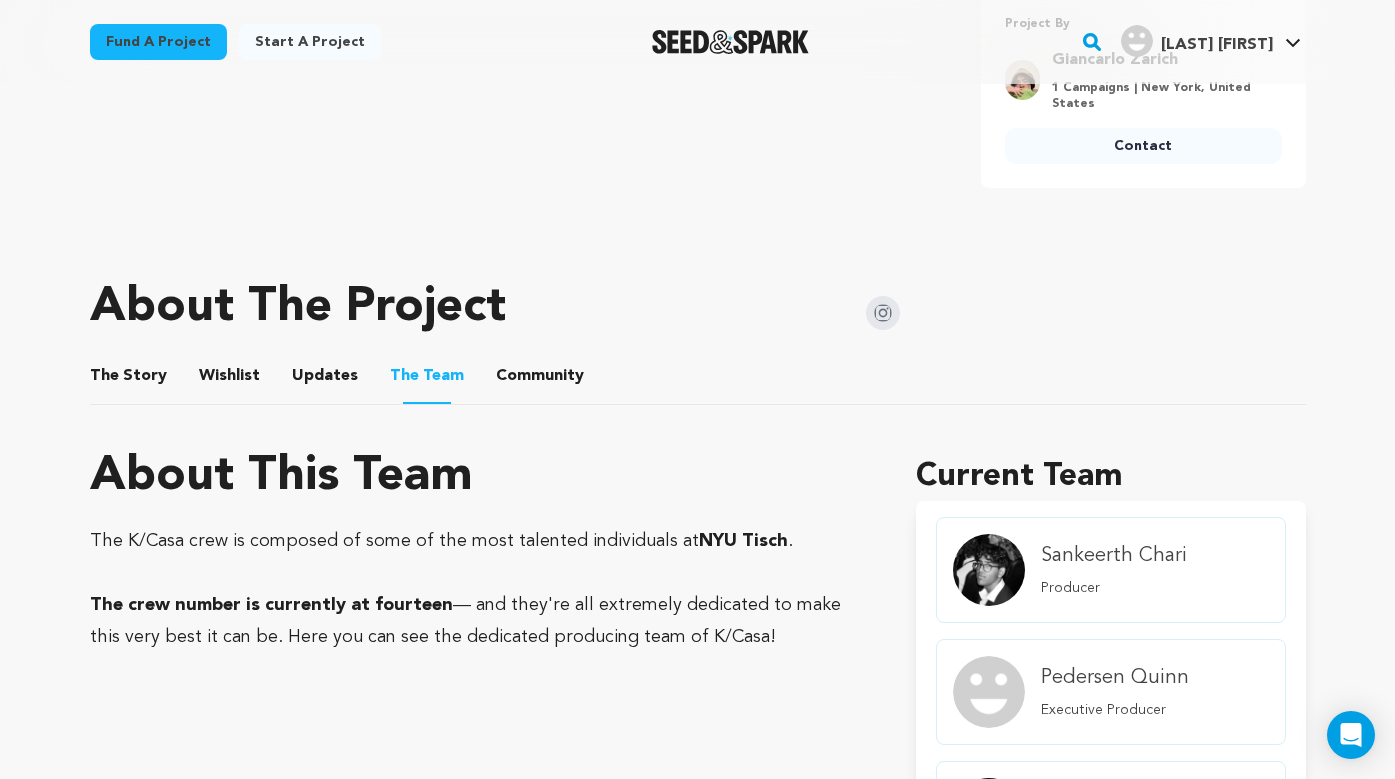 click on "The Story
The   Story
Wishlist
Wishlist
Updates
Updates
The Team
The   Team
Community
Community" at bounding box center (698, 376) 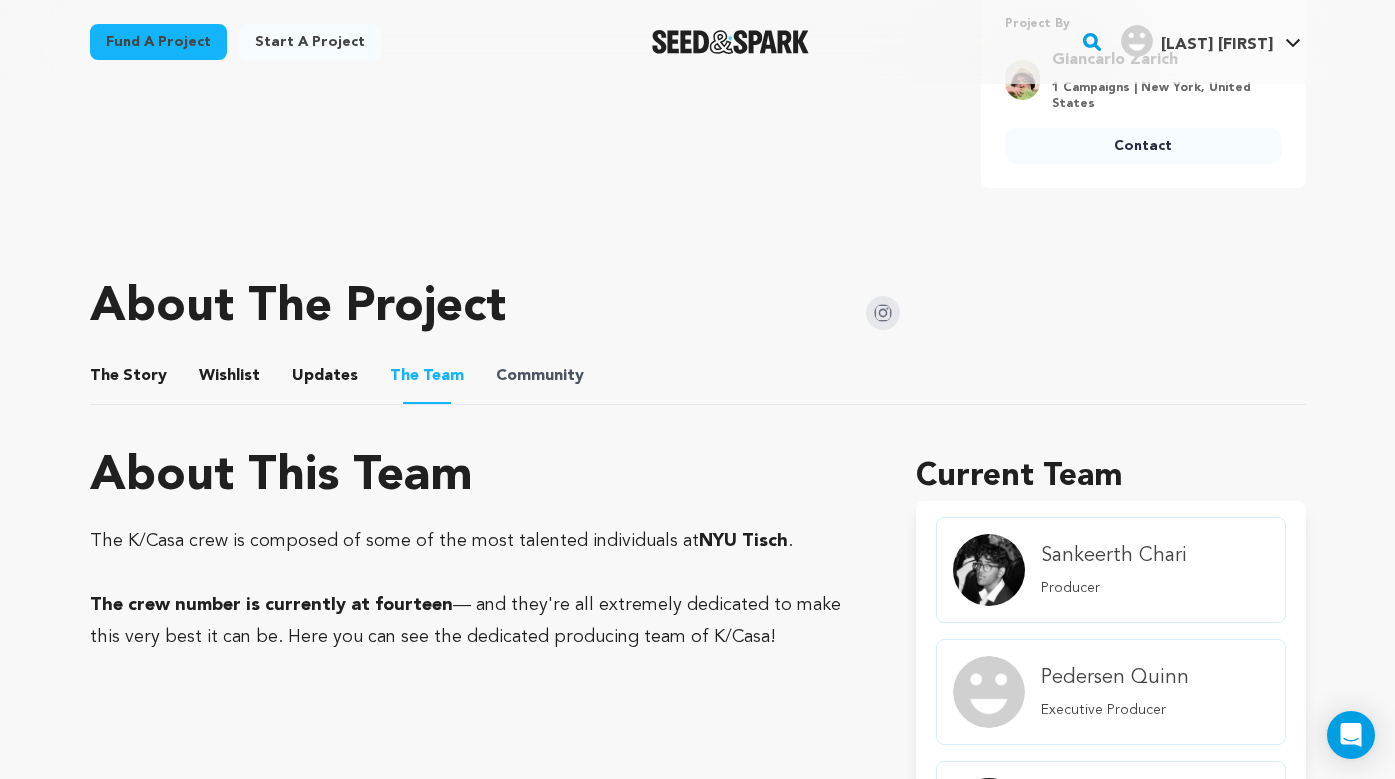 click on "Community" at bounding box center (540, 376) 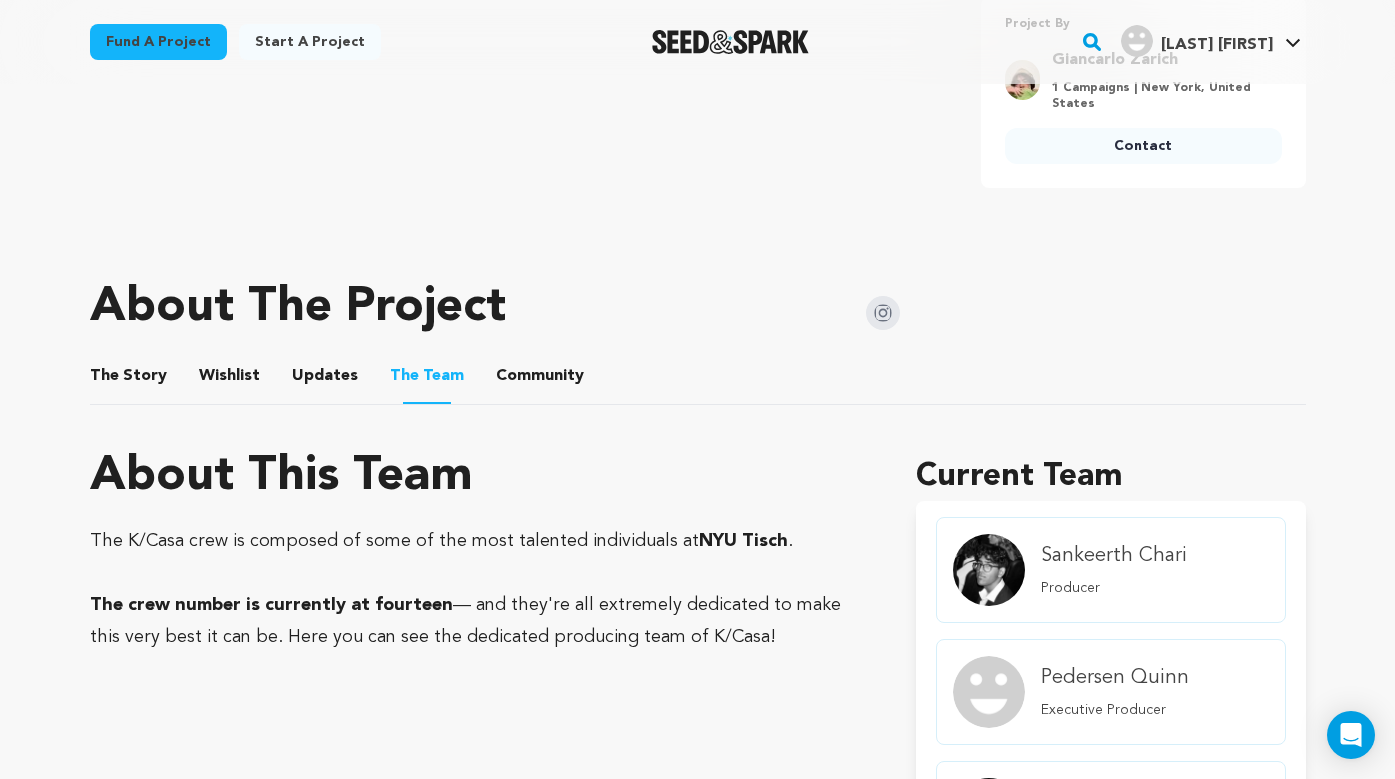 click on "Community" at bounding box center (540, 380) 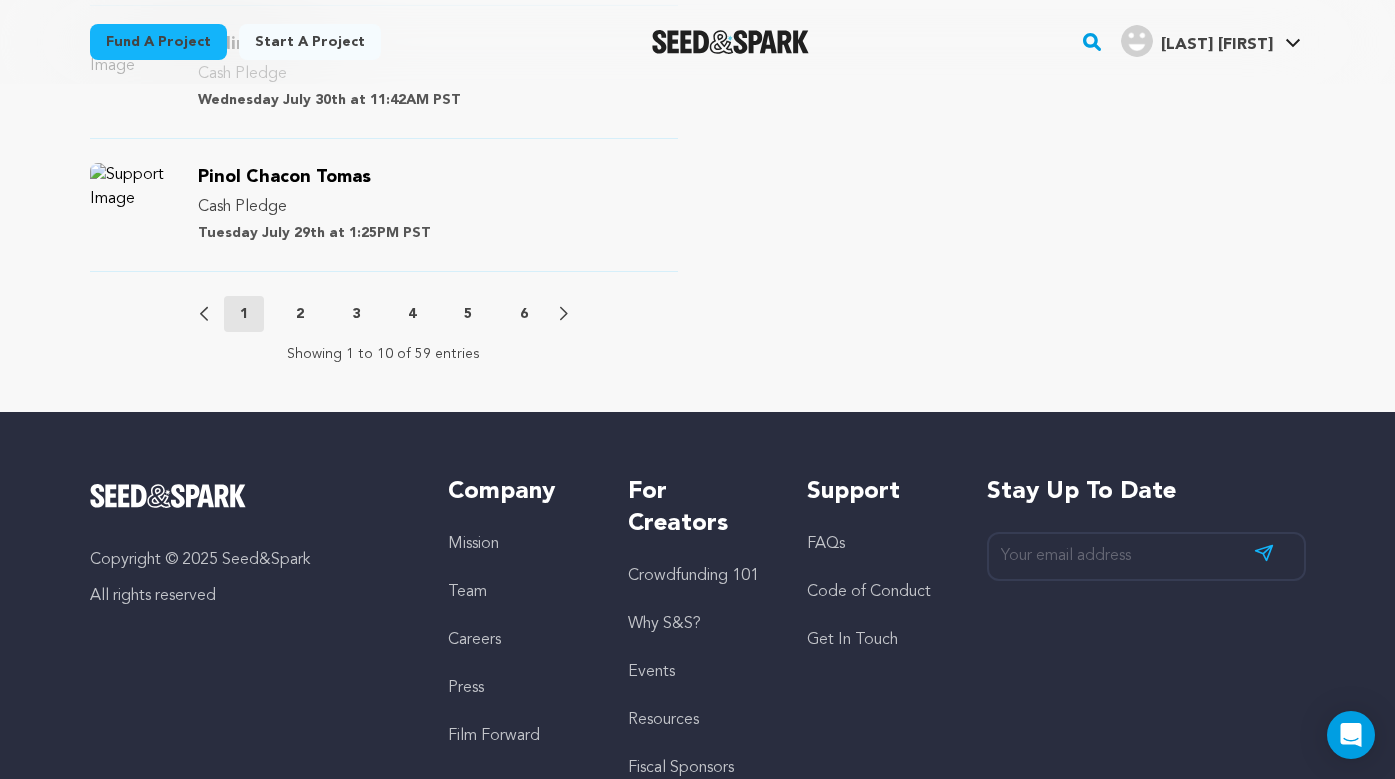 scroll, scrollTop: 2251, scrollLeft: 0, axis: vertical 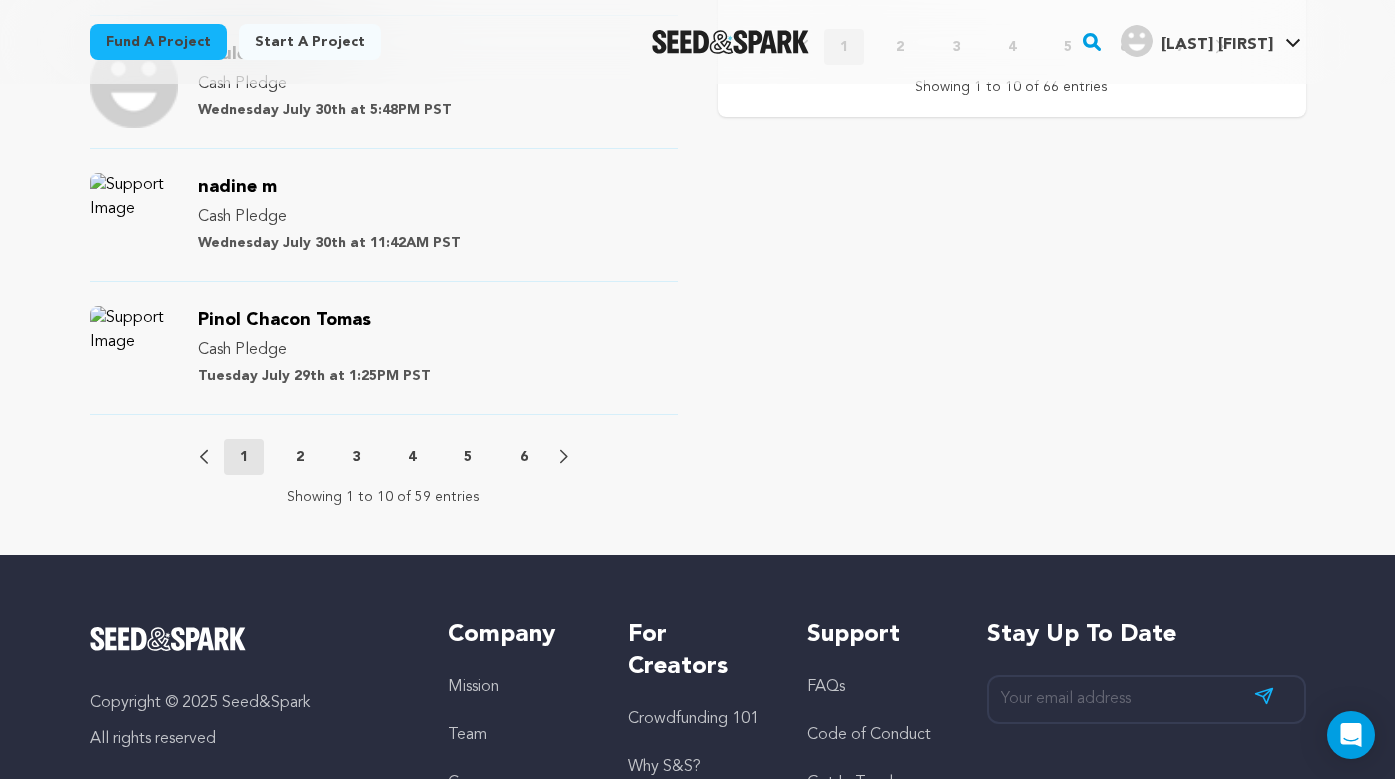 click on "Previous
1
2
3
4
5
6
Next
Showing 1 to 10 of 59 entries" at bounding box center (384, 473) 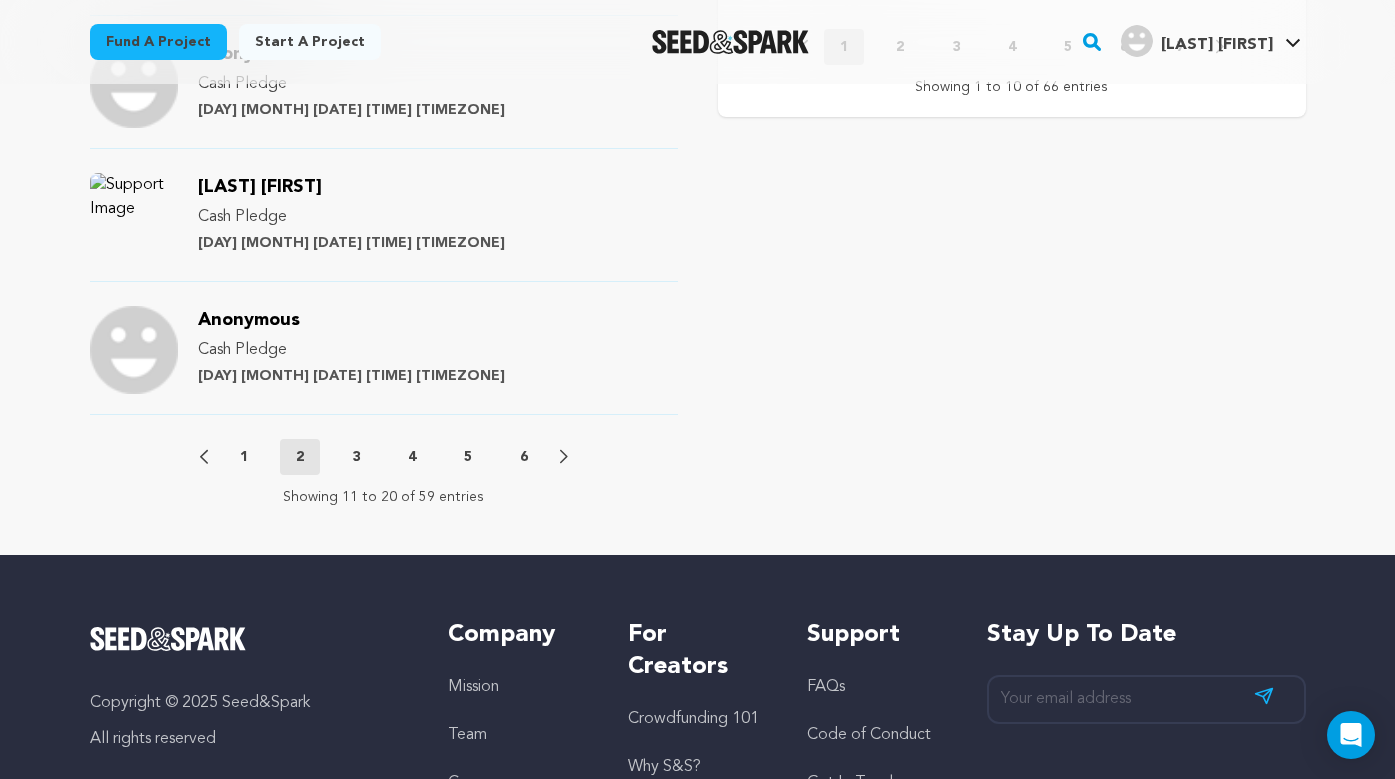 click 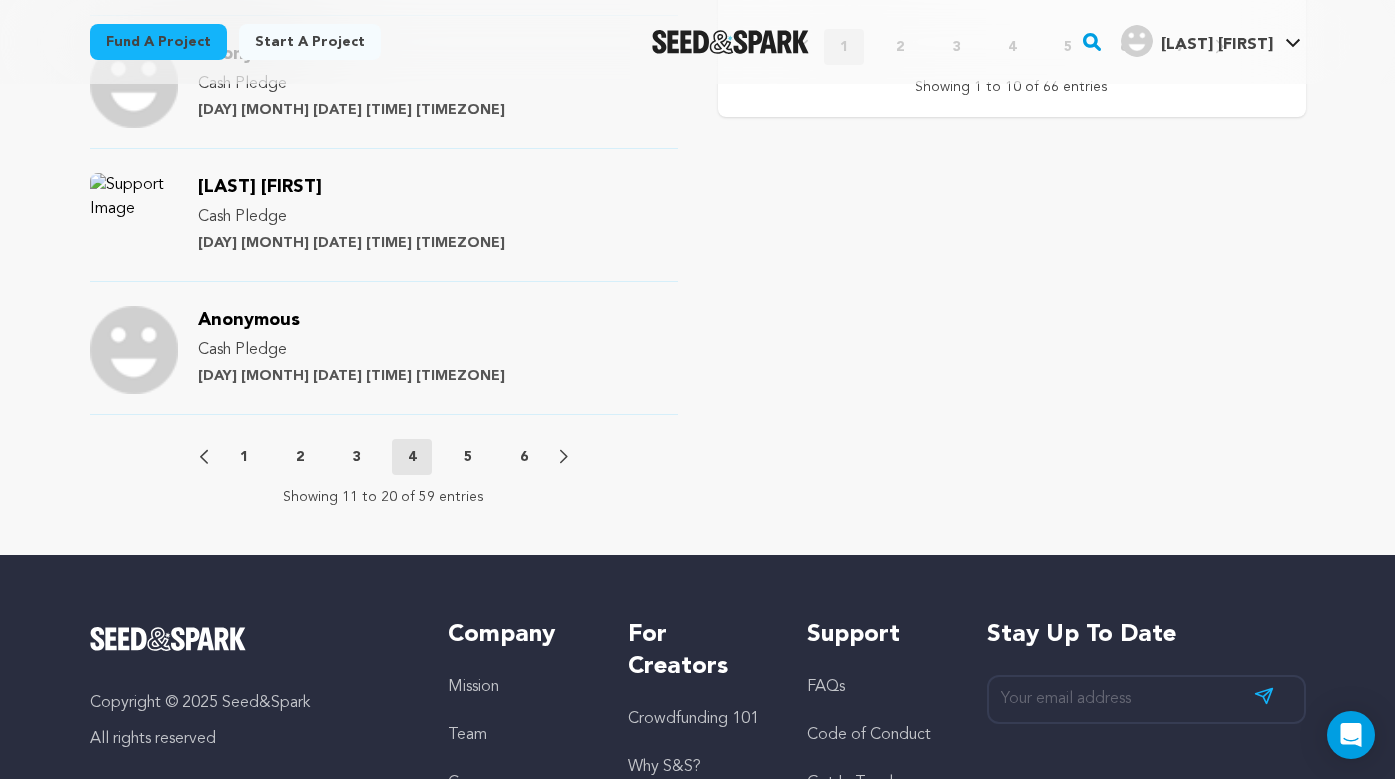 click 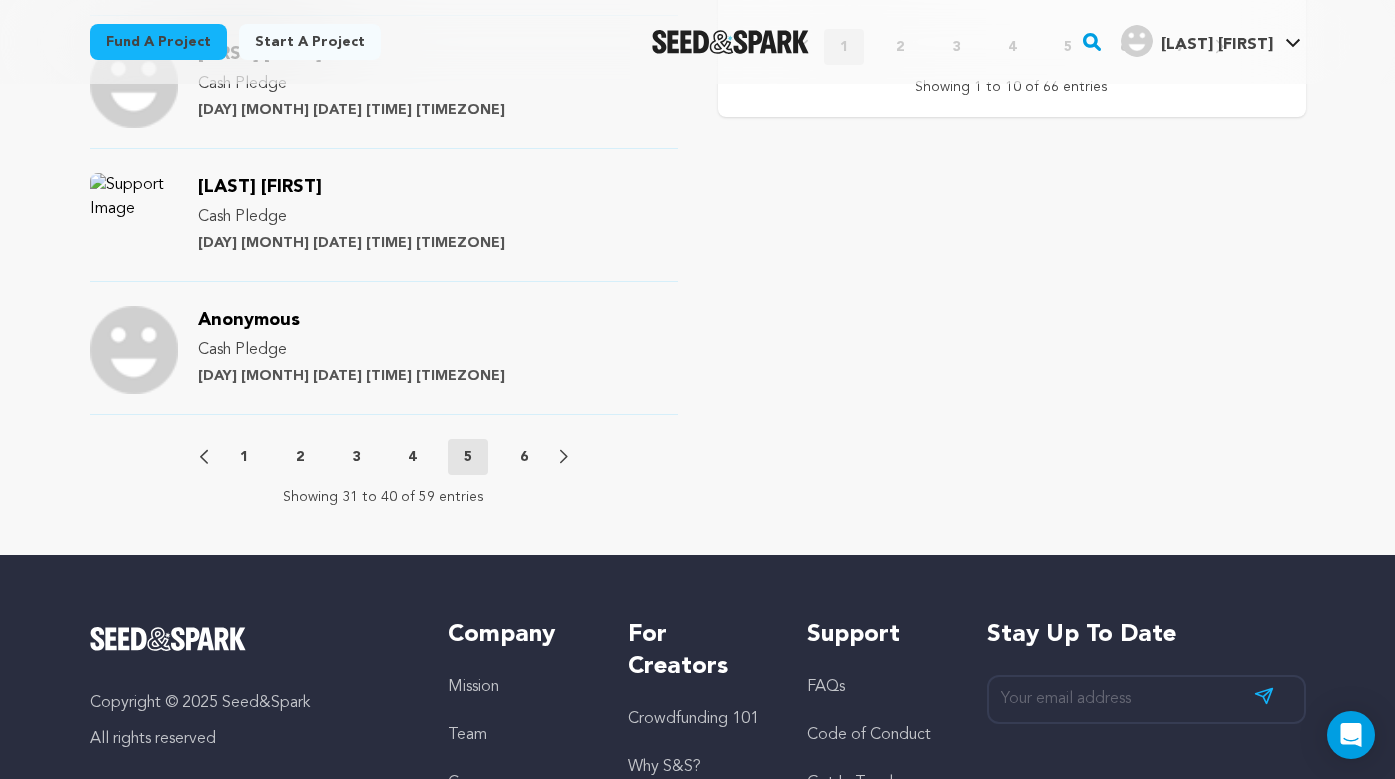click 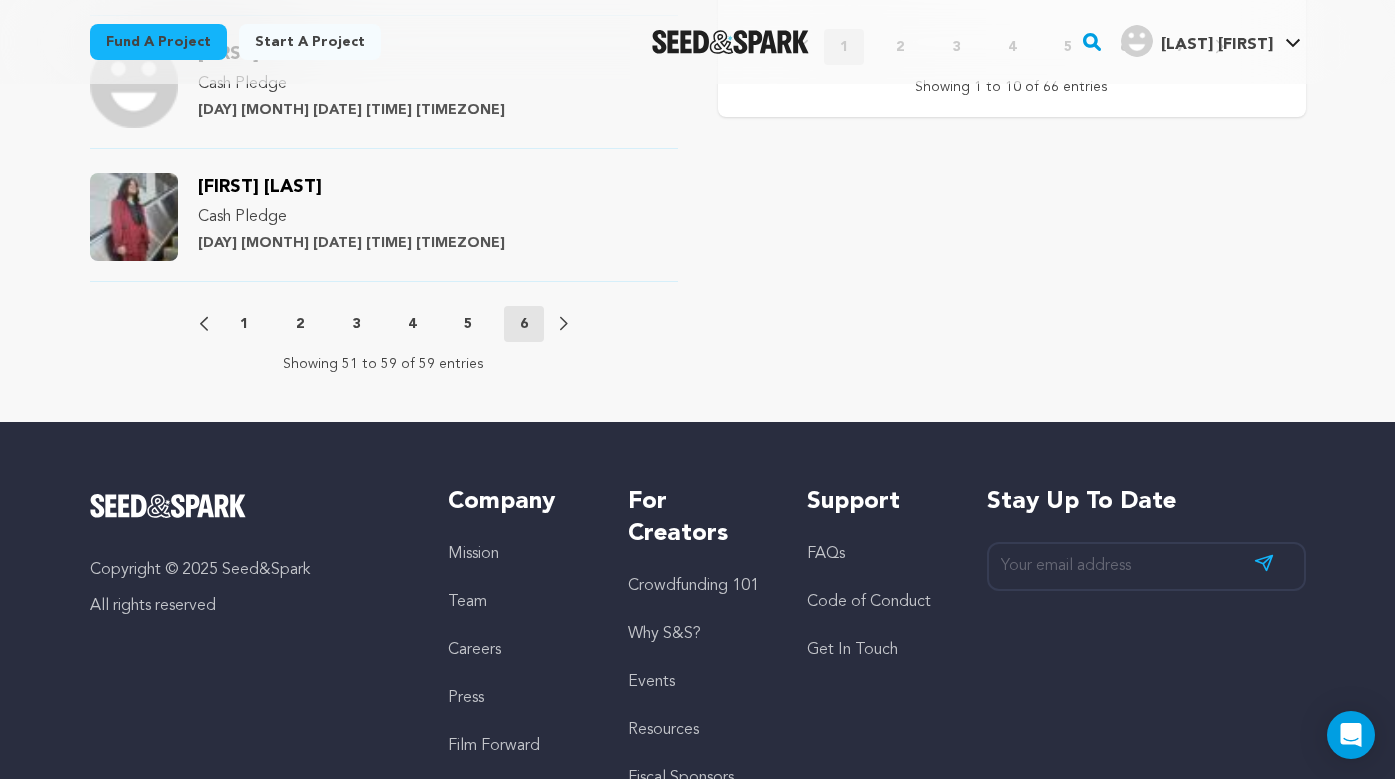 click on "Copyright © 2025 Seed&Spark
All rights reserved
Company
Mission
Team
Careers
Press
Film Forward
For Creators
Crowdfunding
101
Why S&S?
Events
Resources
Support" at bounding box center (698, 678) 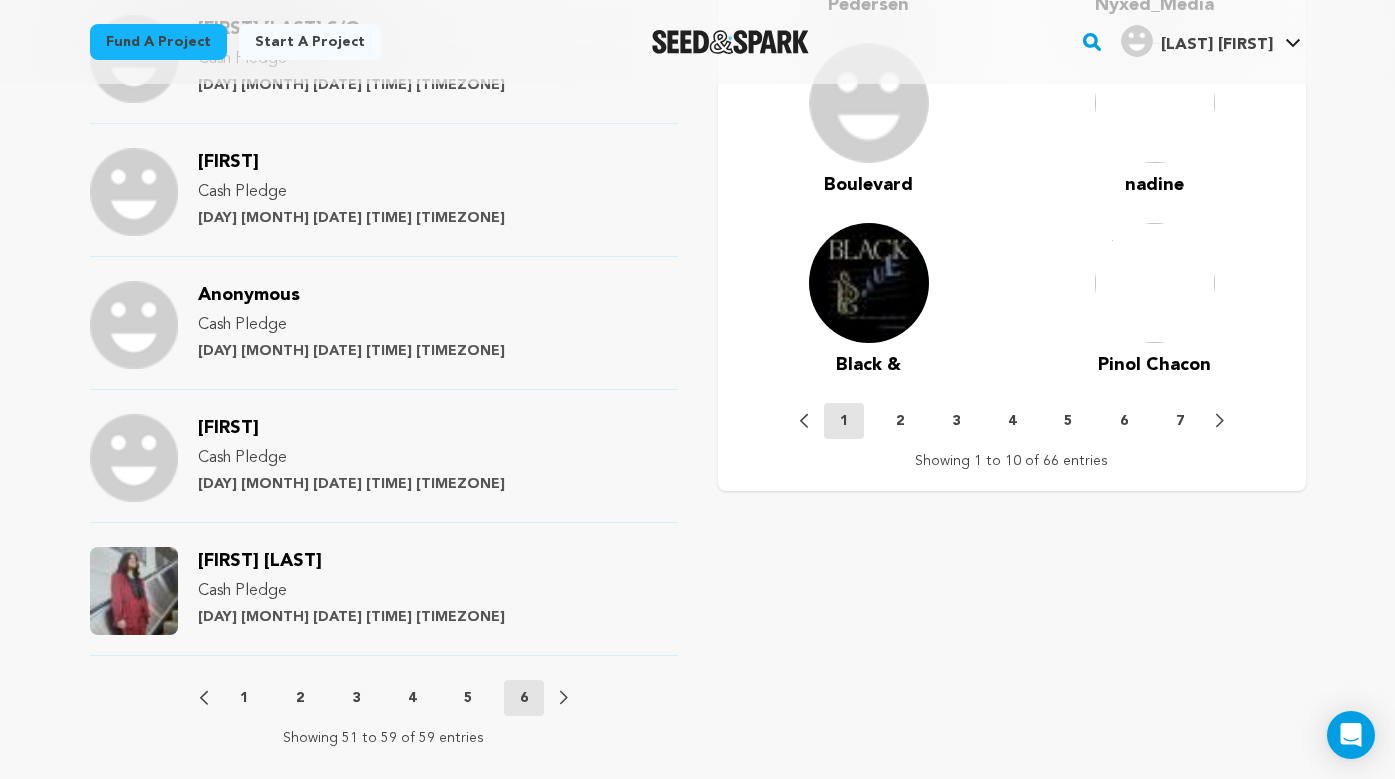 scroll, scrollTop: 2407, scrollLeft: 0, axis: vertical 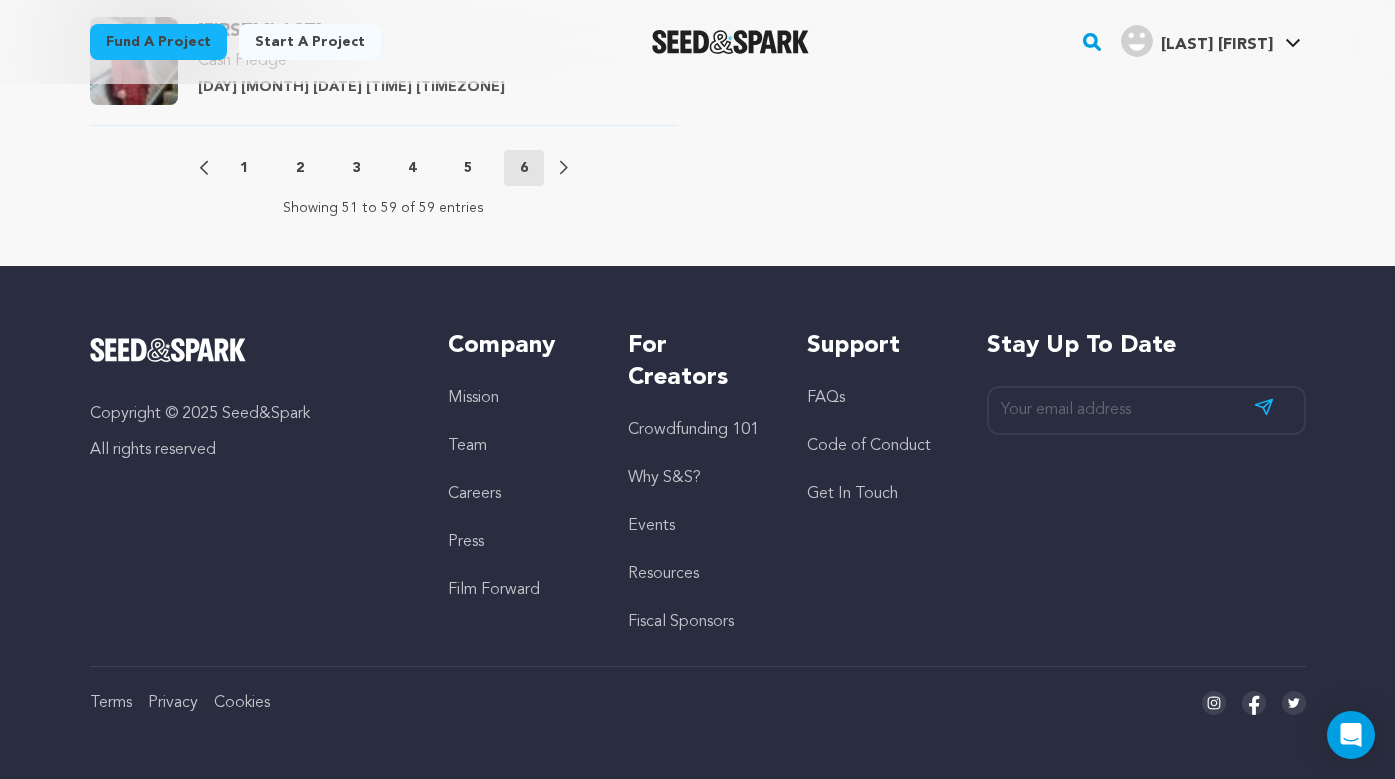 click on "5" at bounding box center (468, 168) 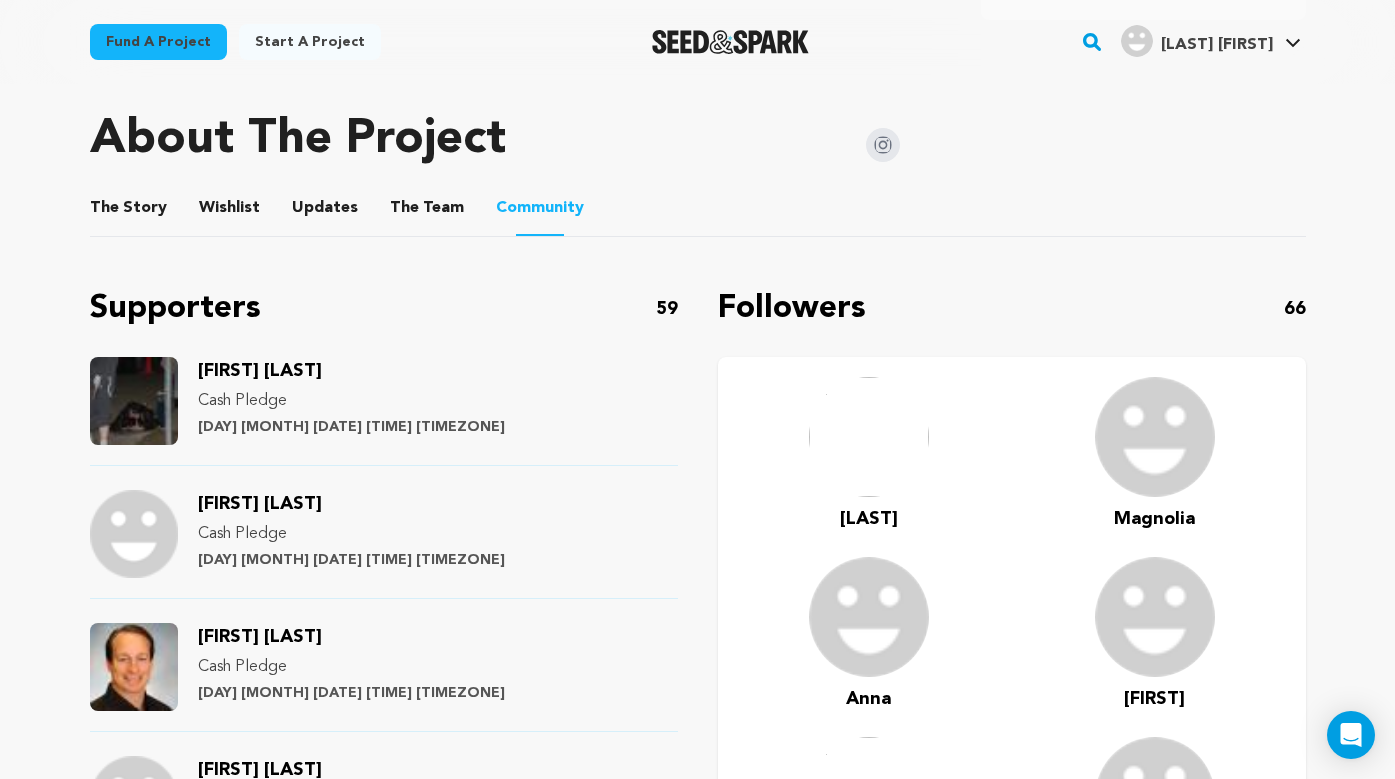 scroll, scrollTop: 1005, scrollLeft: 0, axis: vertical 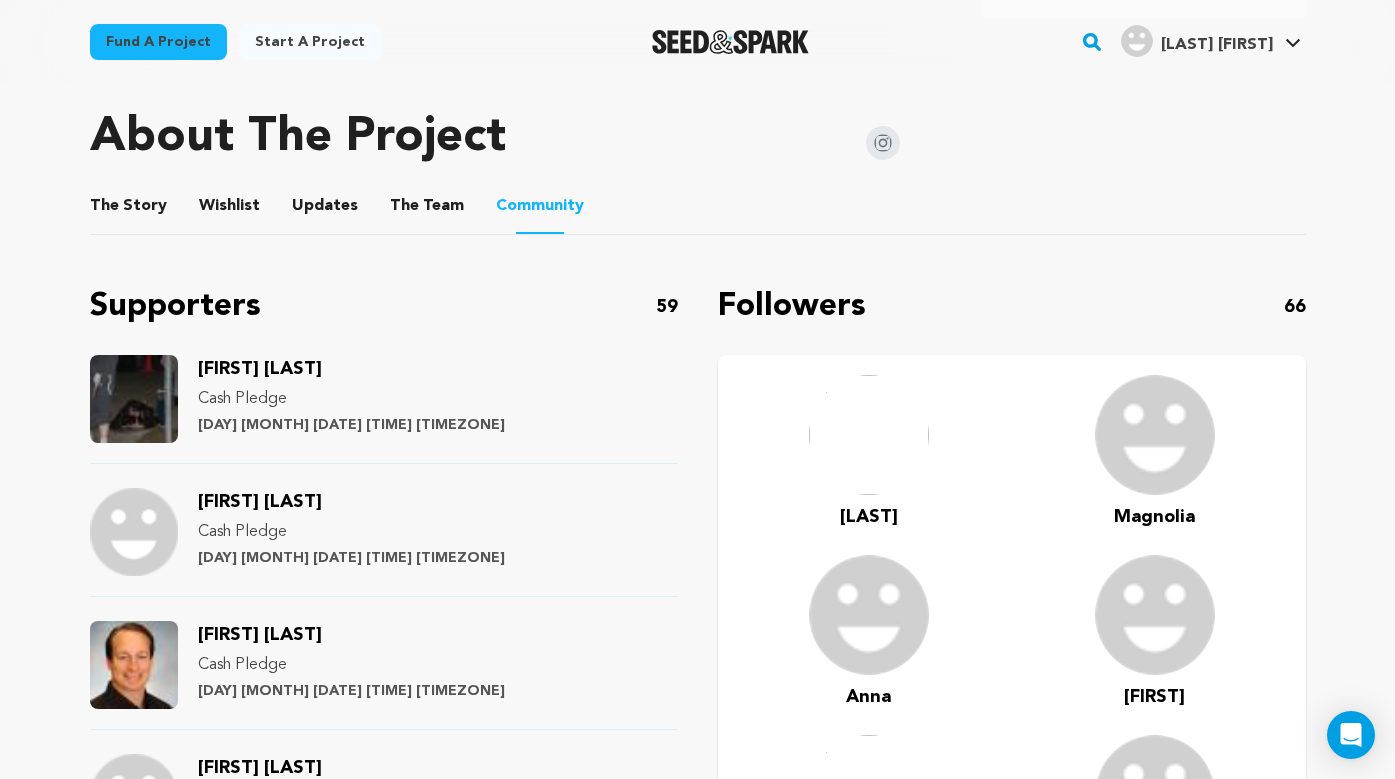 click on "[FIRST] [LAST]" at bounding box center [260, 635] 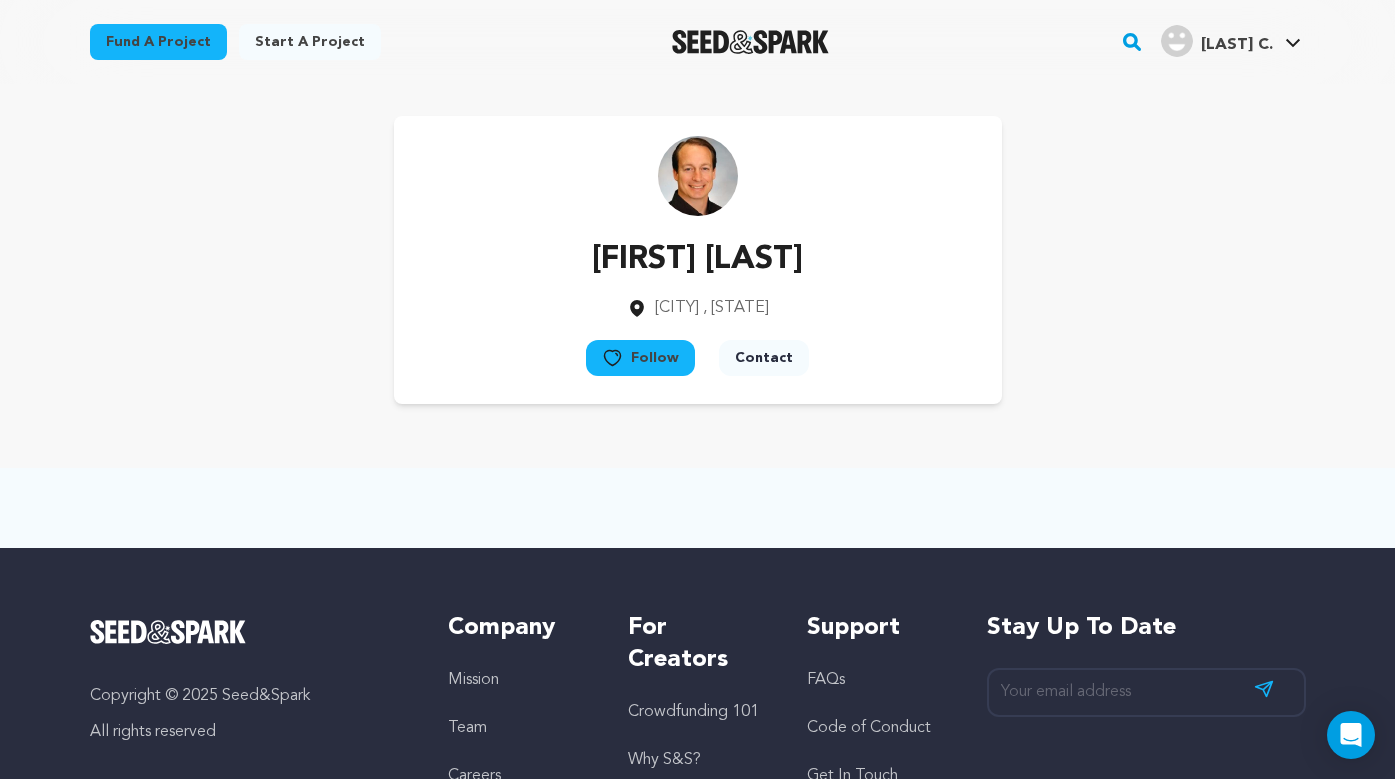 scroll, scrollTop: 0, scrollLeft: 0, axis: both 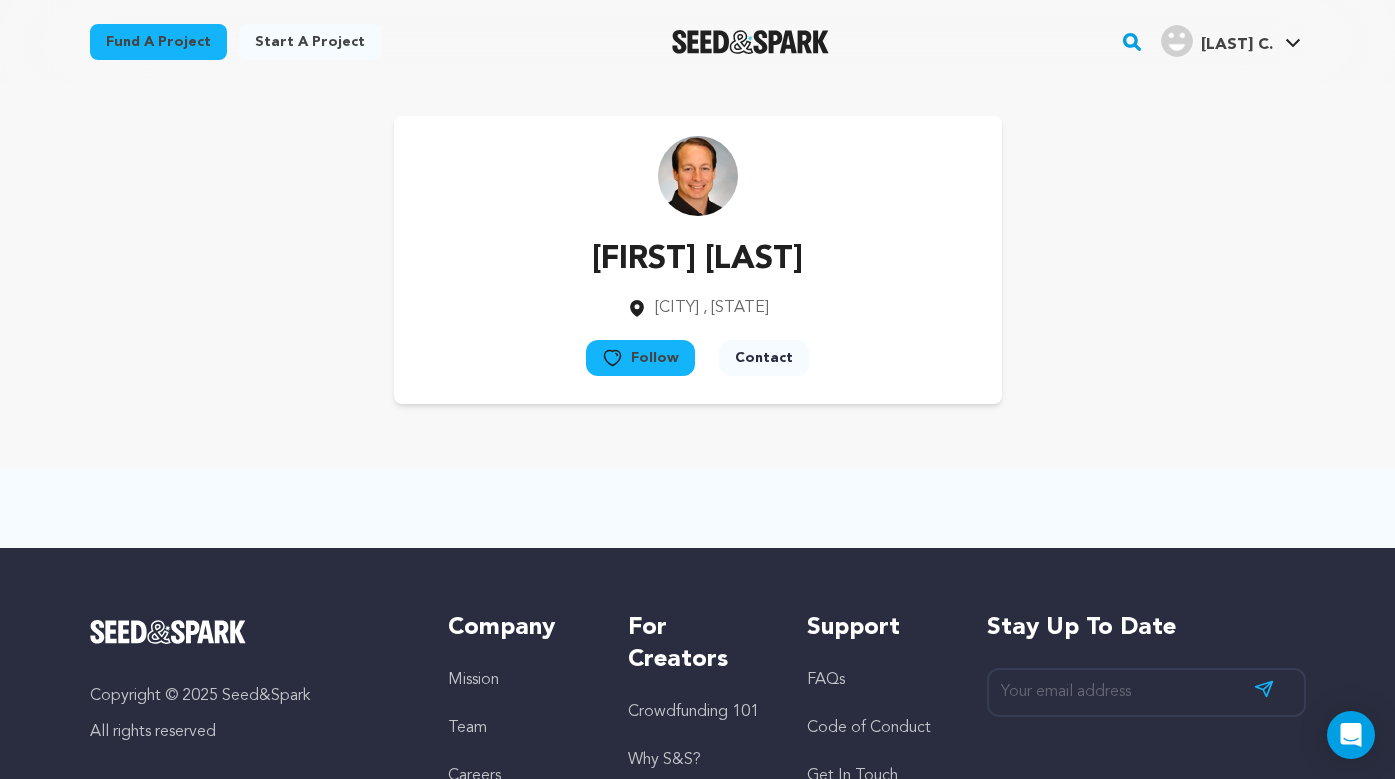 click at bounding box center [750, 42] 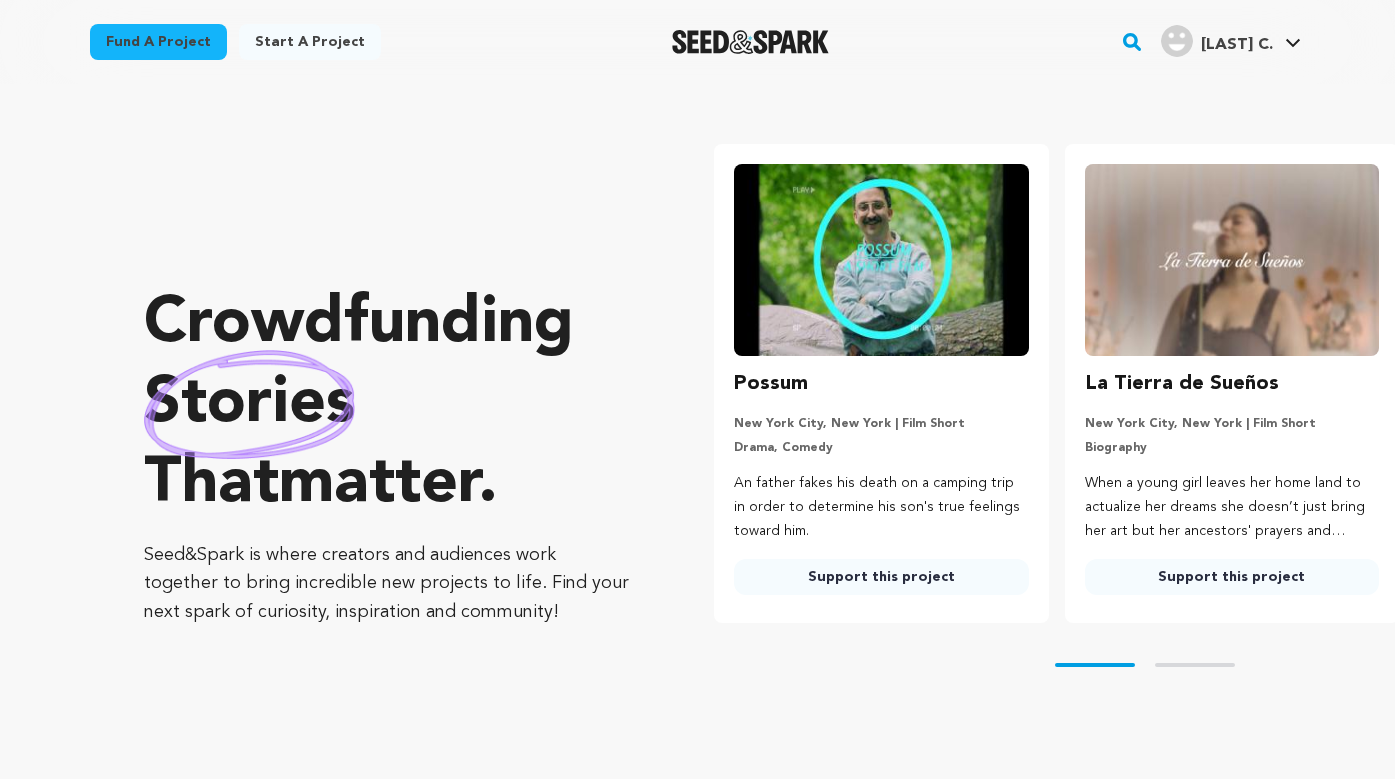 scroll, scrollTop: 0, scrollLeft: 0, axis: both 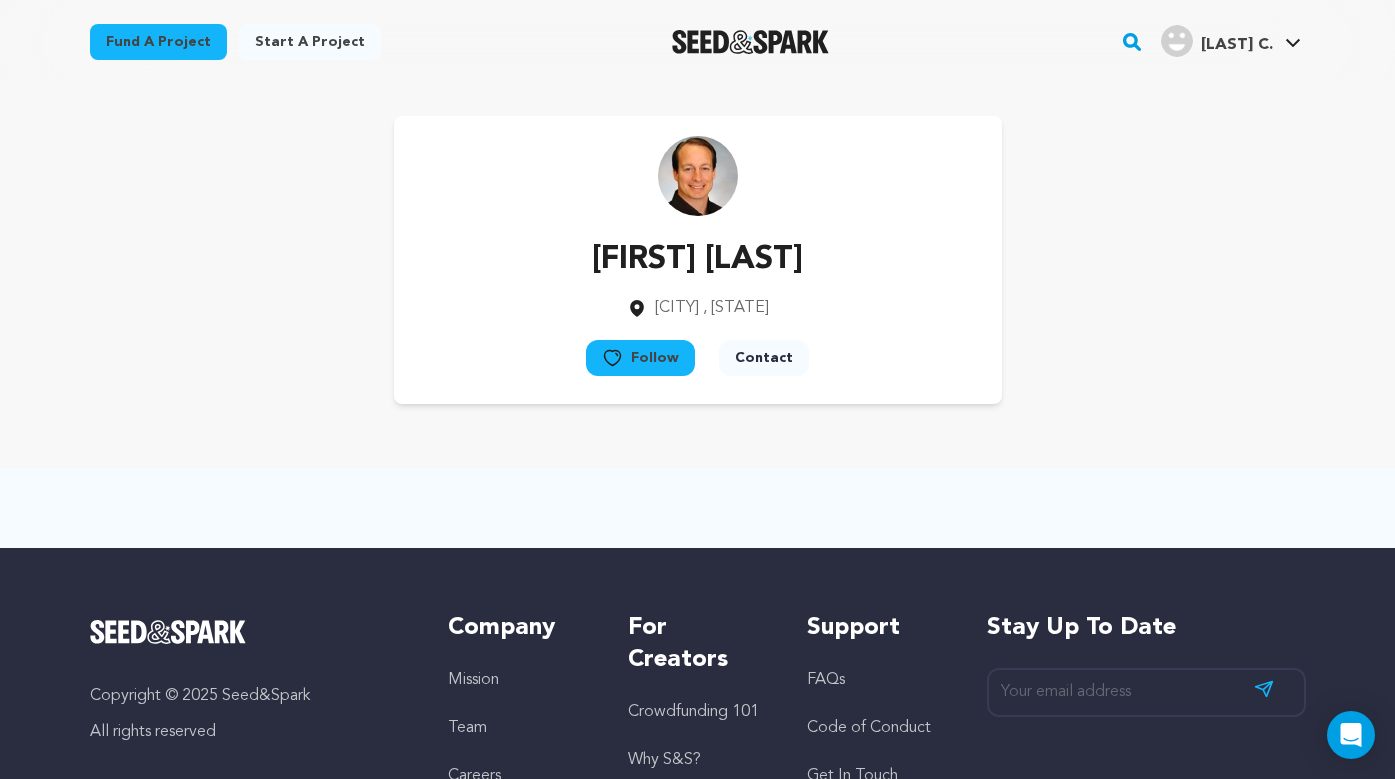 click at bounding box center [750, 42] 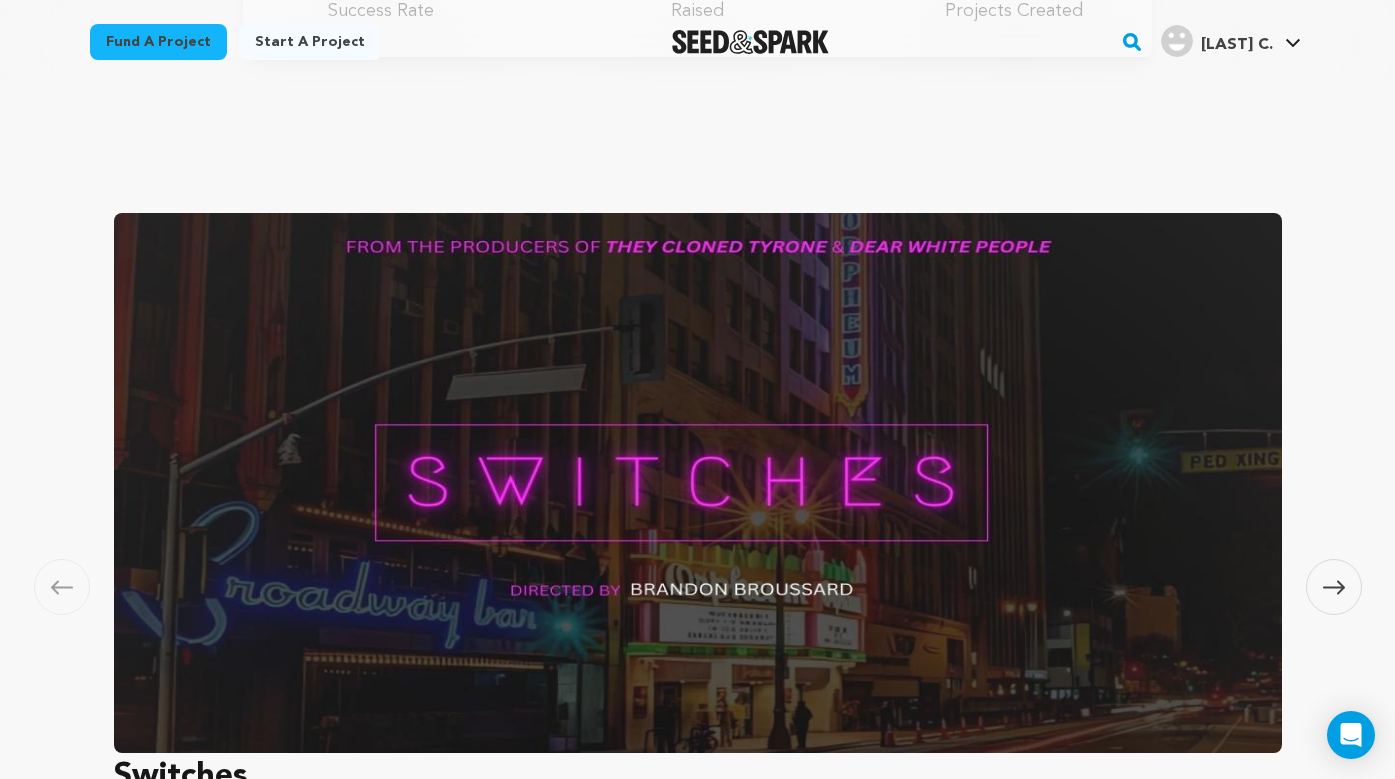 scroll, scrollTop: 1150, scrollLeft: 0, axis: vertical 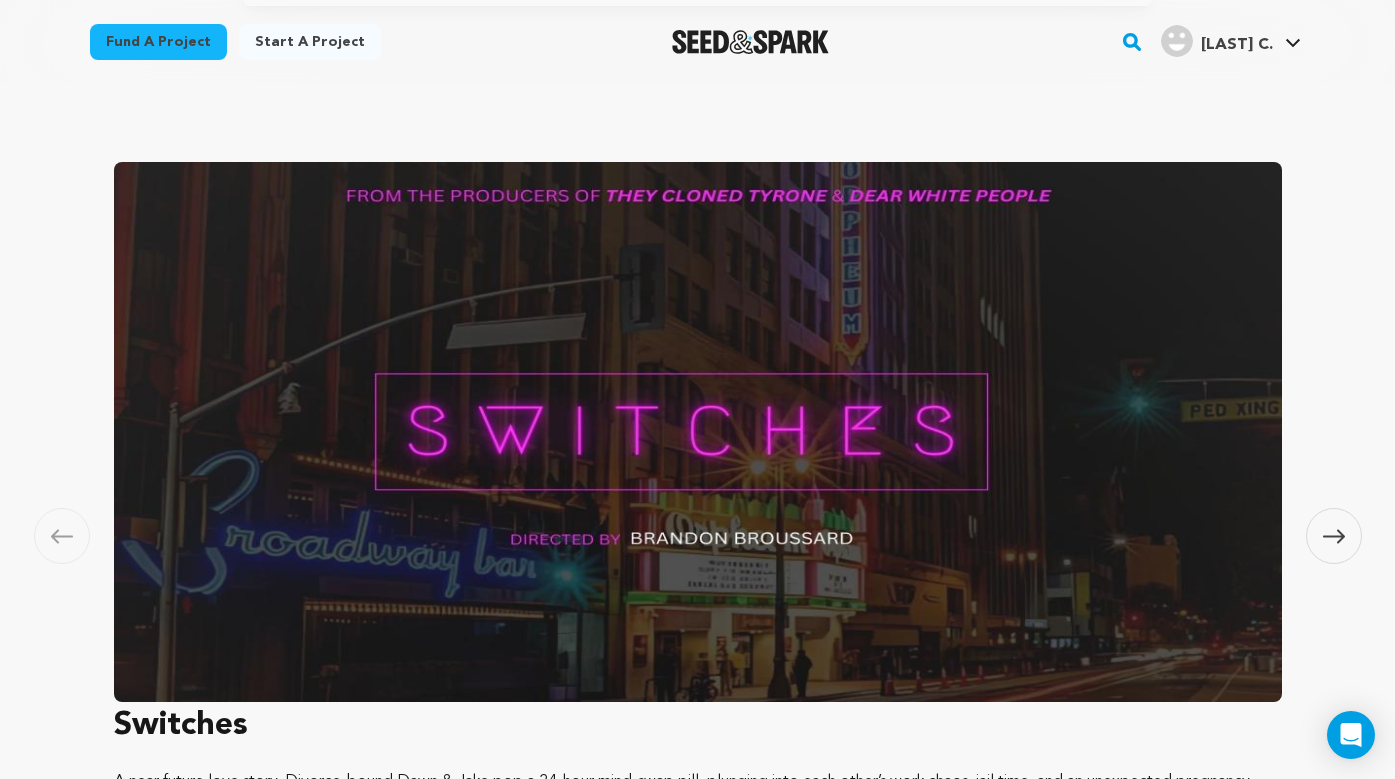 click at bounding box center (698, 432) 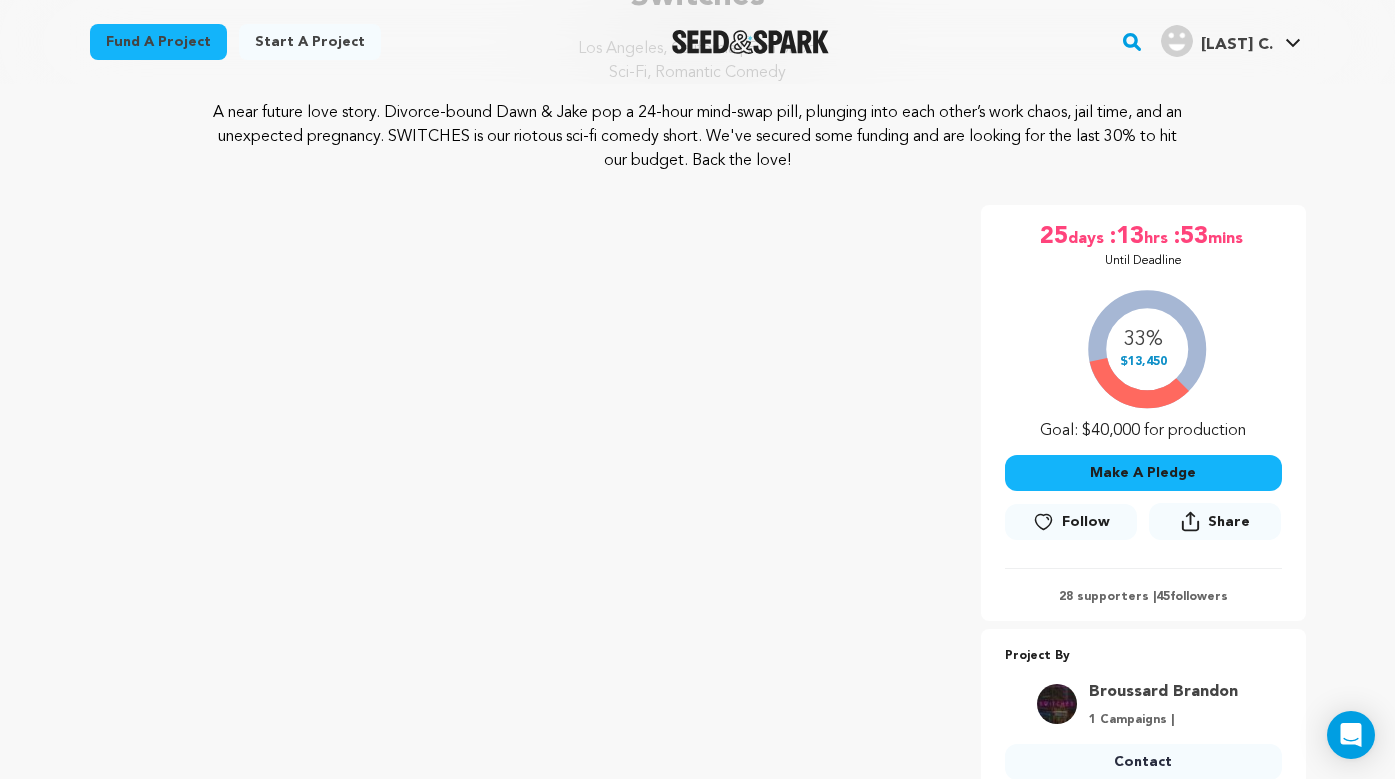 scroll, scrollTop: 206, scrollLeft: 0, axis: vertical 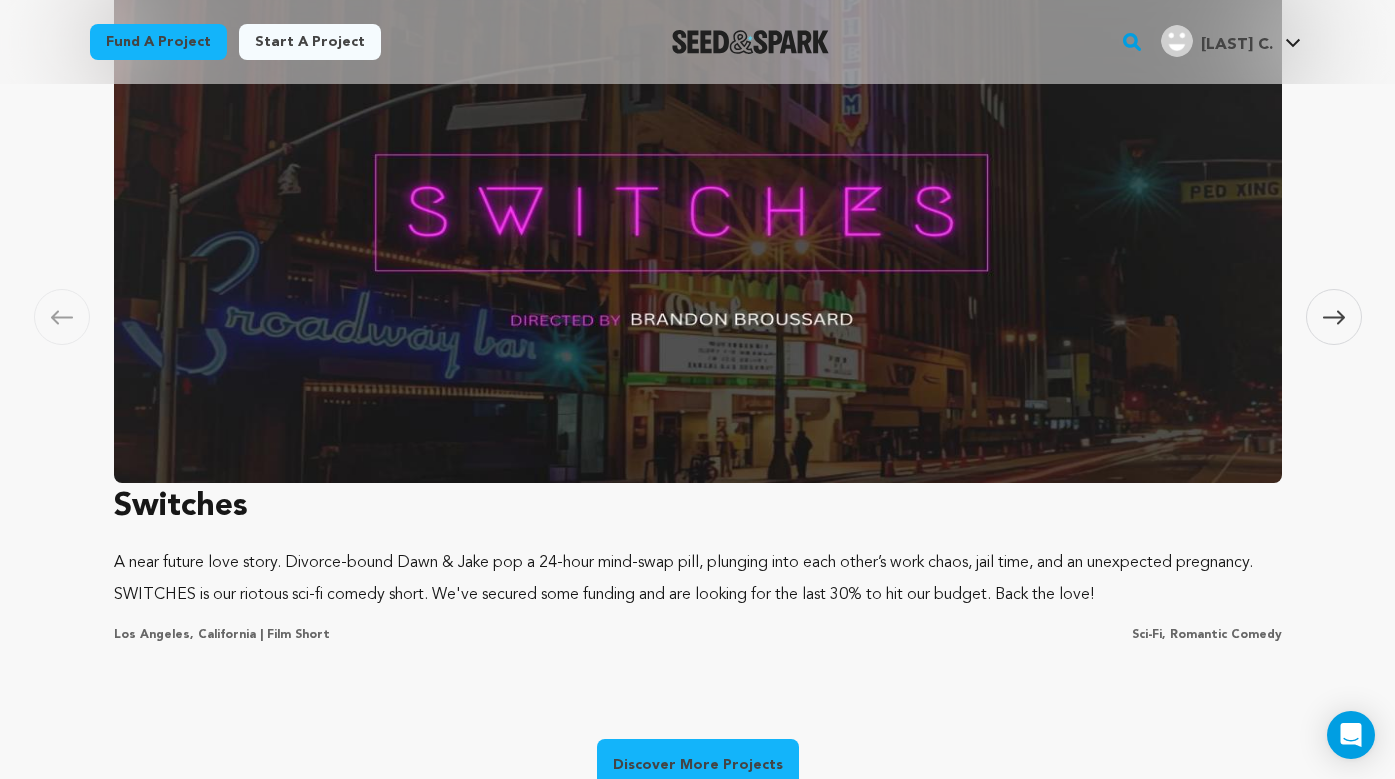 click at bounding box center [698, 213] 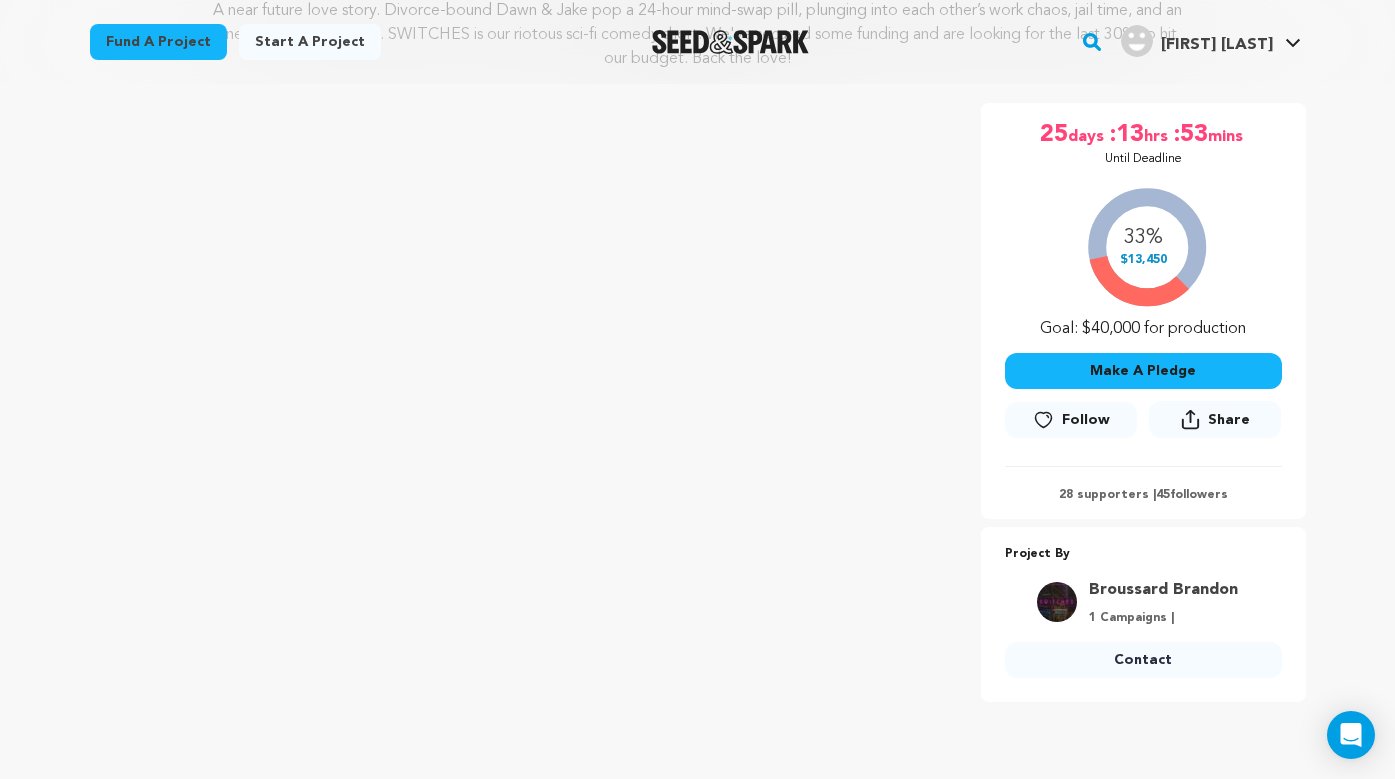 scroll, scrollTop: 0, scrollLeft: 0, axis: both 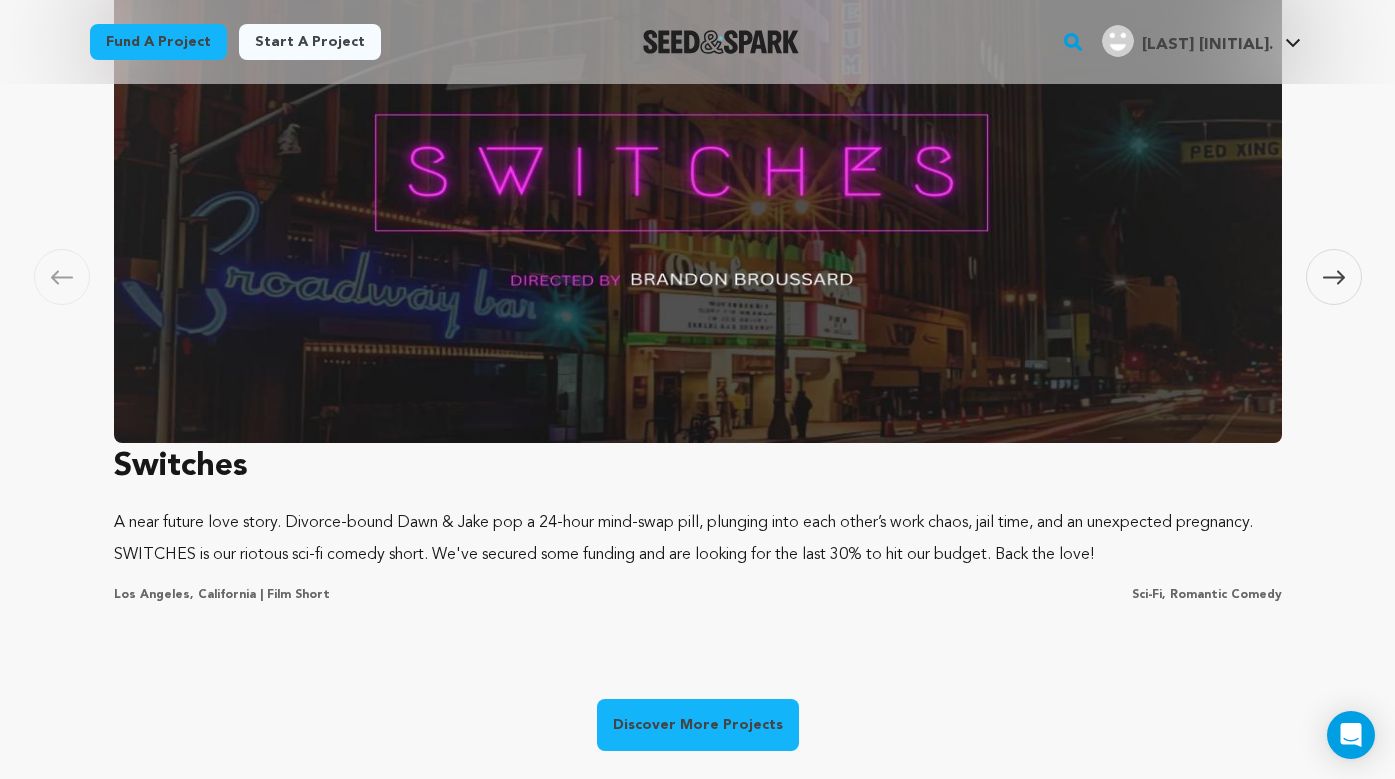 click at bounding box center (1334, 277) 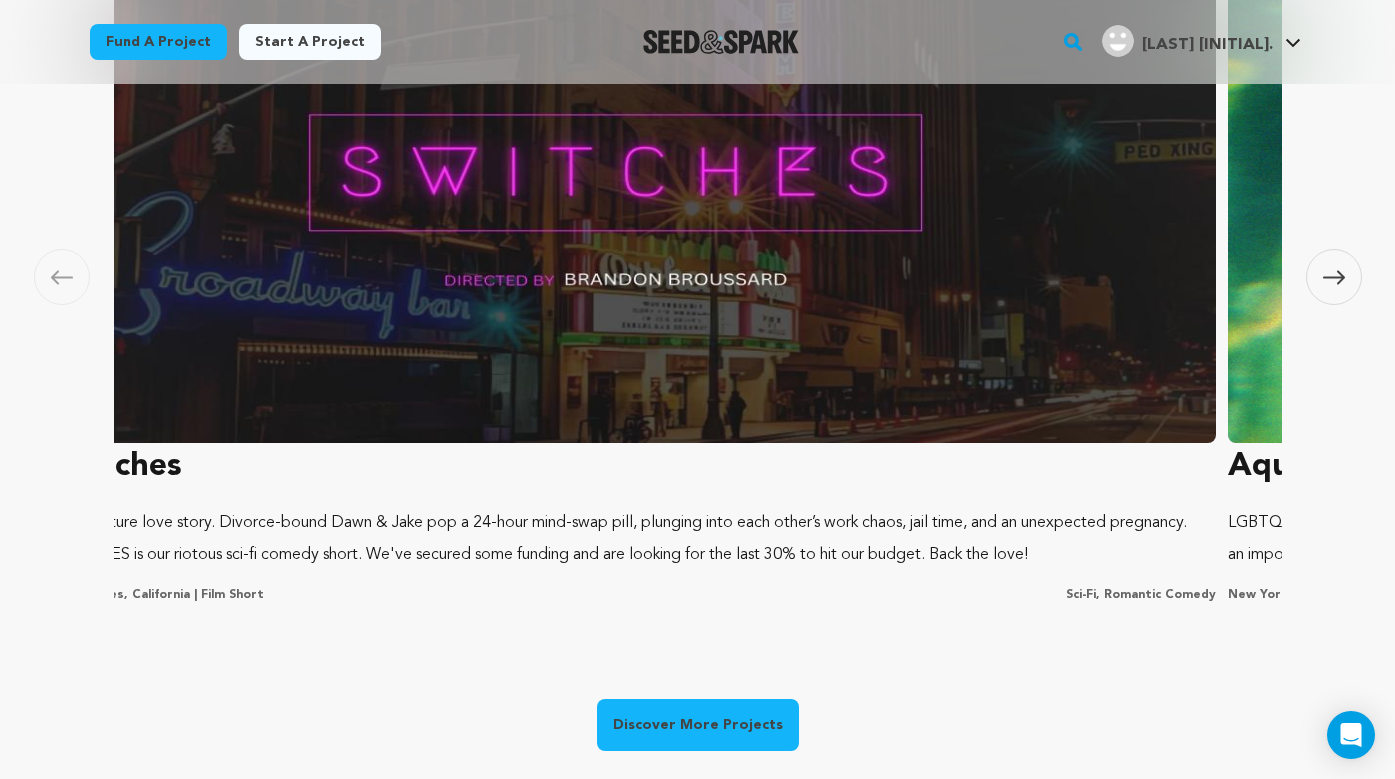 scroll, scrollTop: 0, scrollLeft: 366, axis: horizontal 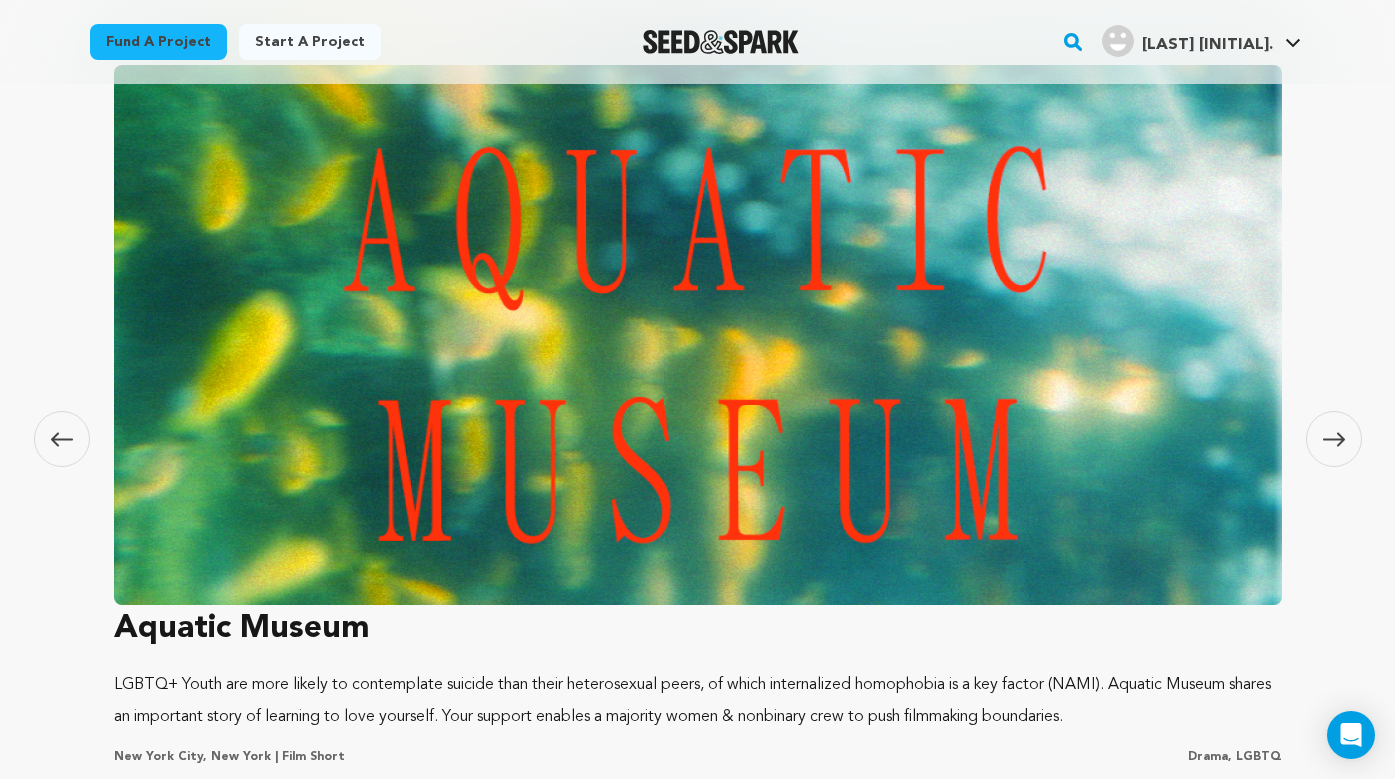 click at bounding box center [698, 335] 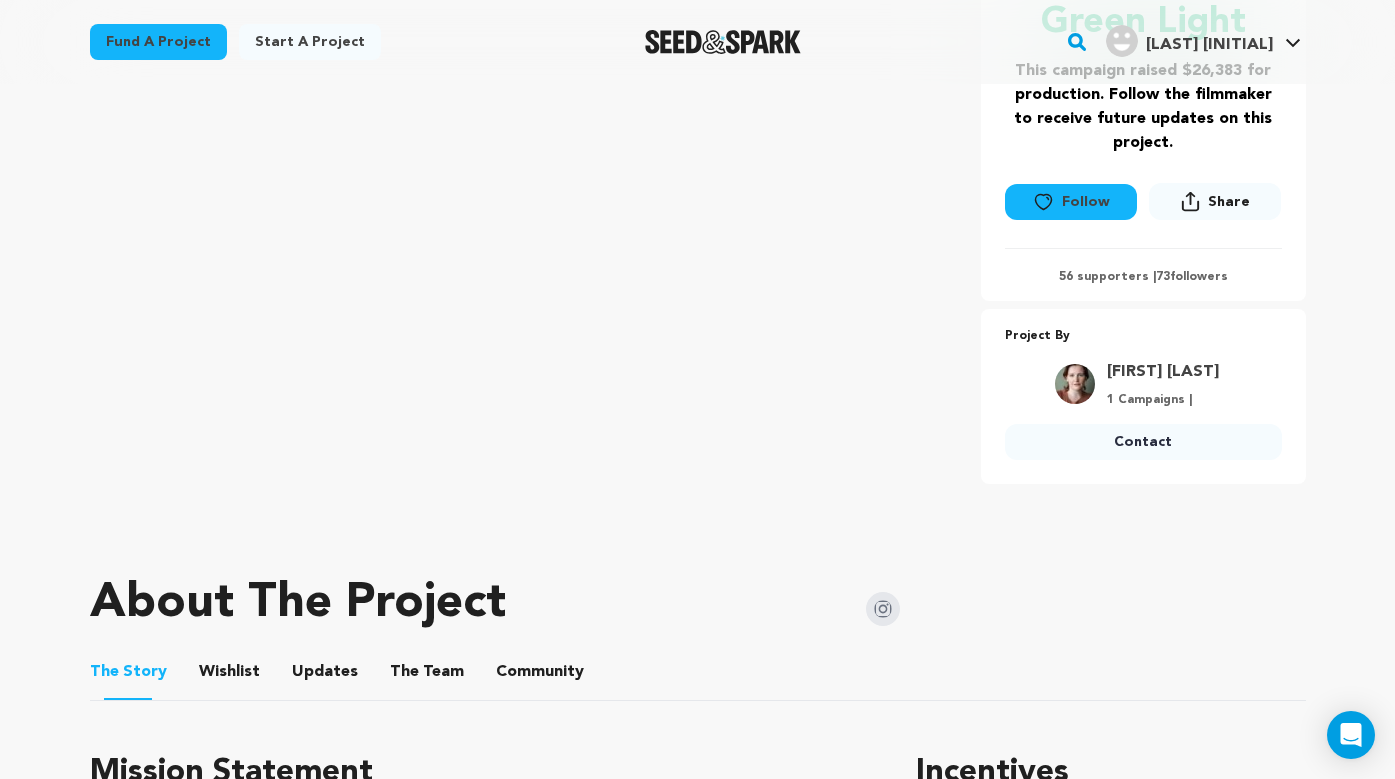 scroll, scrollTop: 486, scrollLeft: 0, axis: vertical 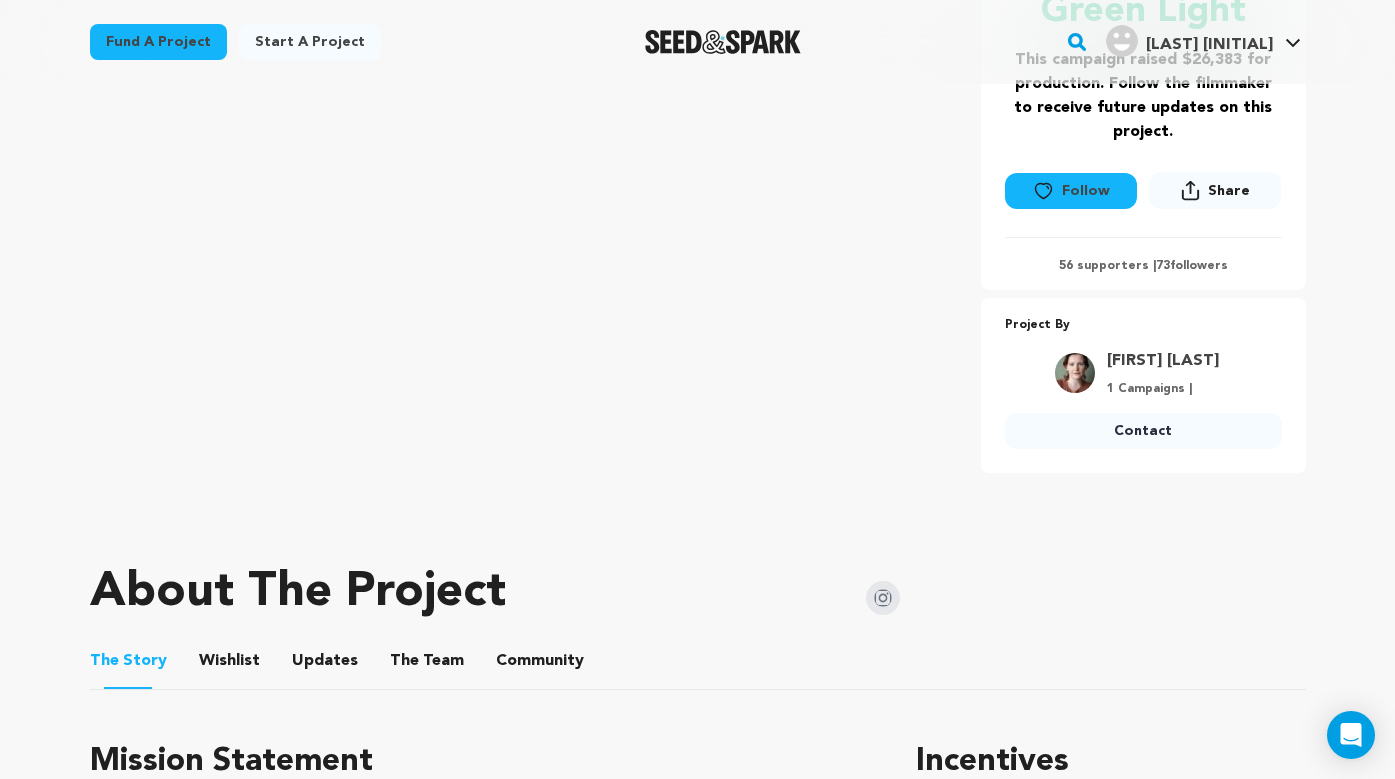 click on "Green Light
This campaign raised
$26,383
for production.
Follow the filmmaker to receive future updates on this project.
73" at bounding box center [1143, 106] 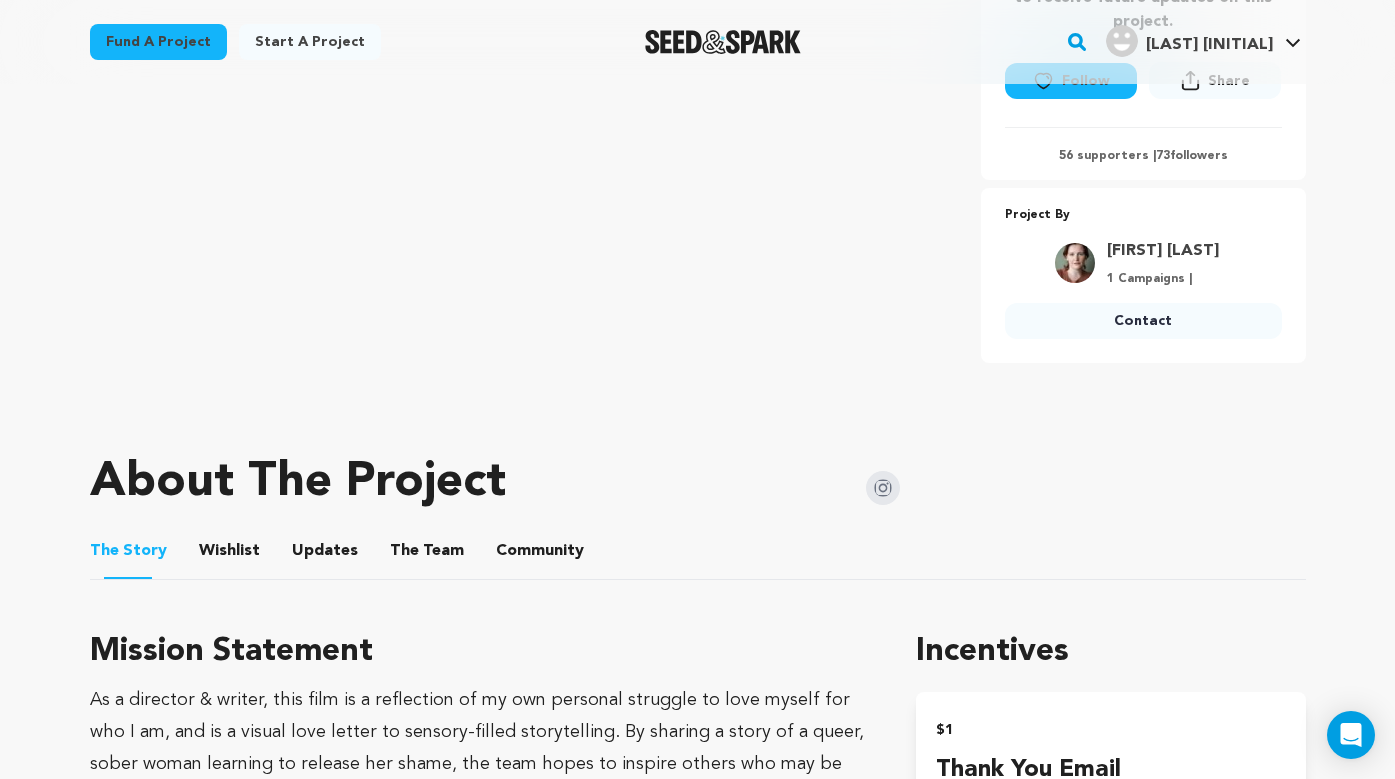 scroll, scrollTop: 761, scrollLeft: 0, axis: vertical 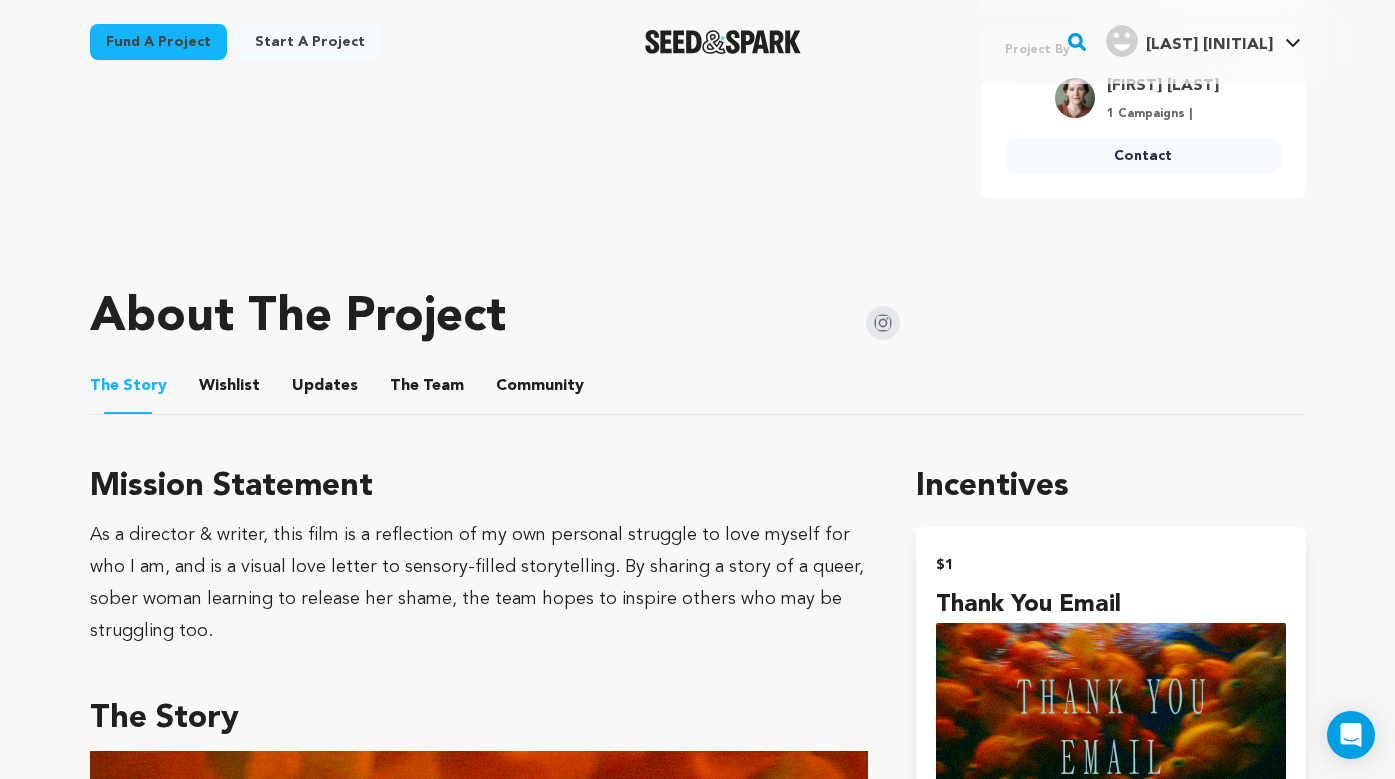 click on "Community" at bounding box center (540, 390) 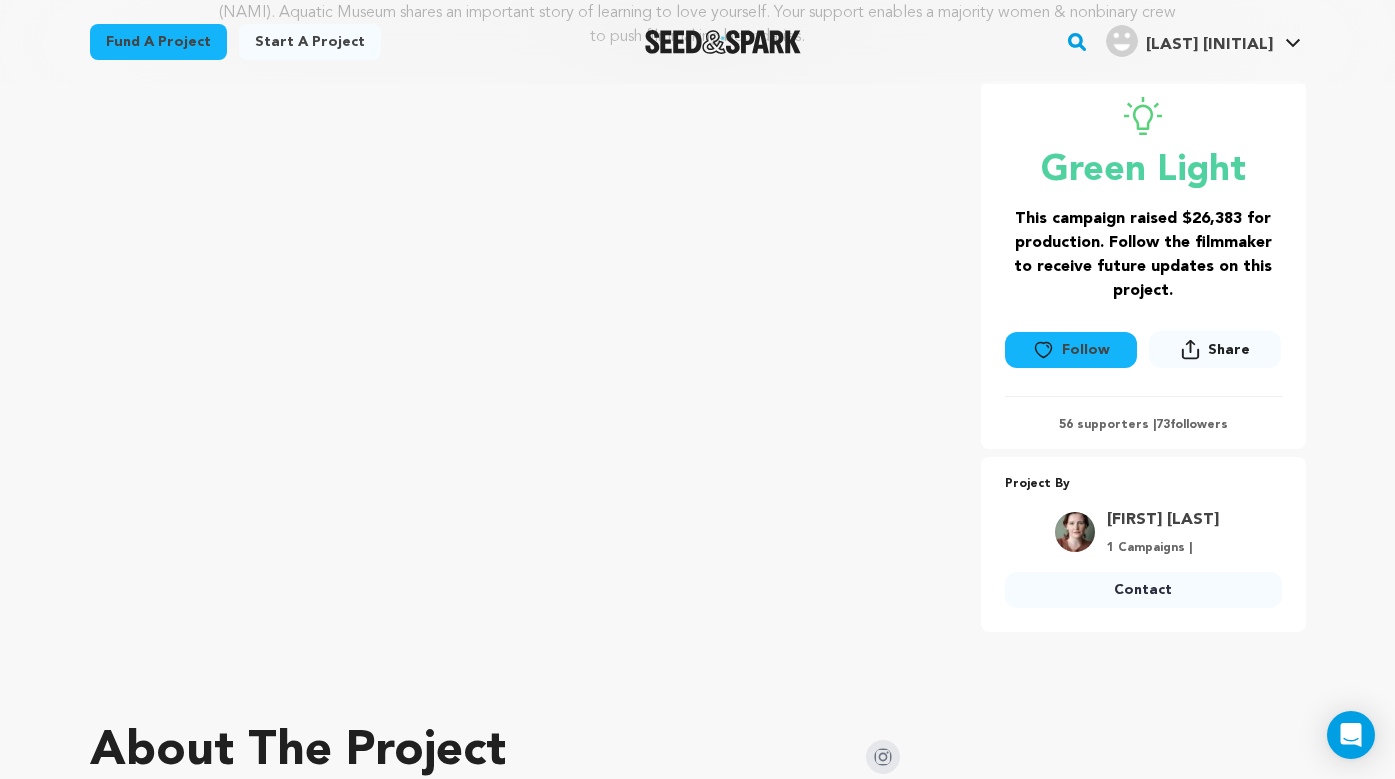 scroll, scrollTop: 431, scrollLeft: 0, axis: vertical 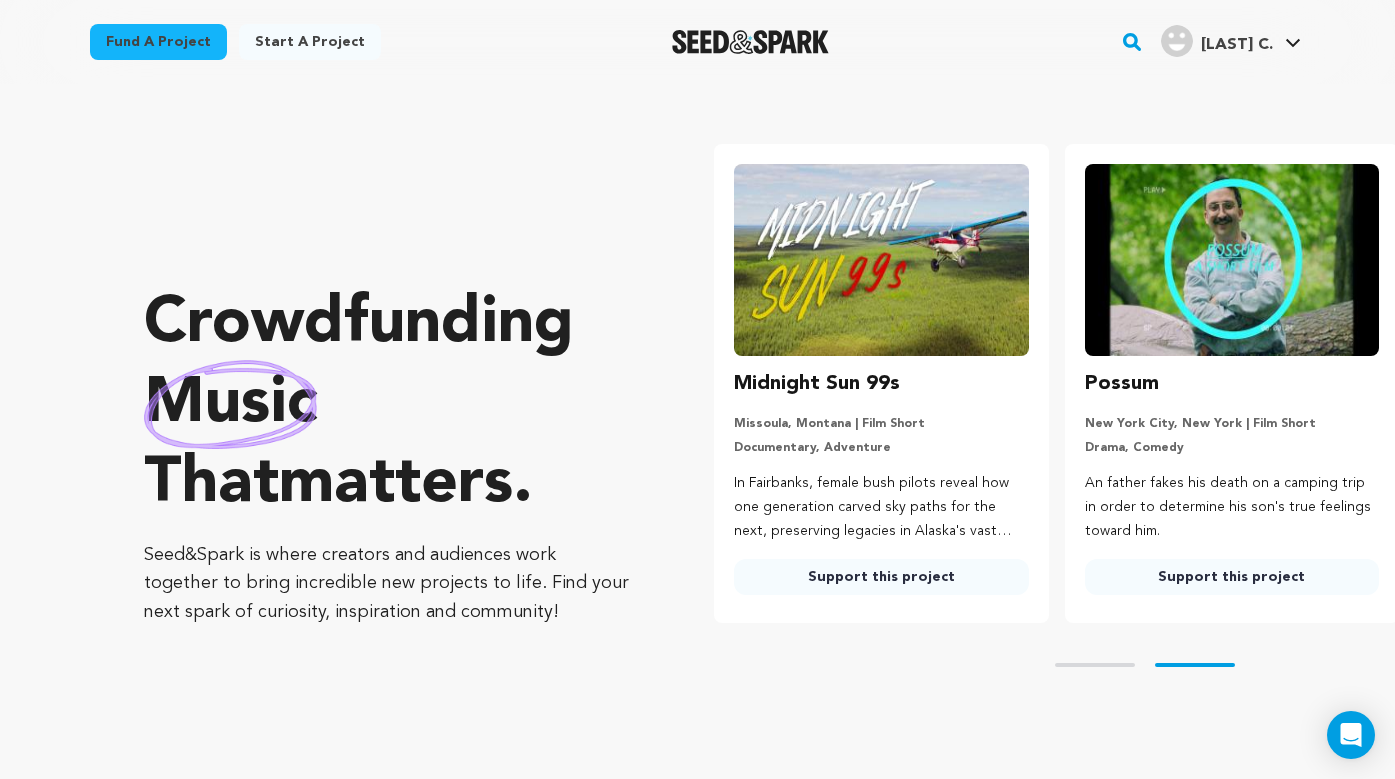 click on "Search" at bounding box center (1132, 42) 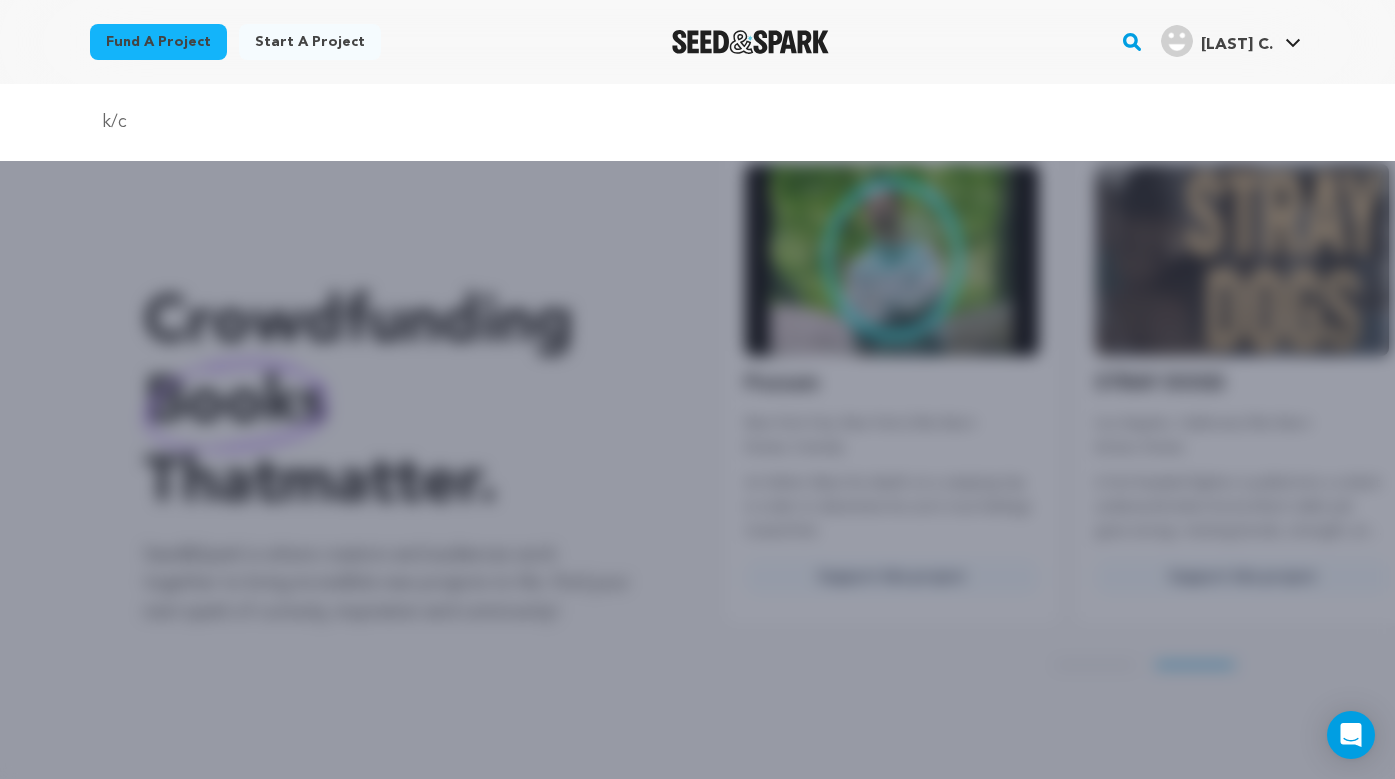 scroll, scrollTop: 0, scrollLeft: 366, axis: horizontal 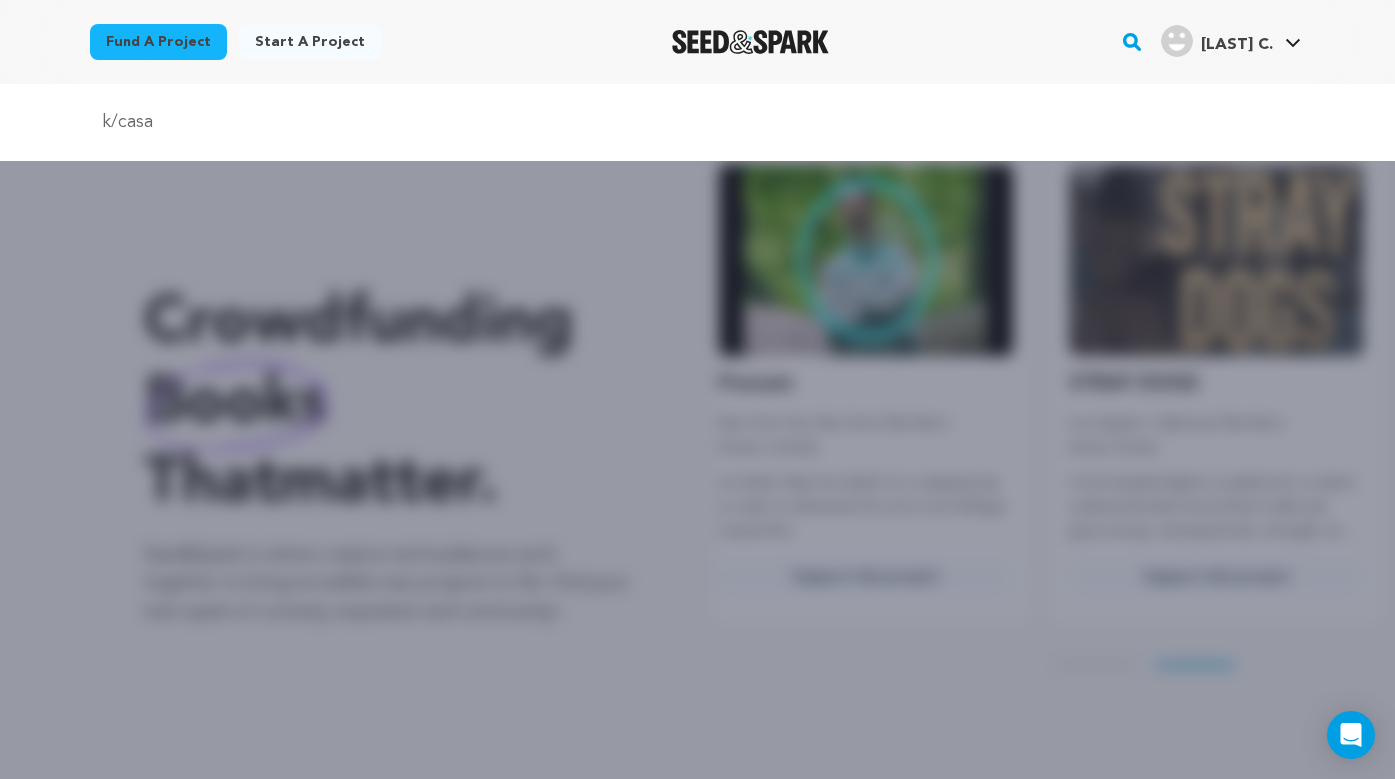 type on "k/casa" 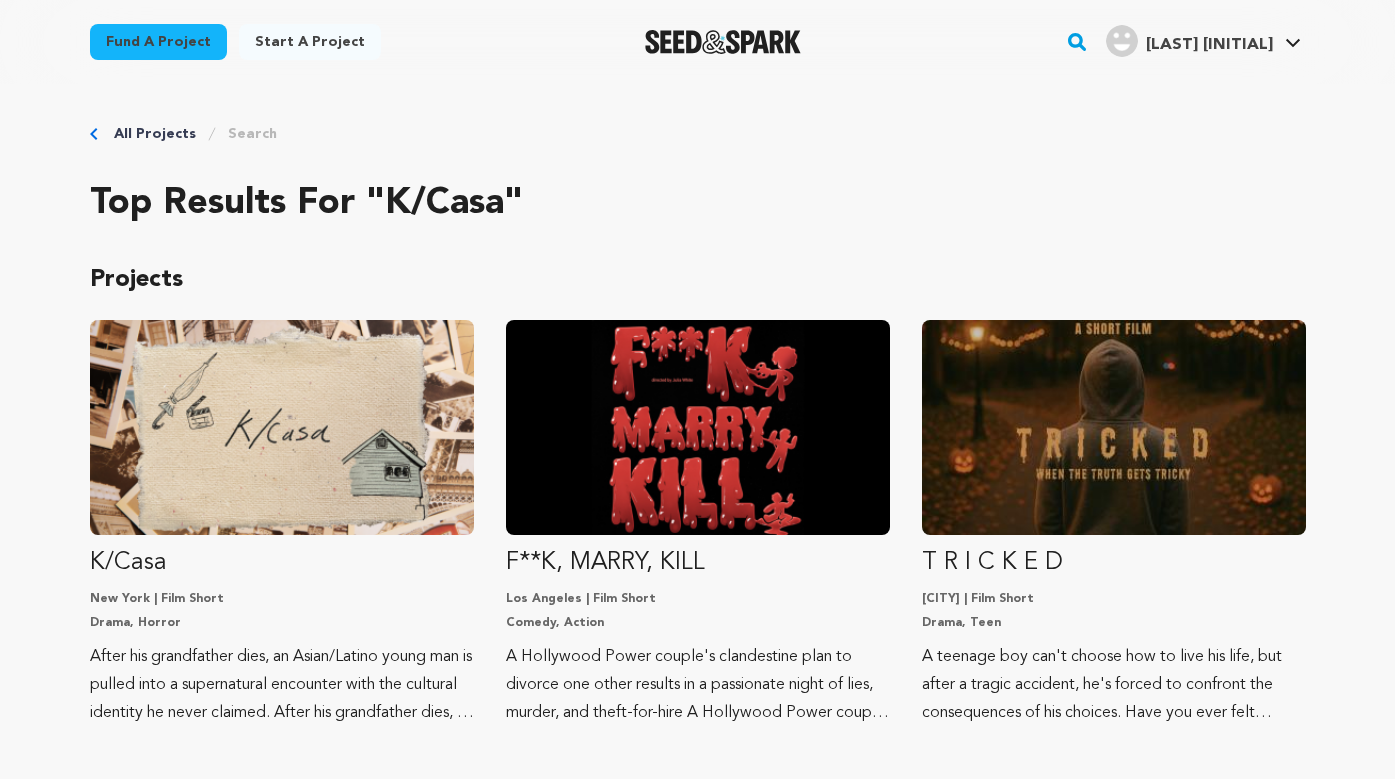 scroll, scrollTop: 0, scrollLeft: 0, axis: both 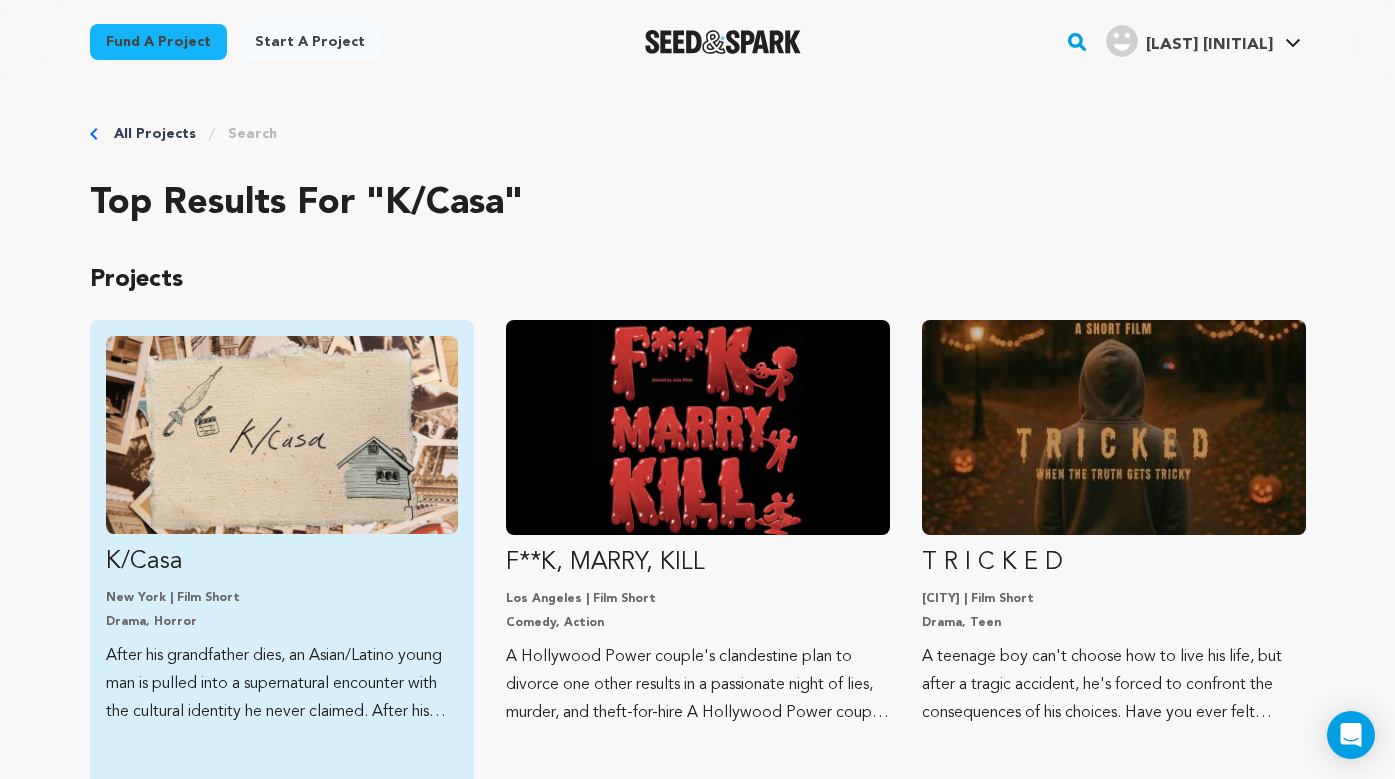 click at bounding box center (282, 435) 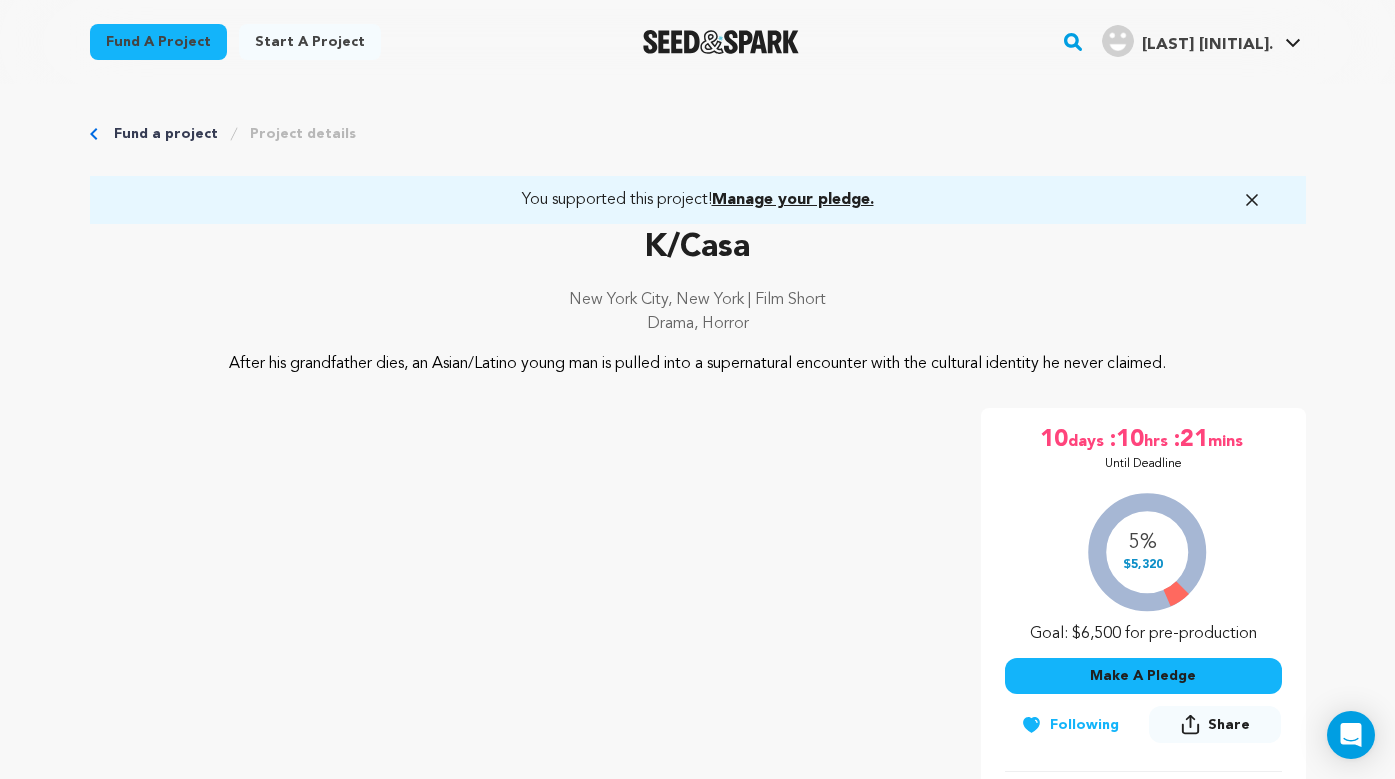 scroll, scrollTop: 0, scrollLeft: 0, axis: both 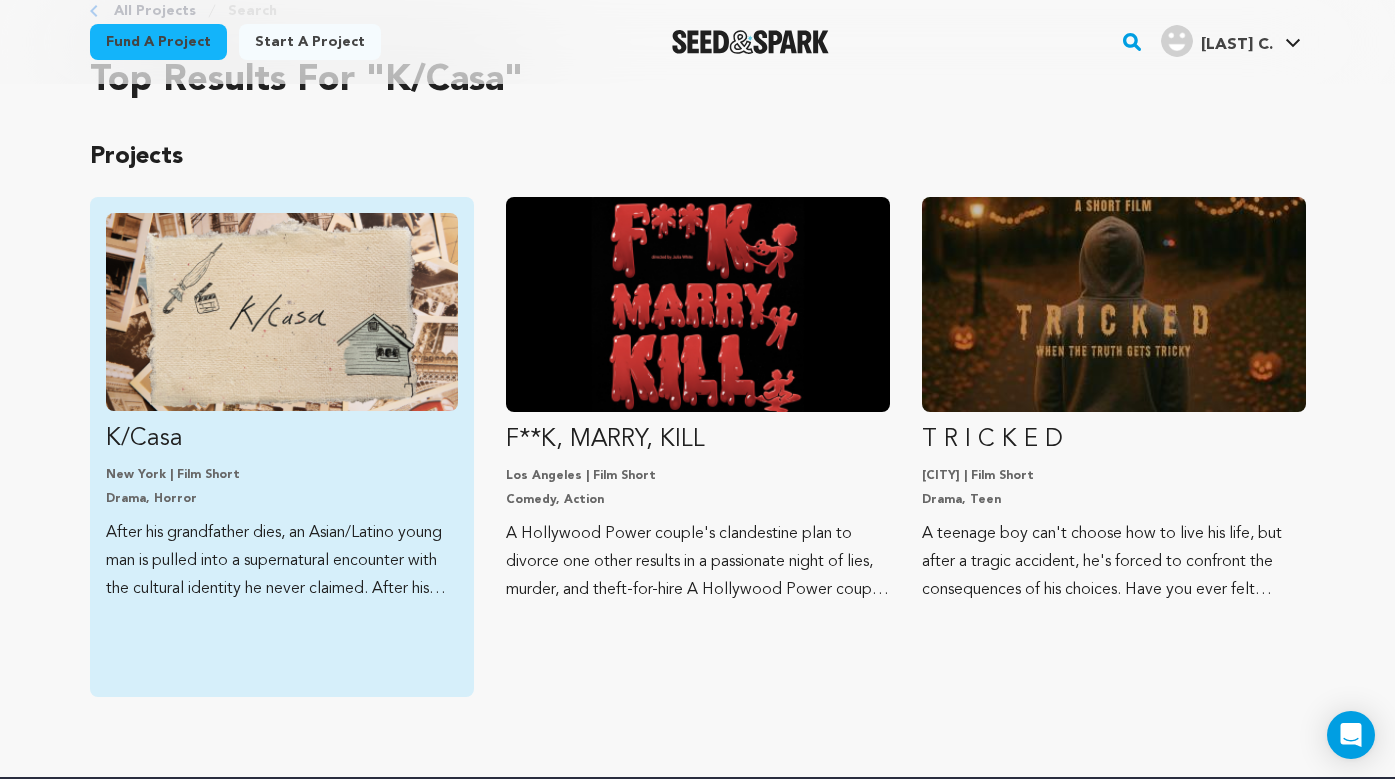 click at bounding box center (282, 312) 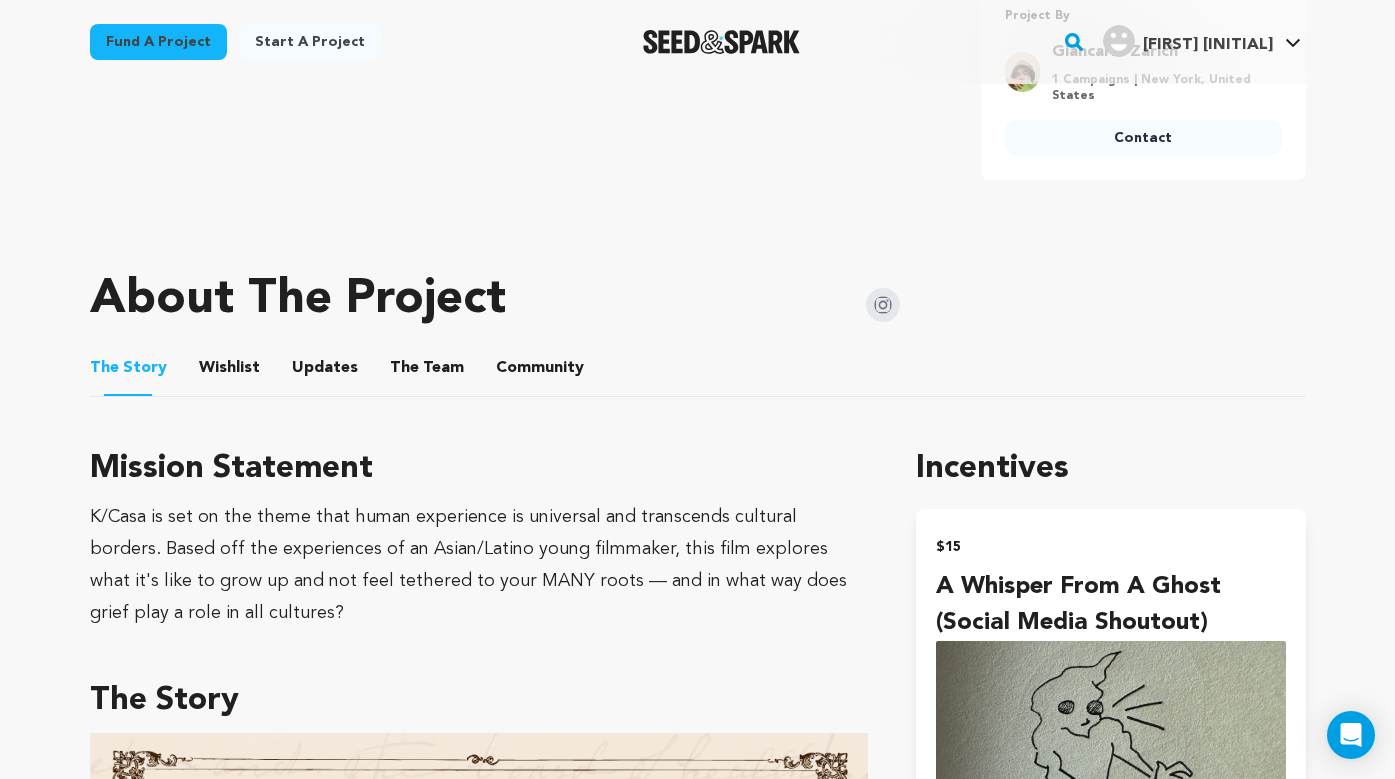 scroll, scrollTop: 989, scrollLeft: 0, axis: vertical 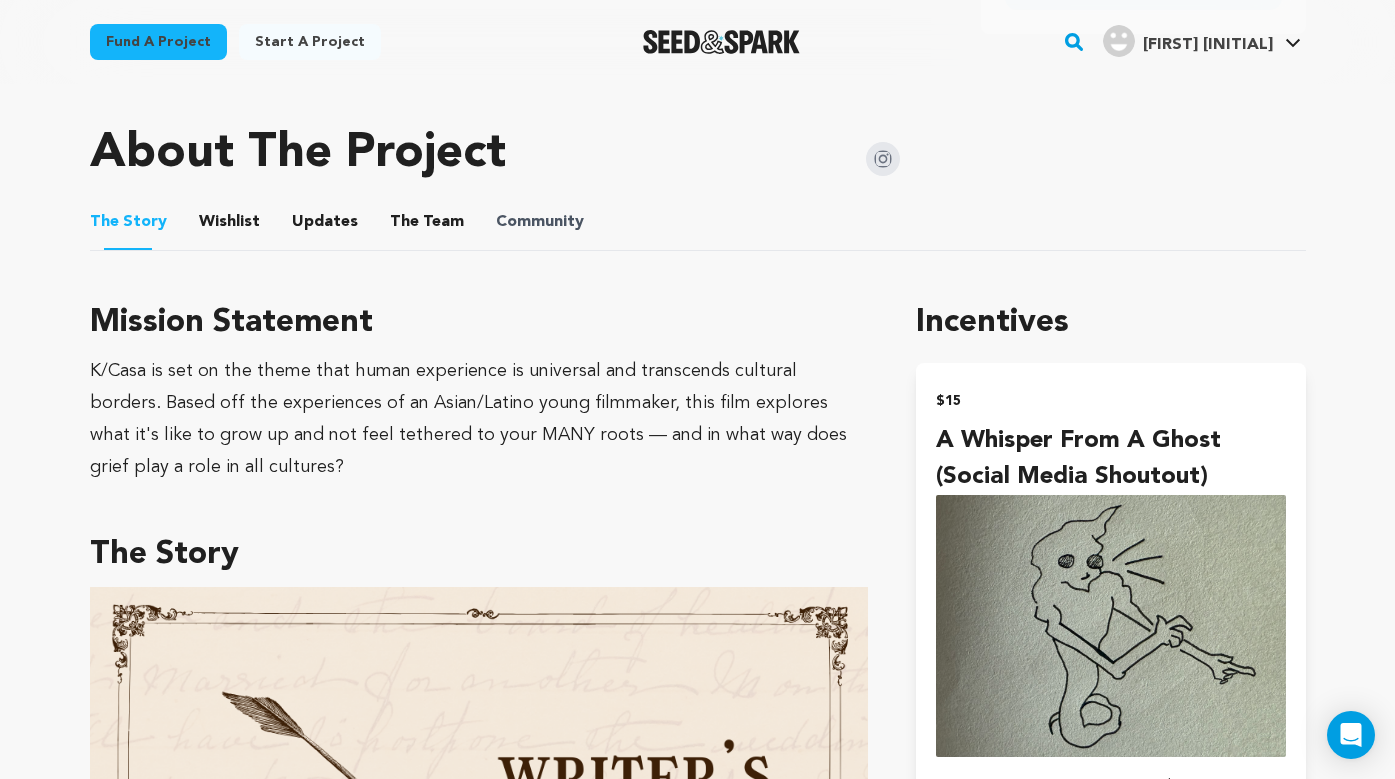 click on "Community" at bounding box center [540, 222] 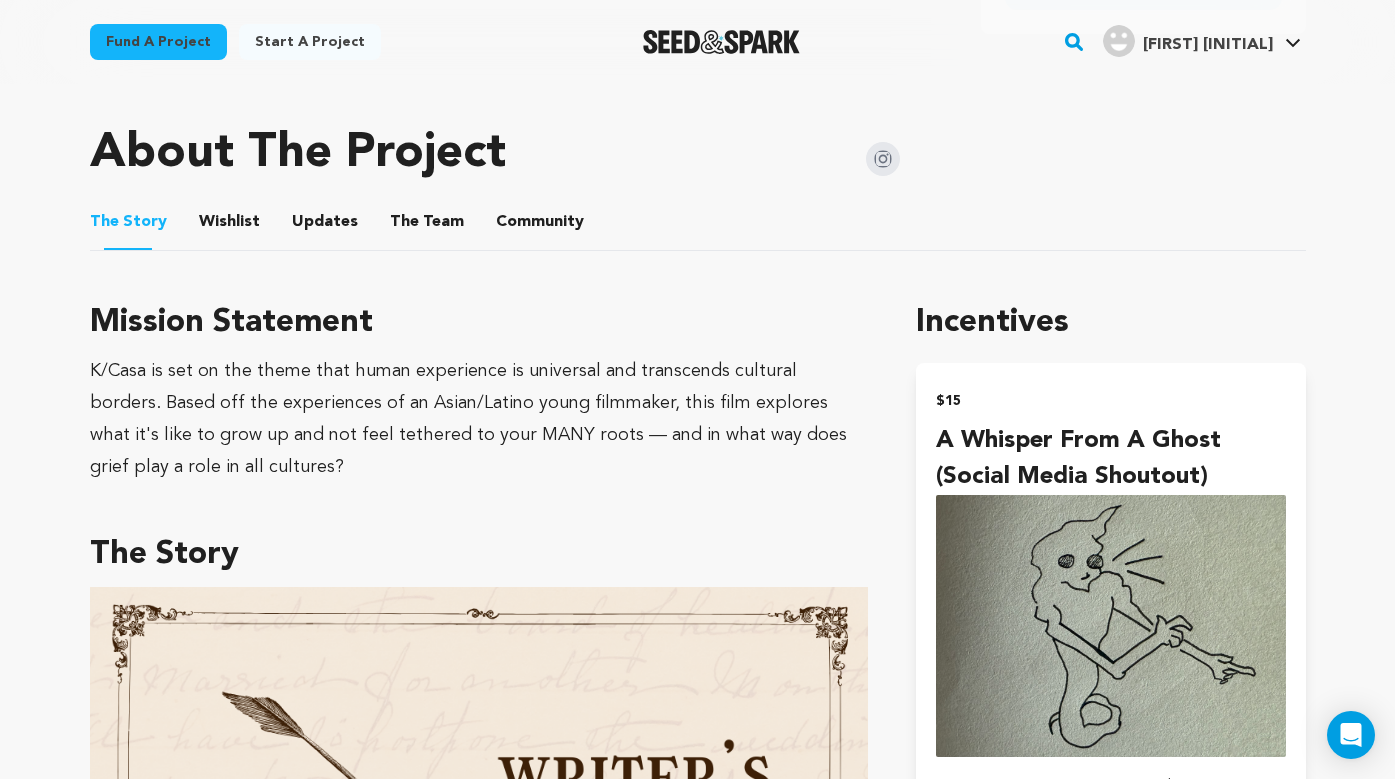 click on "Community
Community" at bounding box center [540, 222] 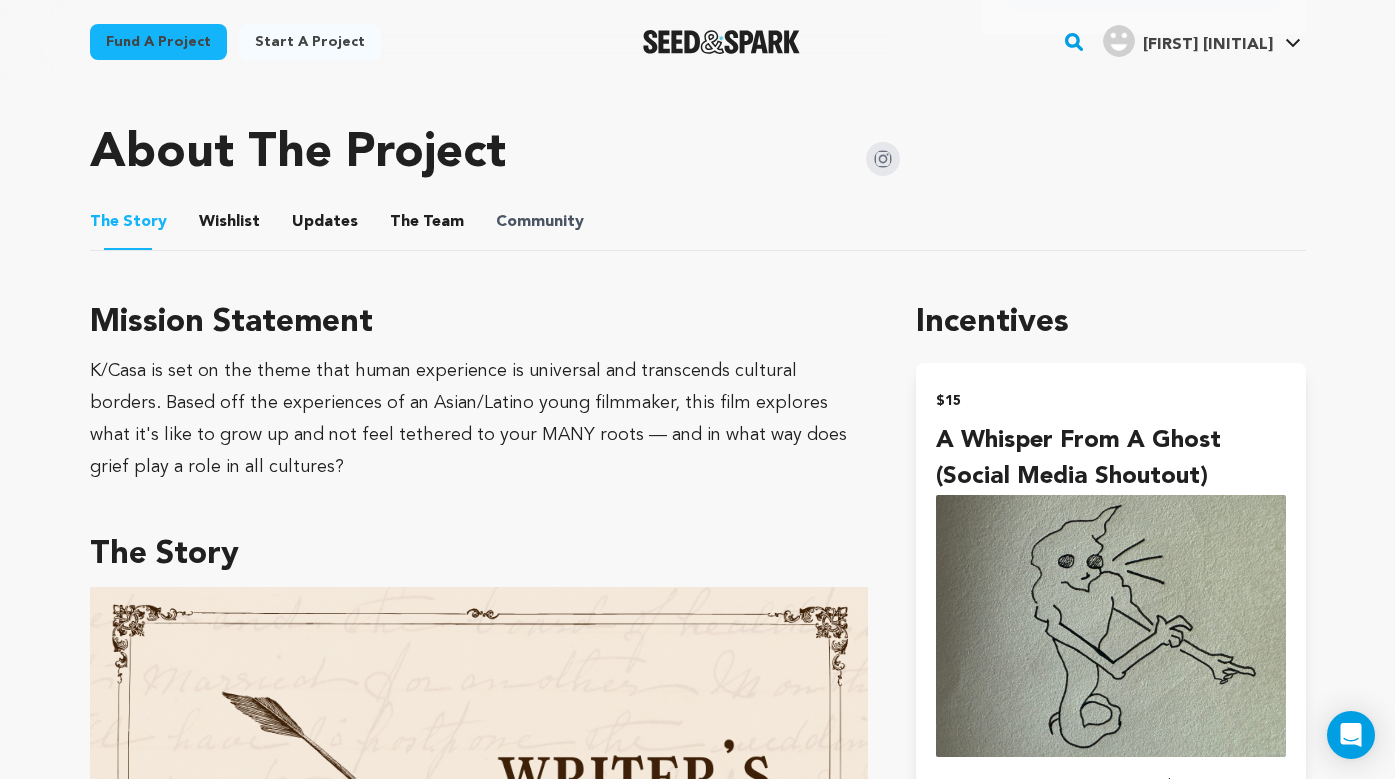 click on "Community" at bounding box center (540, 222) 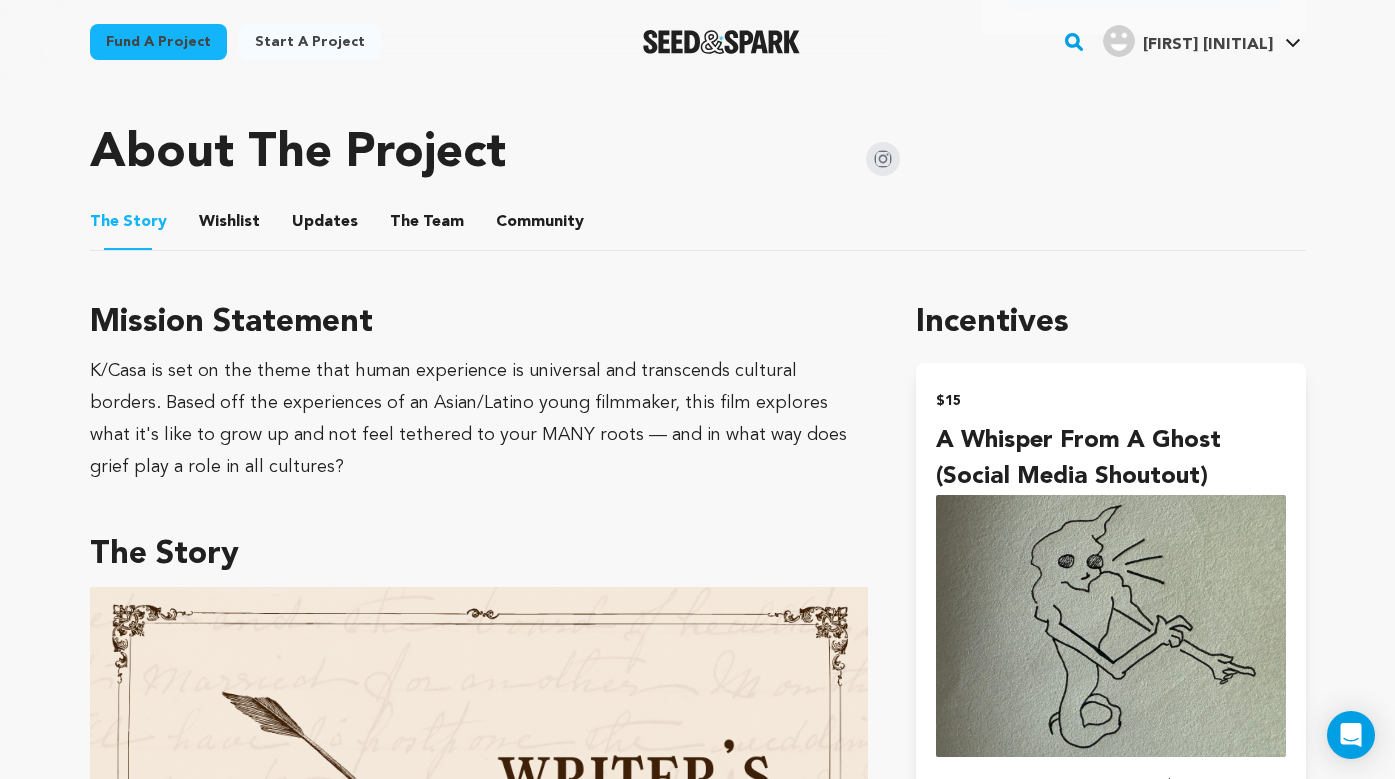 click on "Community" at bounding box center [540, 226] 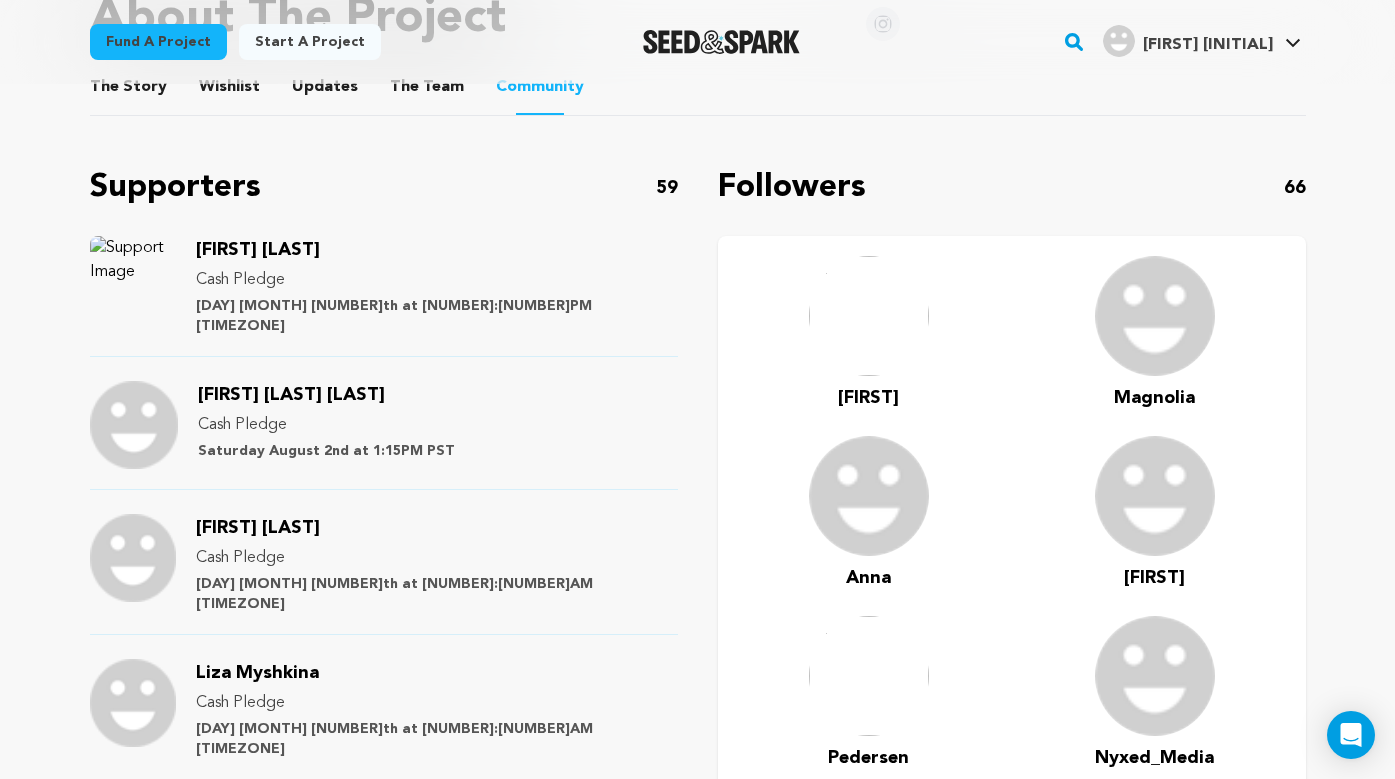 scroll, scrollTop: 1132, scrollLeft: 0, axis: vertical 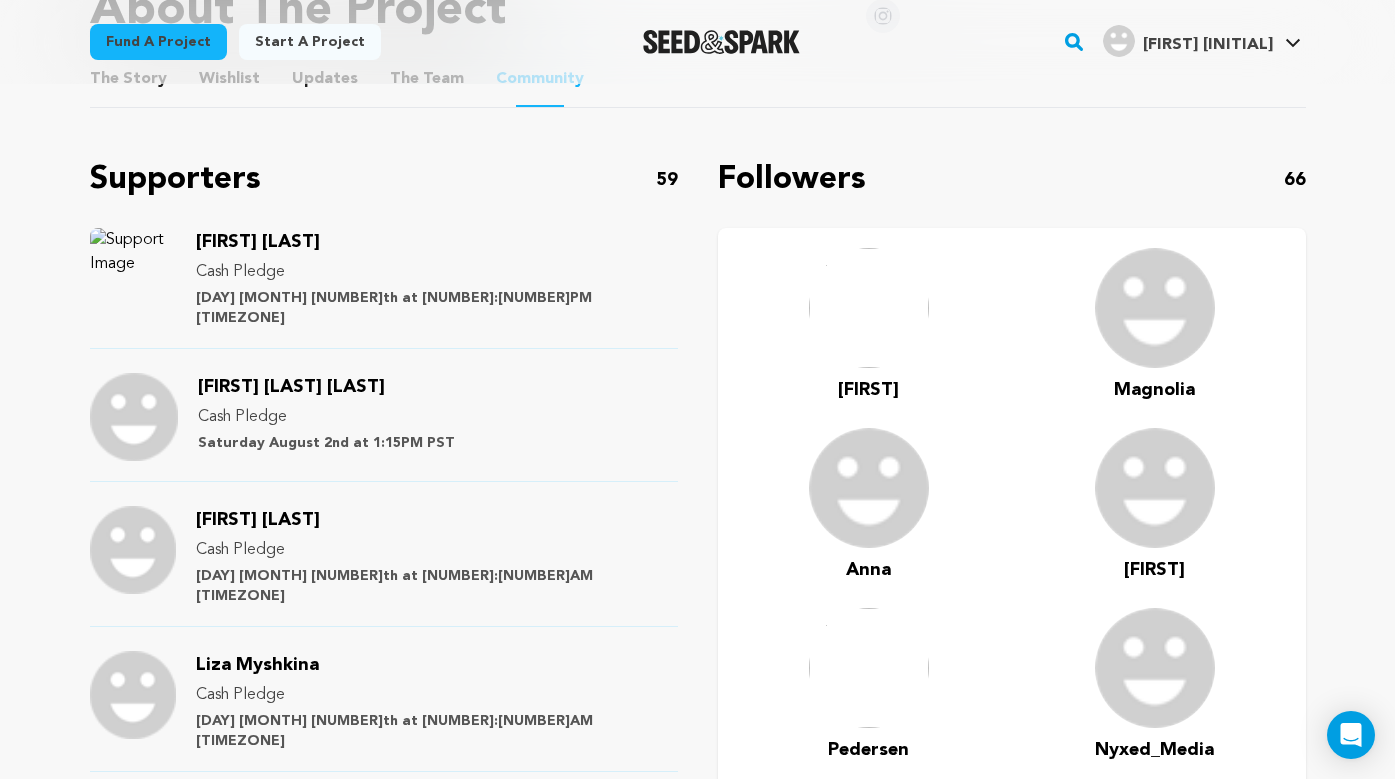 click at bounding box center [133, 272] 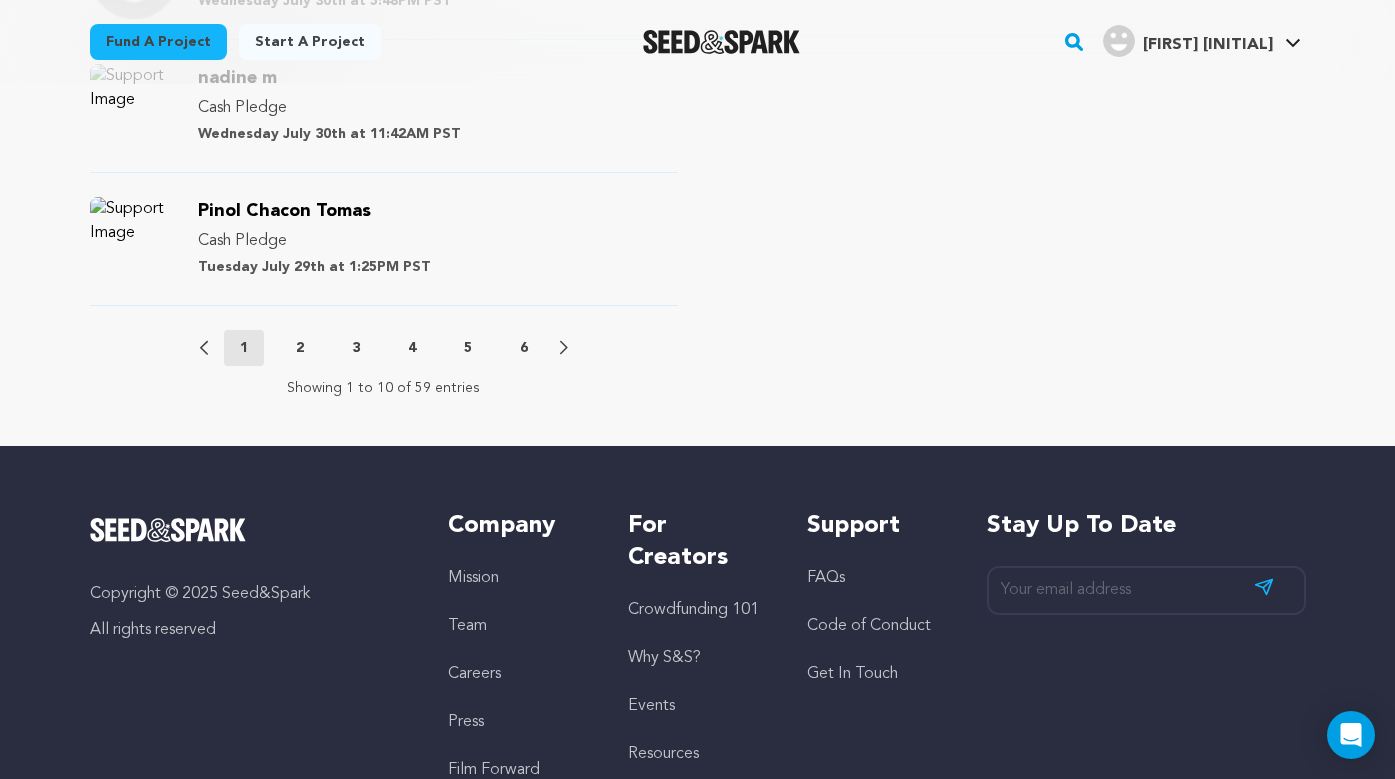 scroll, scrollTop: 2409, scrollLeft: 0, axis: vertical 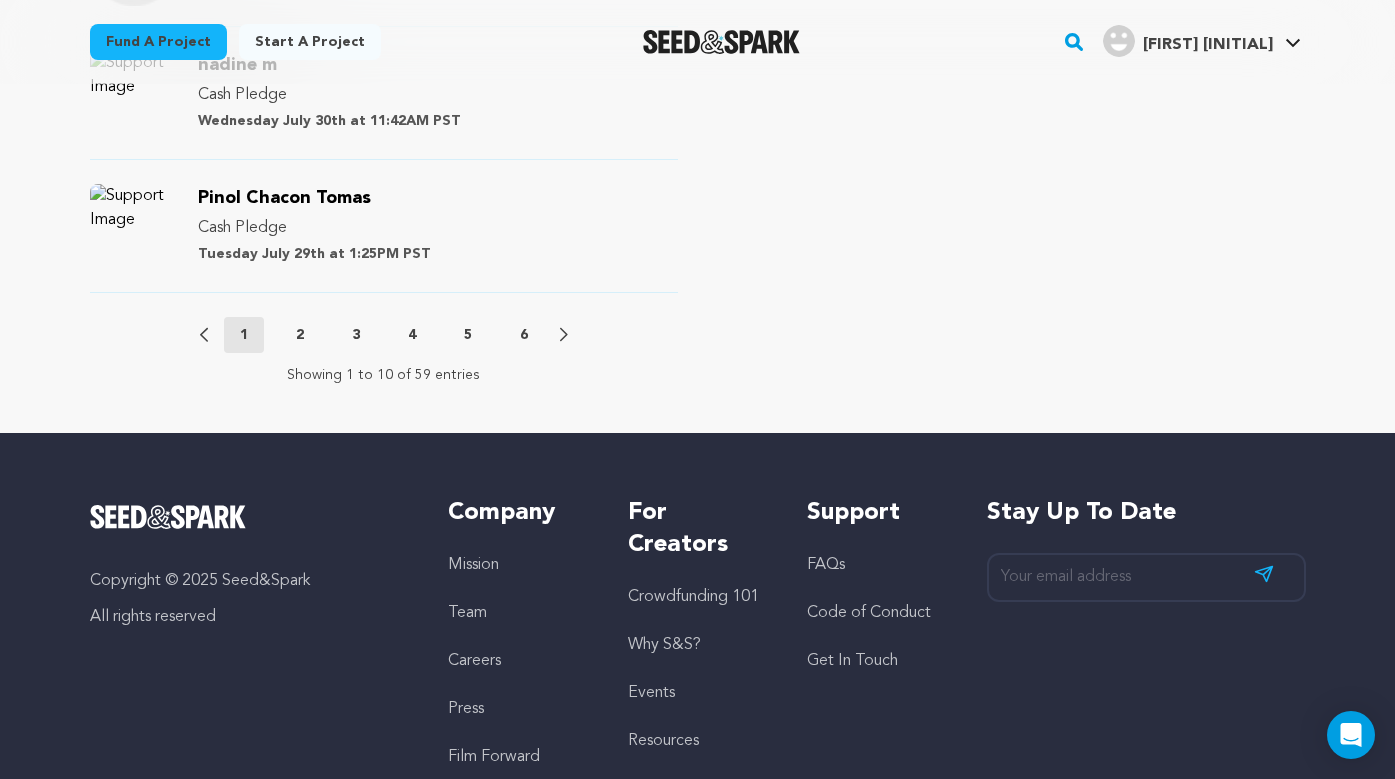 click on "2" at bounding box center [300, 335] 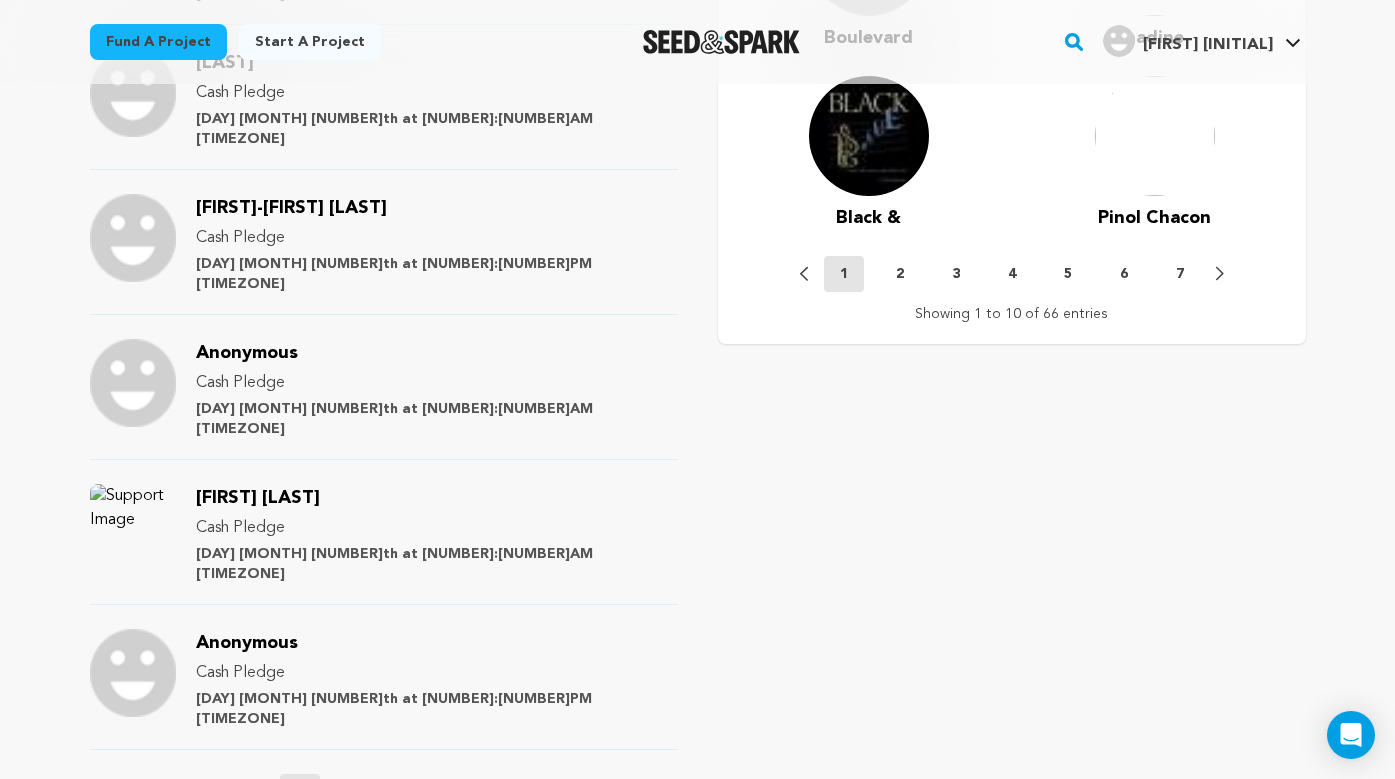 scroll, scrollTop: 2125, scrollLeft: 0, axis: vertical 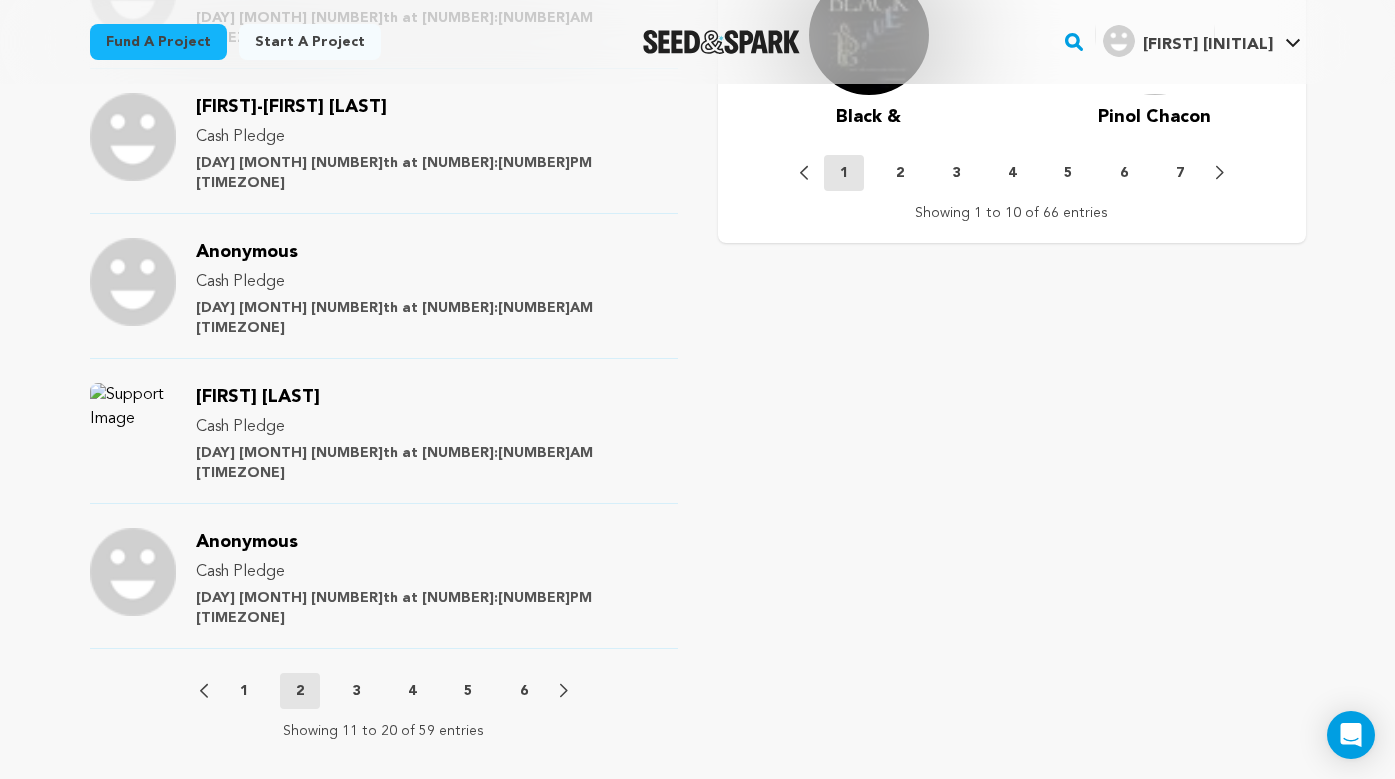 click on "Supporters
59
[FIRST] :)
Cash Pledge
[DAY] [MONTH] [NUMBER]th at [NUMBER]:[NUMBER]AM [TIMEZONE]
[FIRST] [LAST]
Cash Pledge
[DAY] [MONTH] [NUMBER]th at [NUMBER]:[NUMBER]PM [TIMEZONE]
[FIRST]  Cash Pledge 1 2" at bounding box center (384, -48) 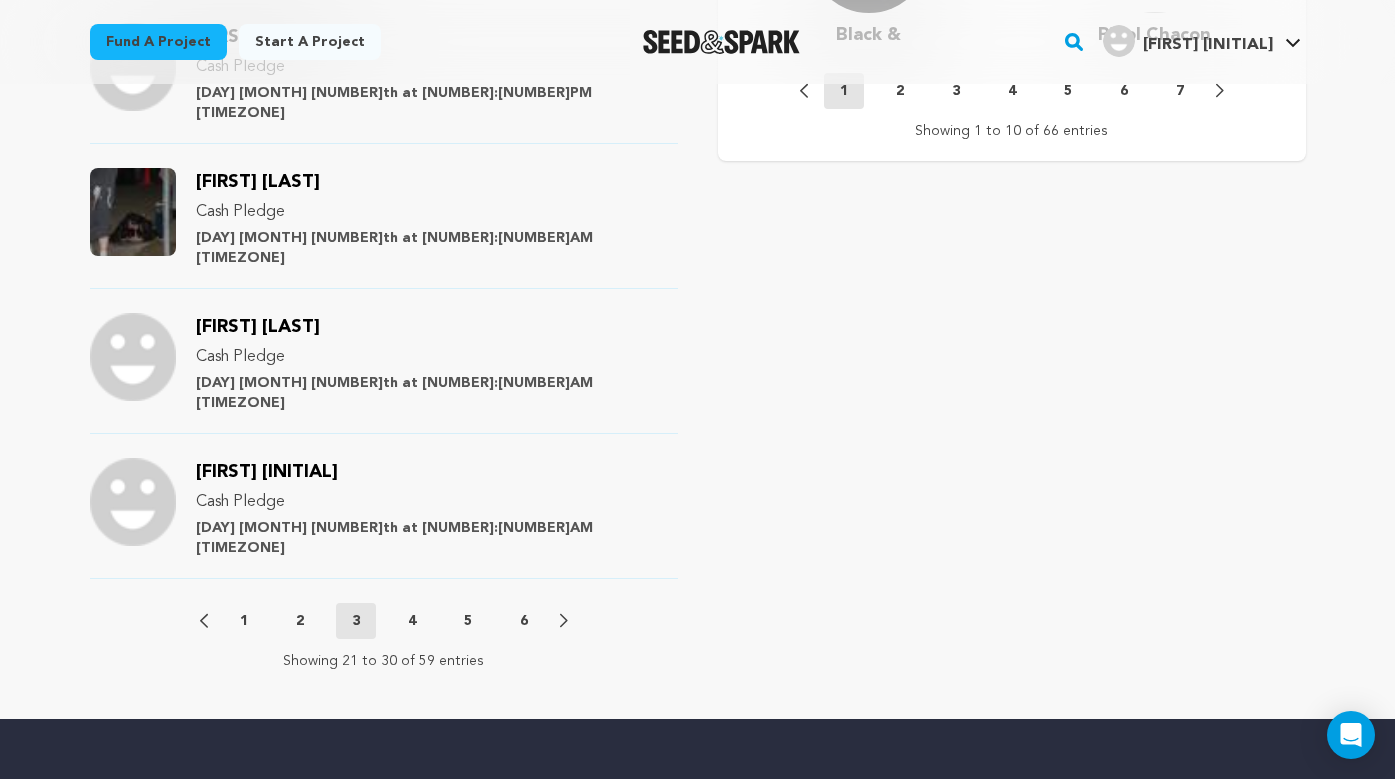 scroll, scrollTop: 2253, scrollLeft: 0, axis: vertical 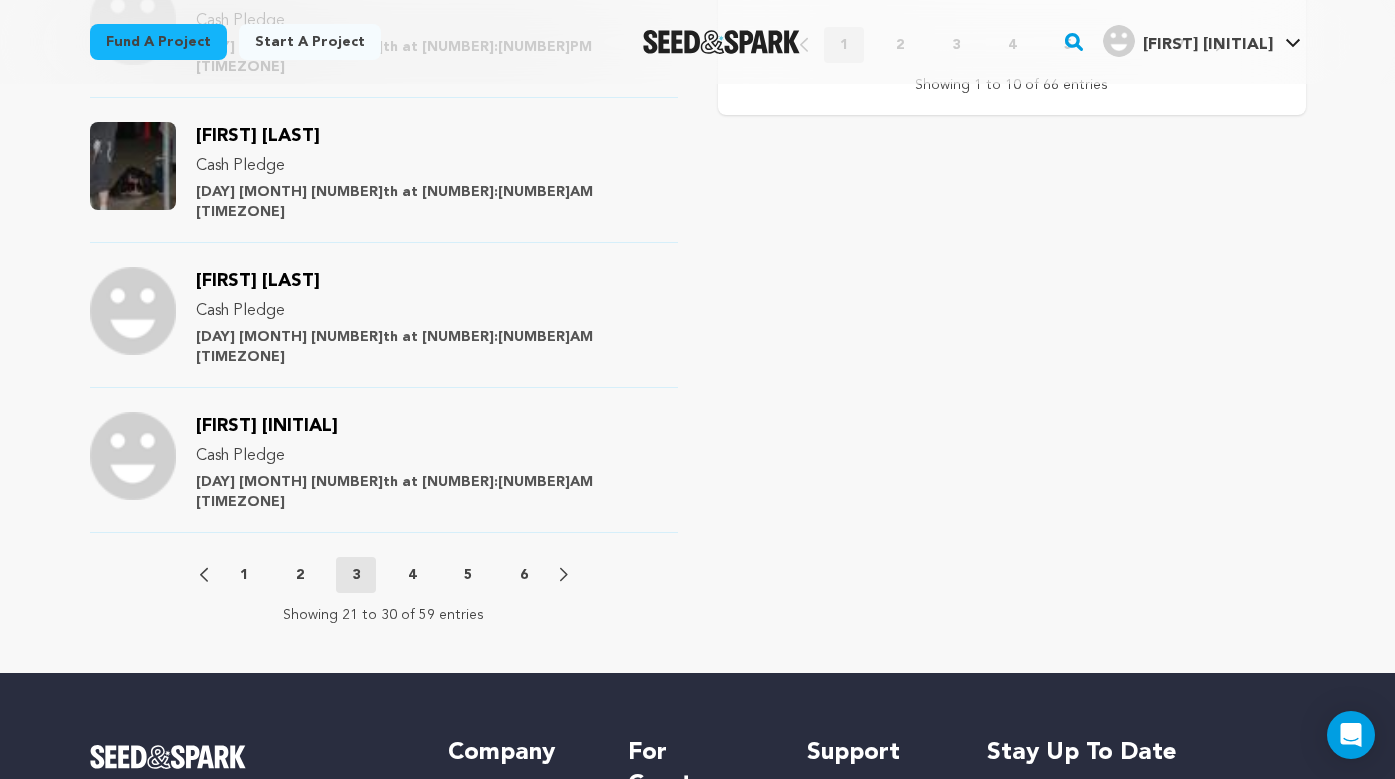 click on "4" at bounding box center [412, 575] 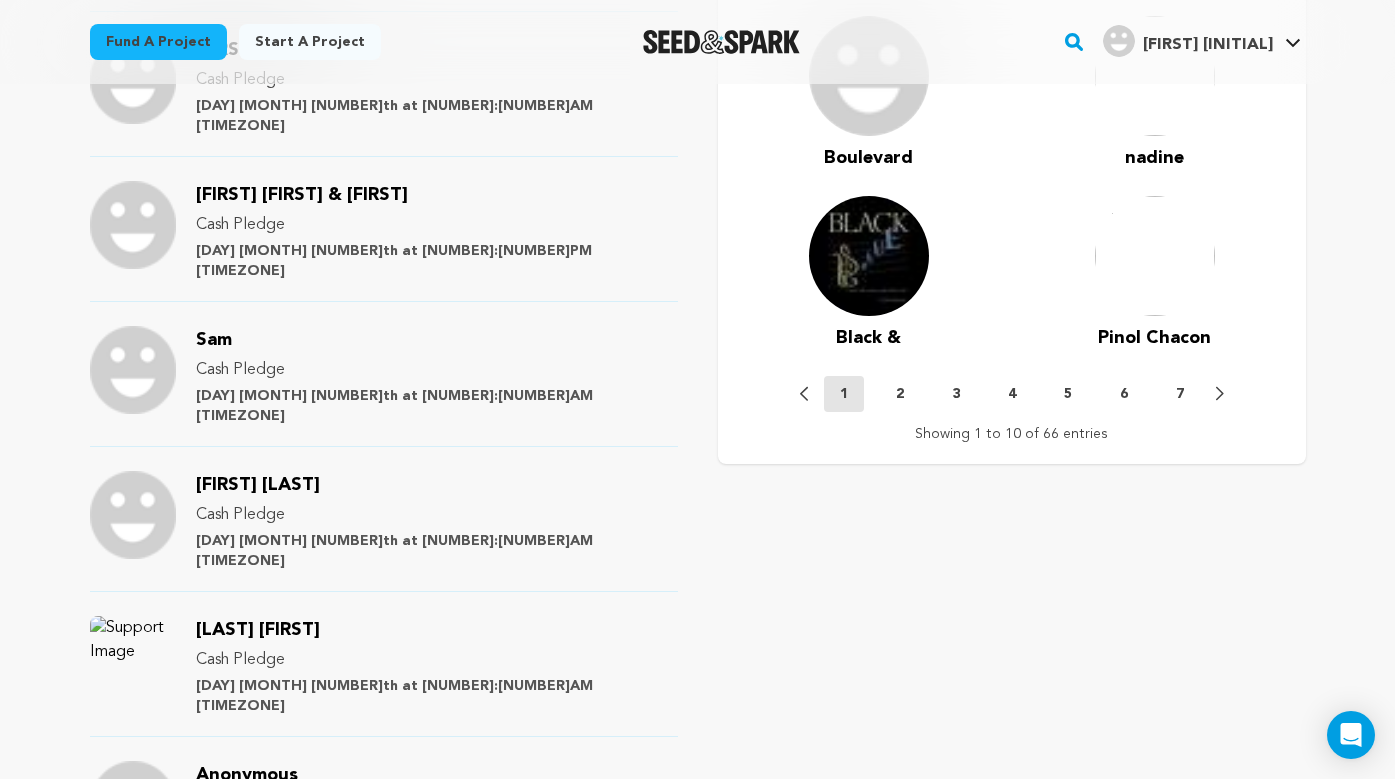 scroll, scrollTop: 2363, scrollLeft: 0, axis: vertical 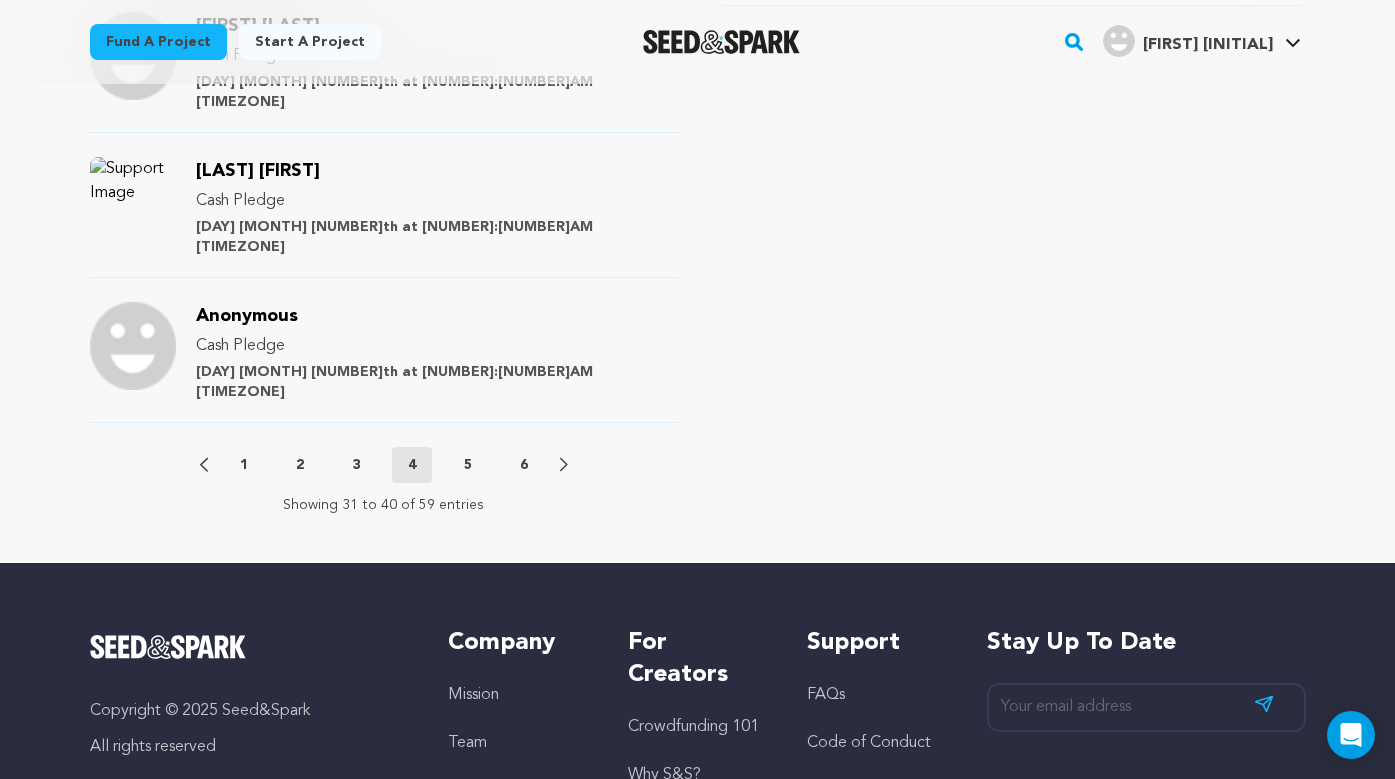 click on "5" at bounding box center (468, 465) 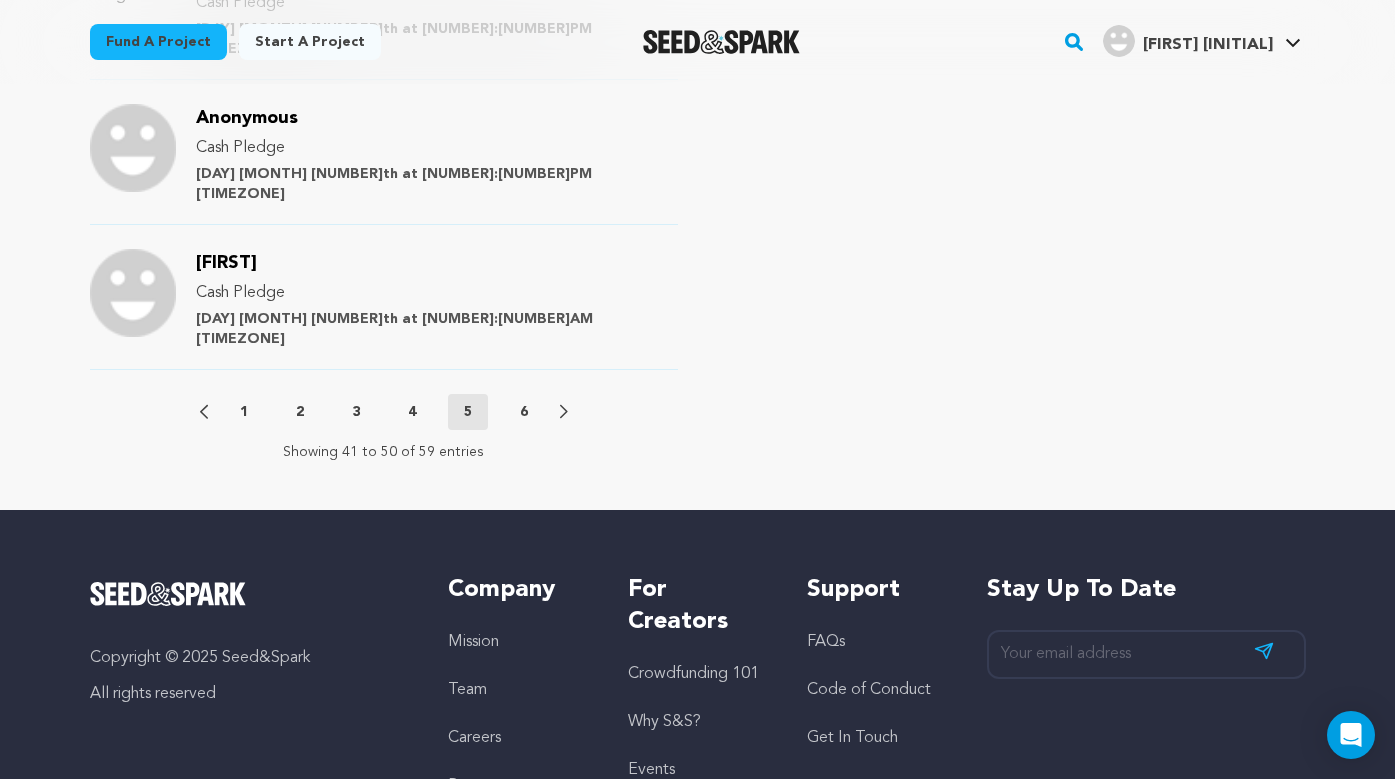 click on "6" at bounding box center (524, 412) 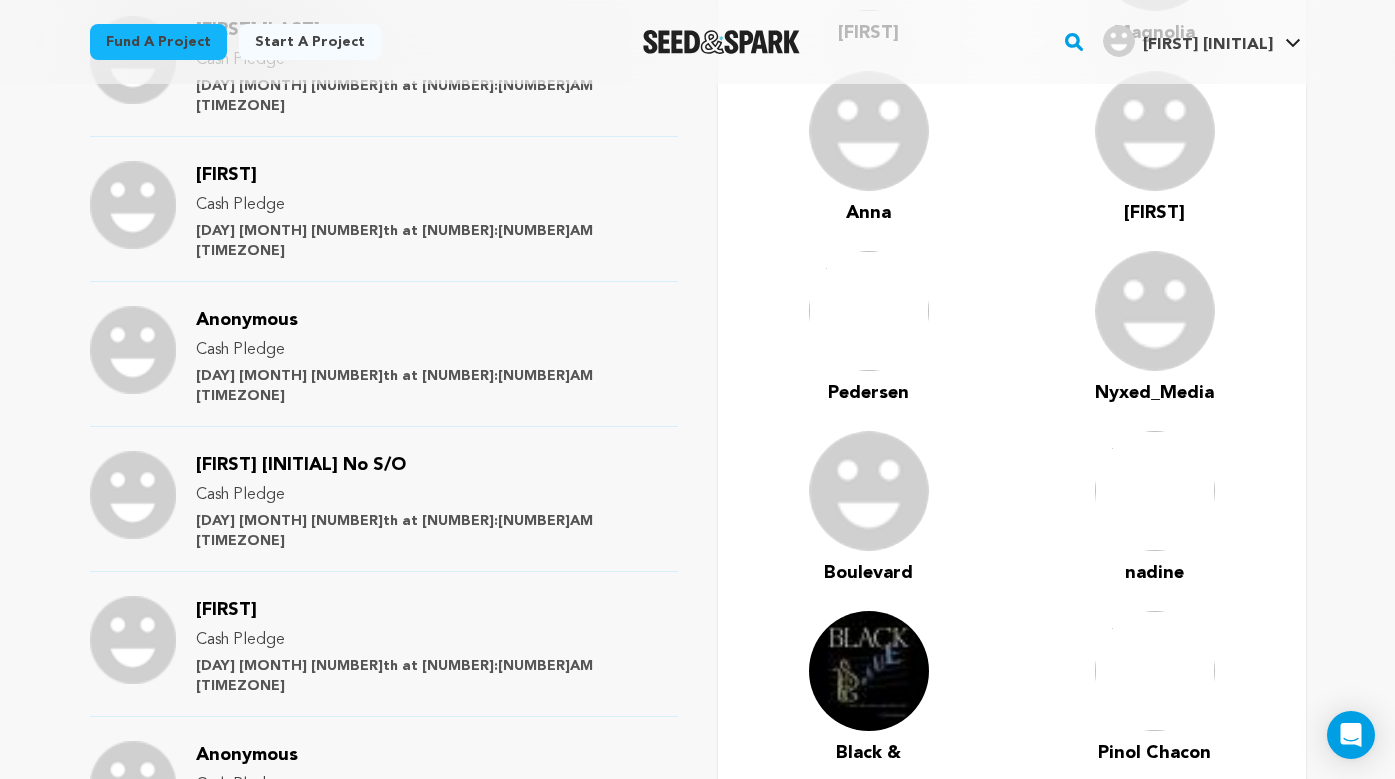 scroll, scrollTop: 1234, scrollLeft: 0, axis: vertical 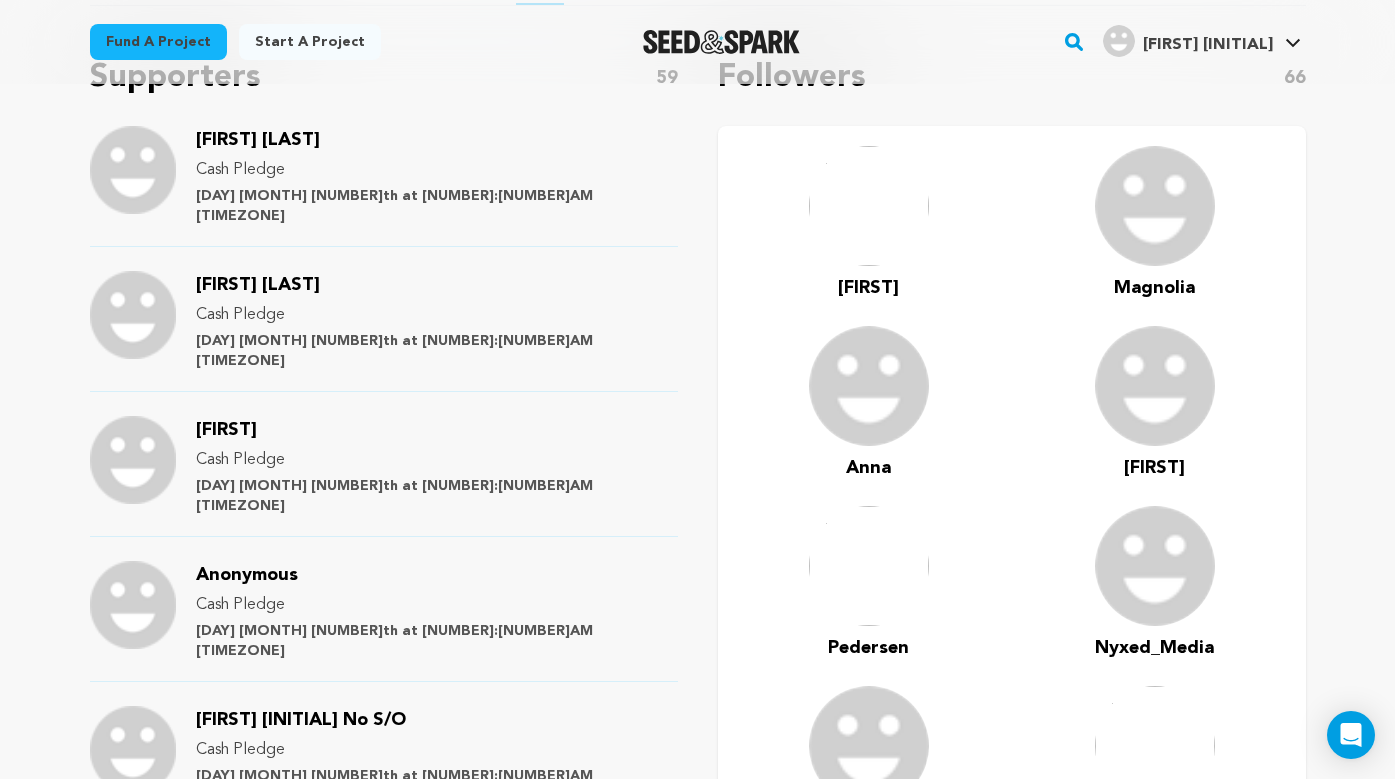 click on "[FIRST] [INITIAL] No S/O" at bounding box center (301, 720) 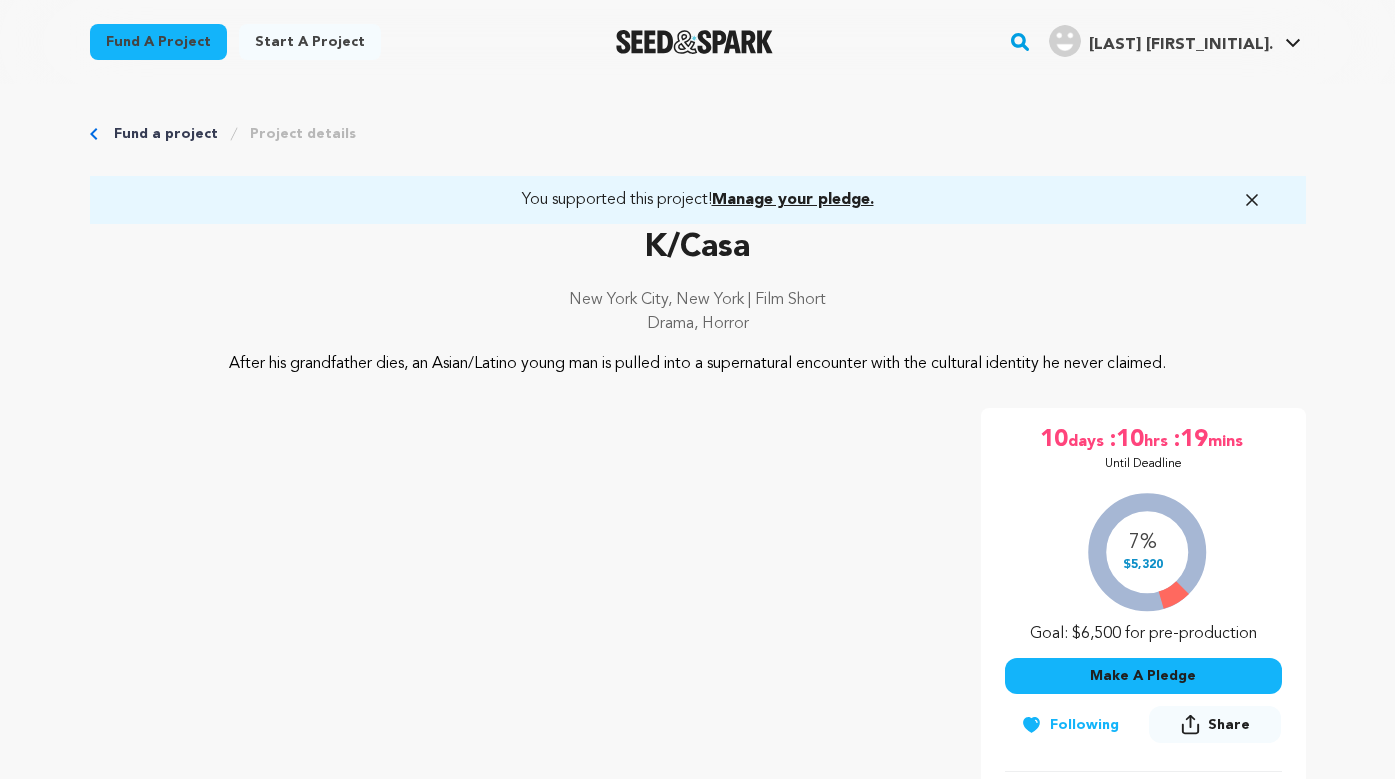 scroll, scrollTop: 0, scrollLeft: 0, axis: both 